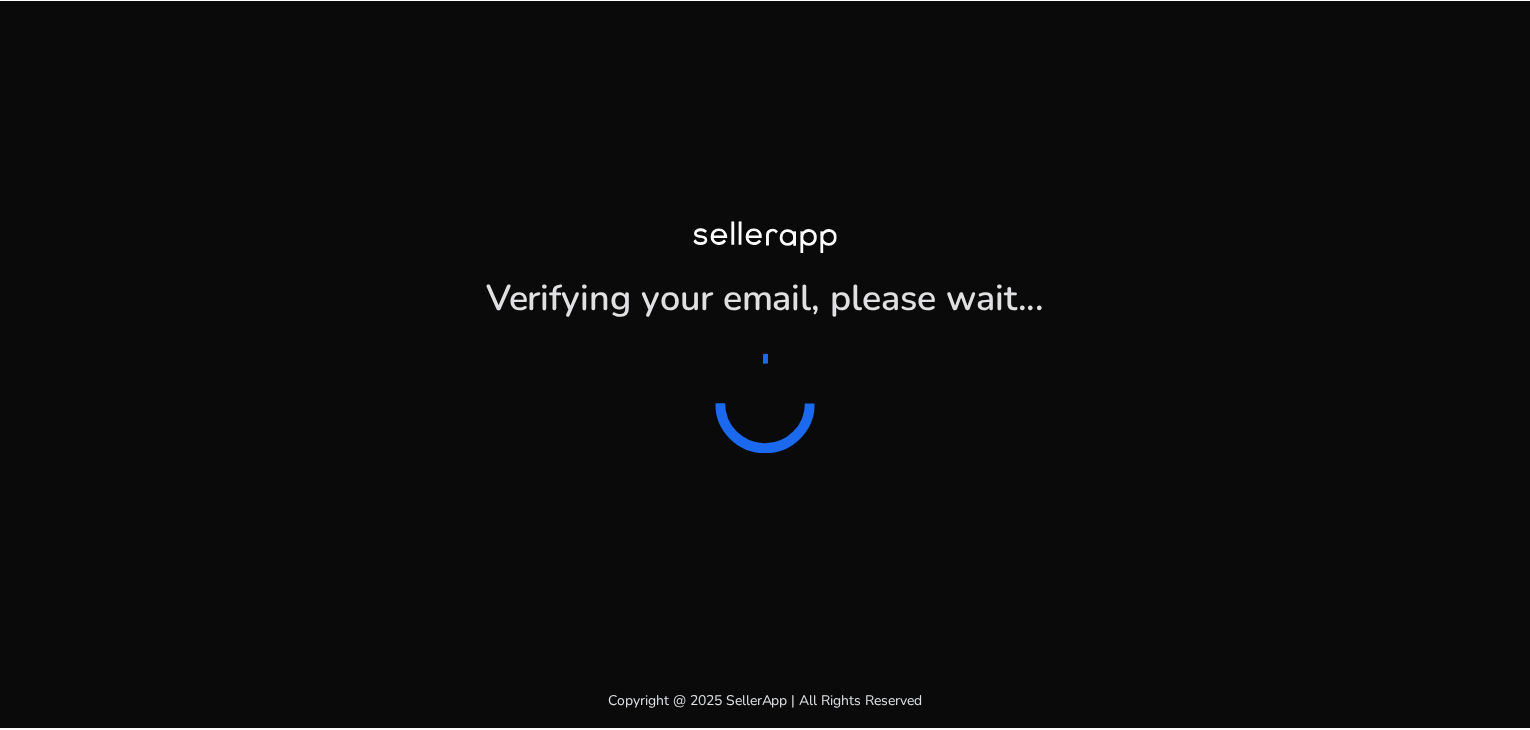 scroll, scrollTop: 0, scrollLeft: 0, axis: both 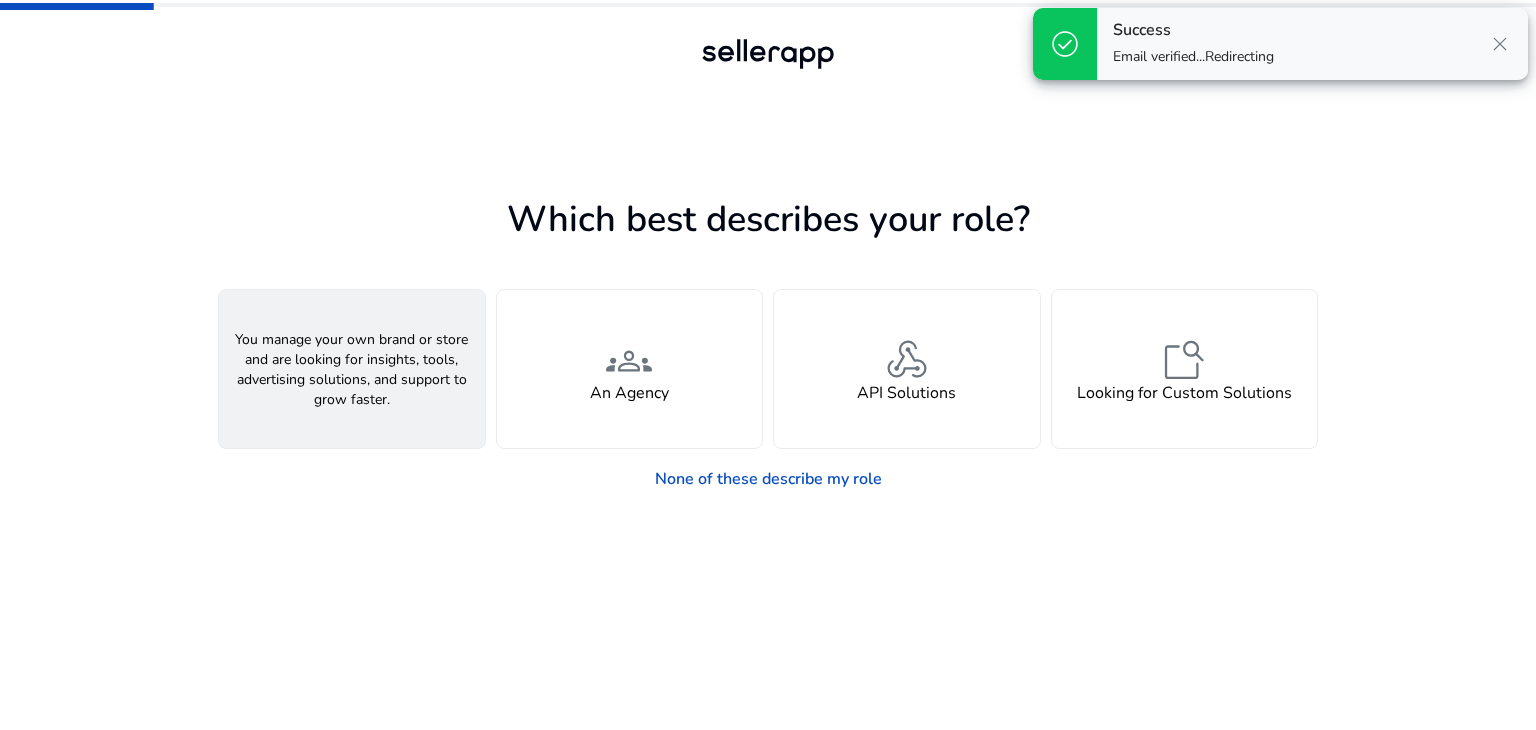 click on "person" 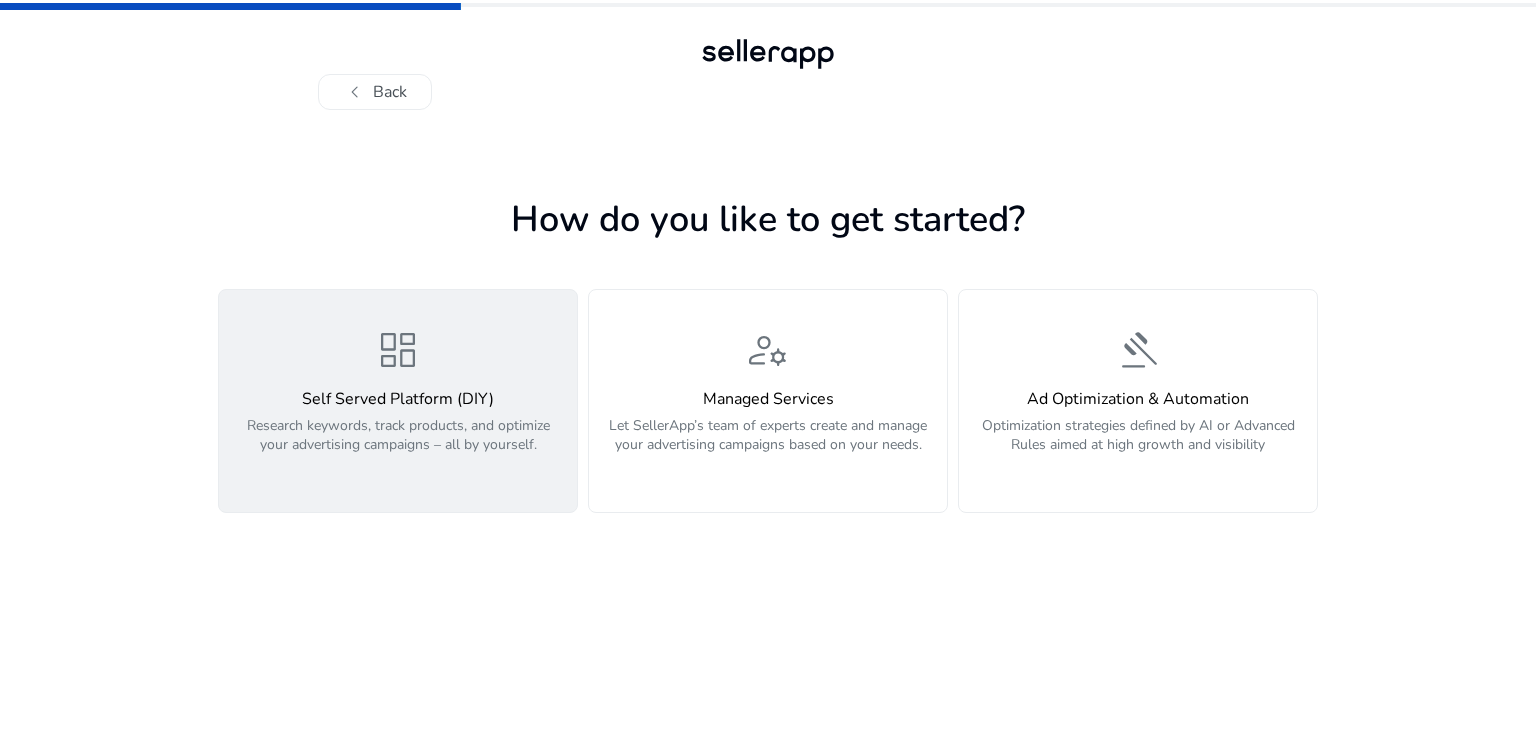 click on "dashboard  Self Served Platform (DIY)  Research keywords, track products, and optimize your advertising campaigns – all by yourself." 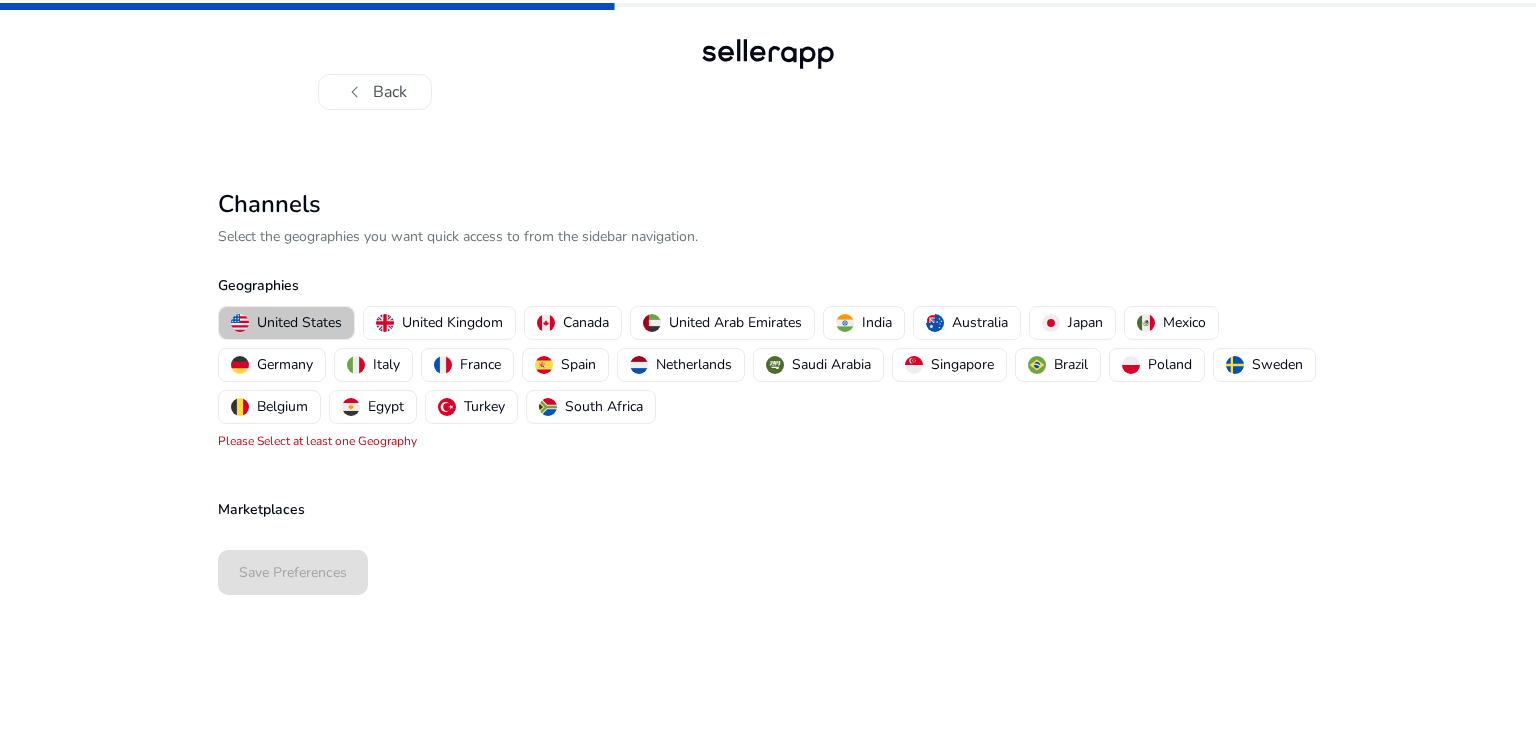 click on "United States" at bounding box center [299, 322] 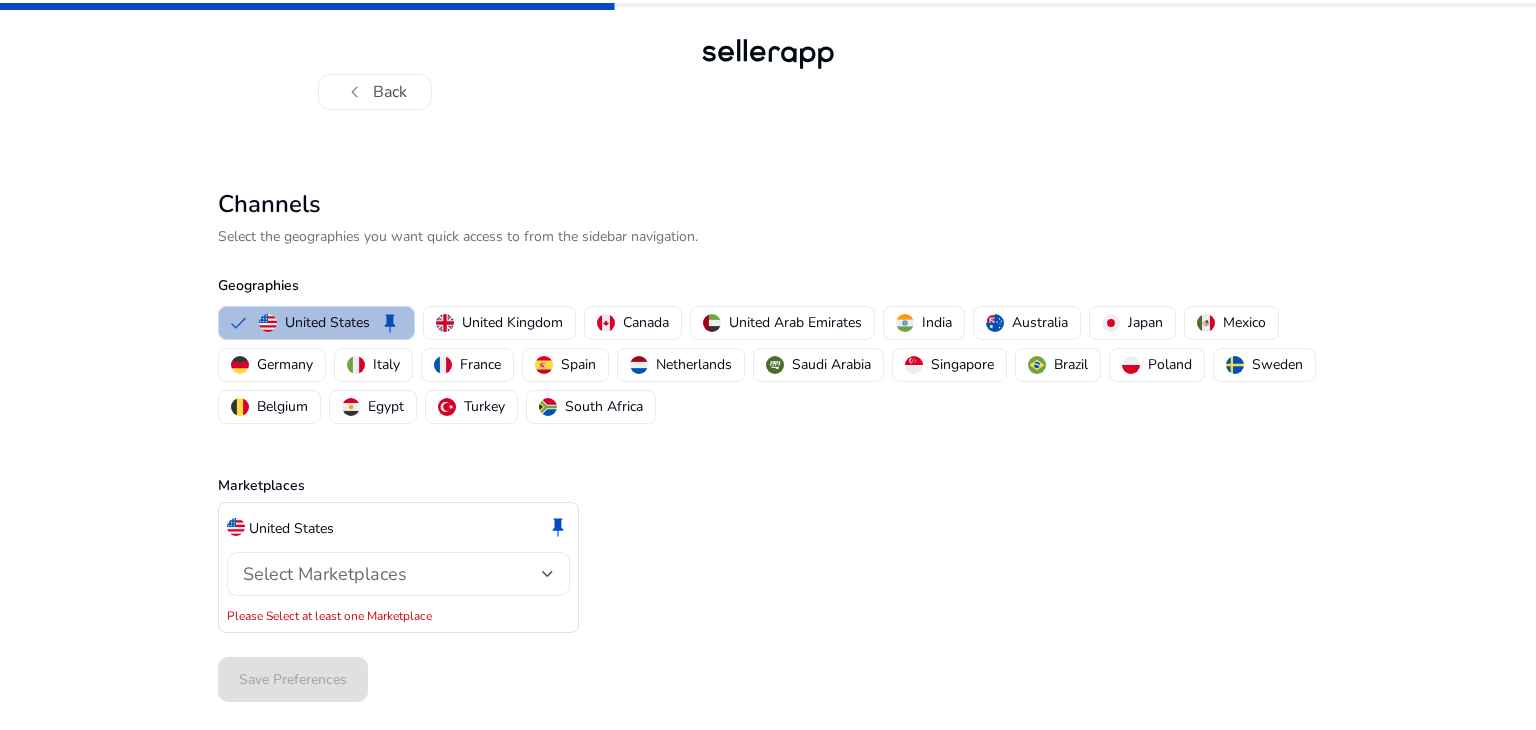 click on "Select Marketplaces" at bounding box center [325, 574] 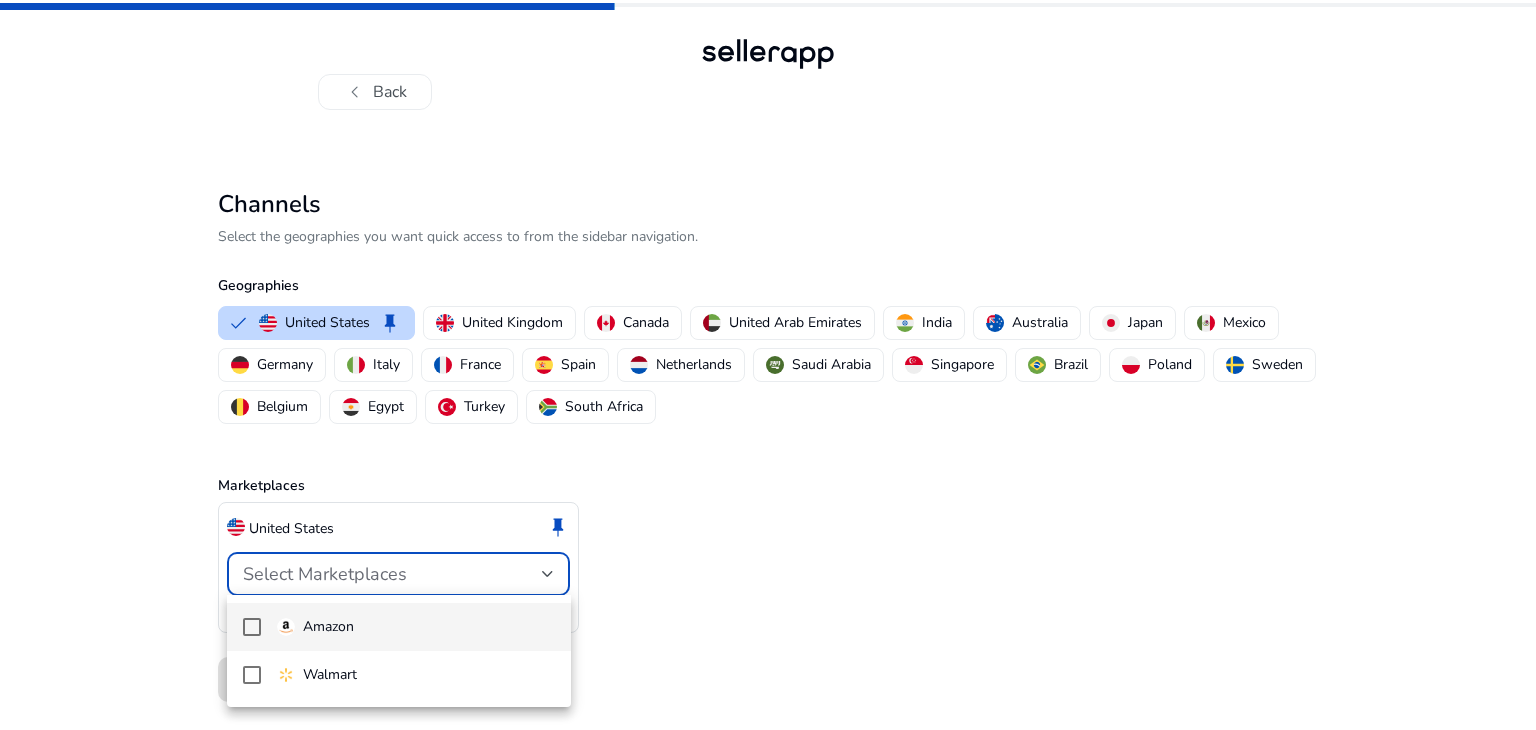 click on "Amazon" at bounding box center [328, 627] 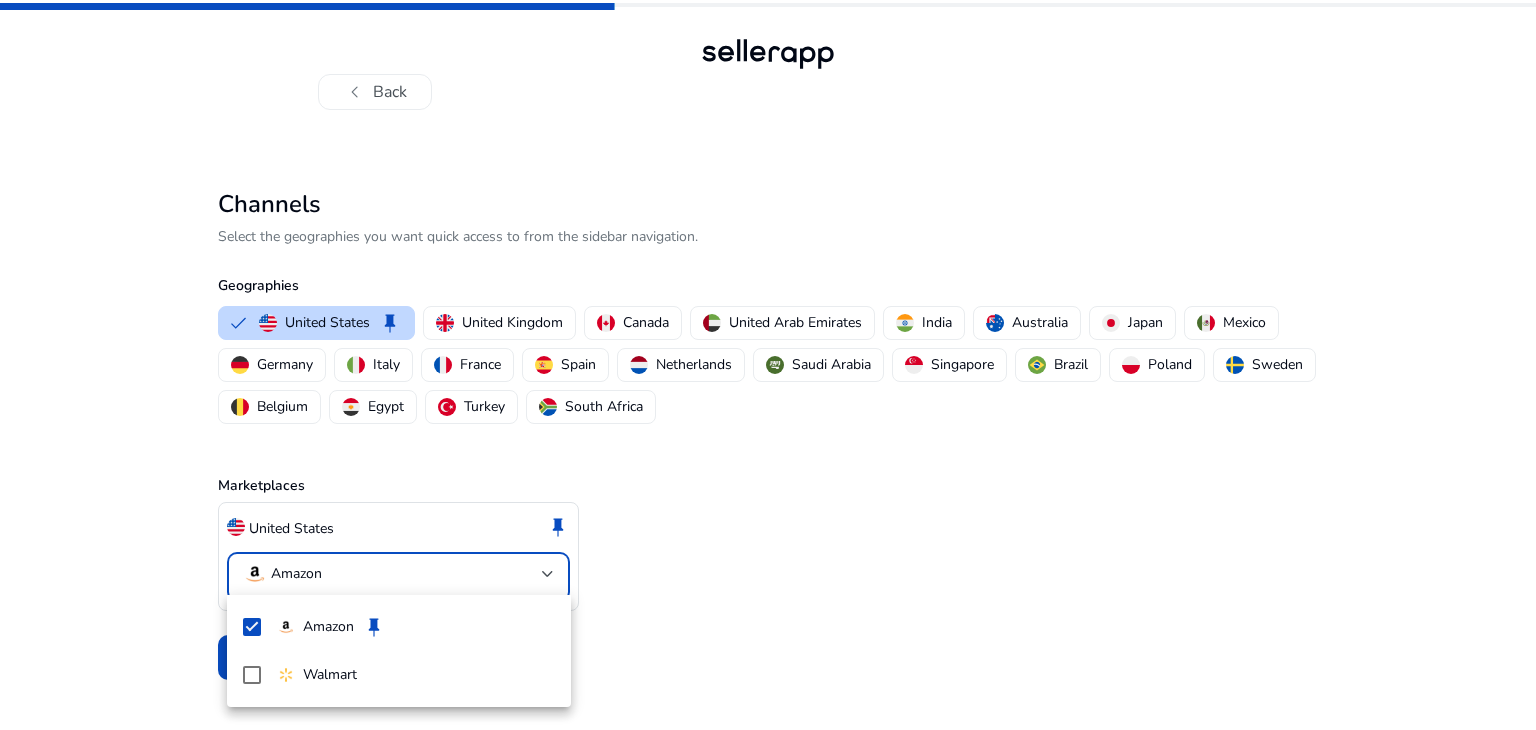 click at bounding box center (768, 365) 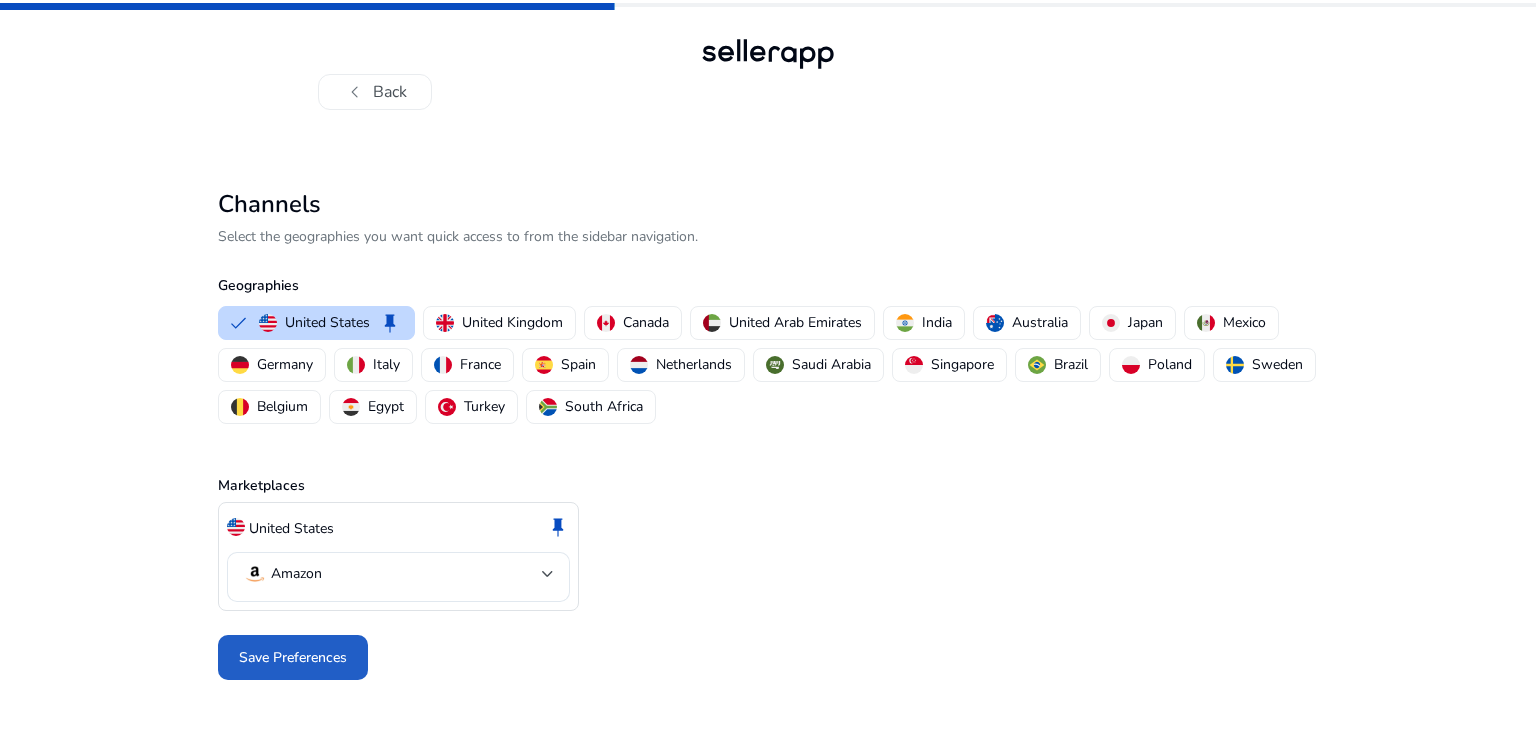 click on "Save Preferences" 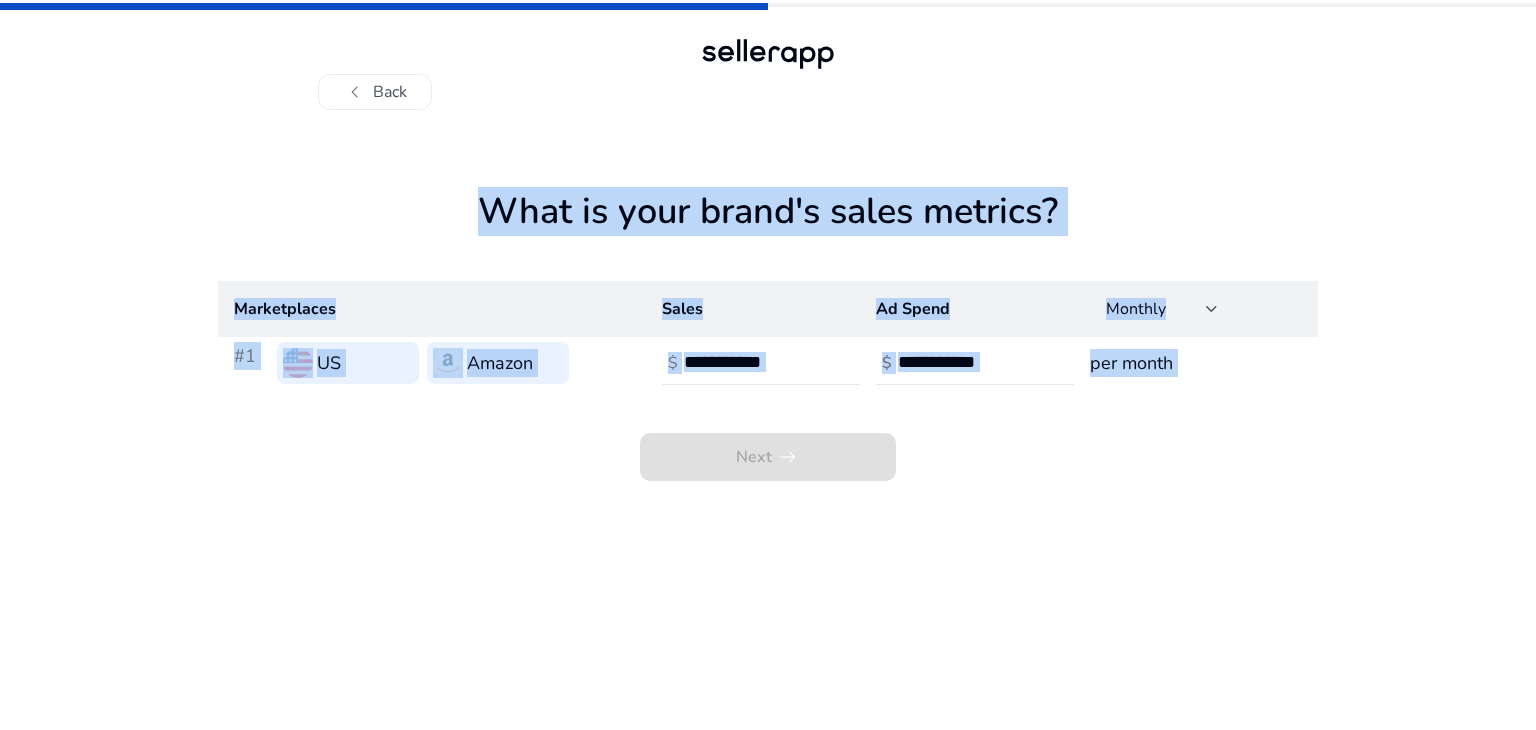 click on "What is your brand's sales metrics?  Marketplaces Sales Ad Spend Monthly  #1   US   Amazon   $   $  per month  Next   arrow_right_alt" 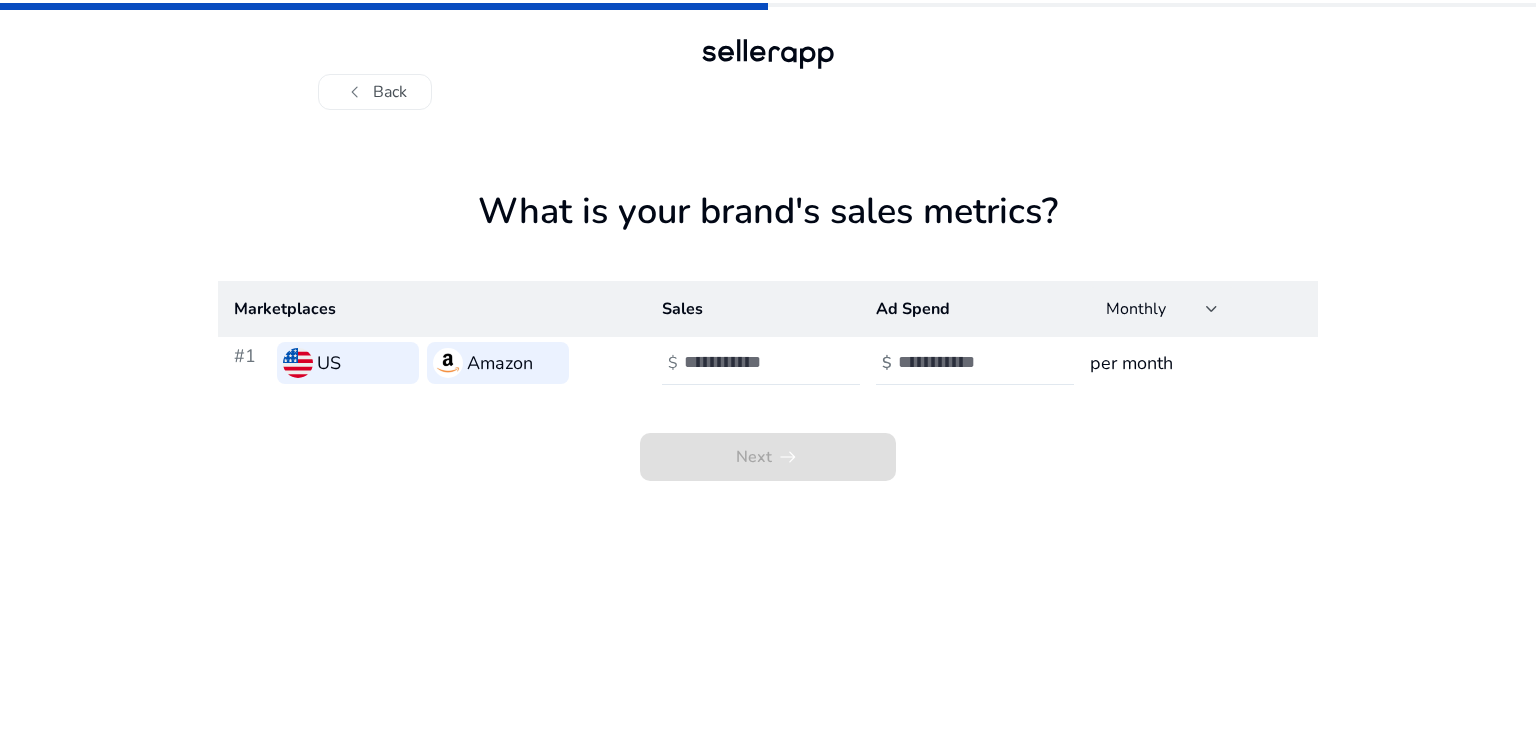 click on "#1   US   Amazon" 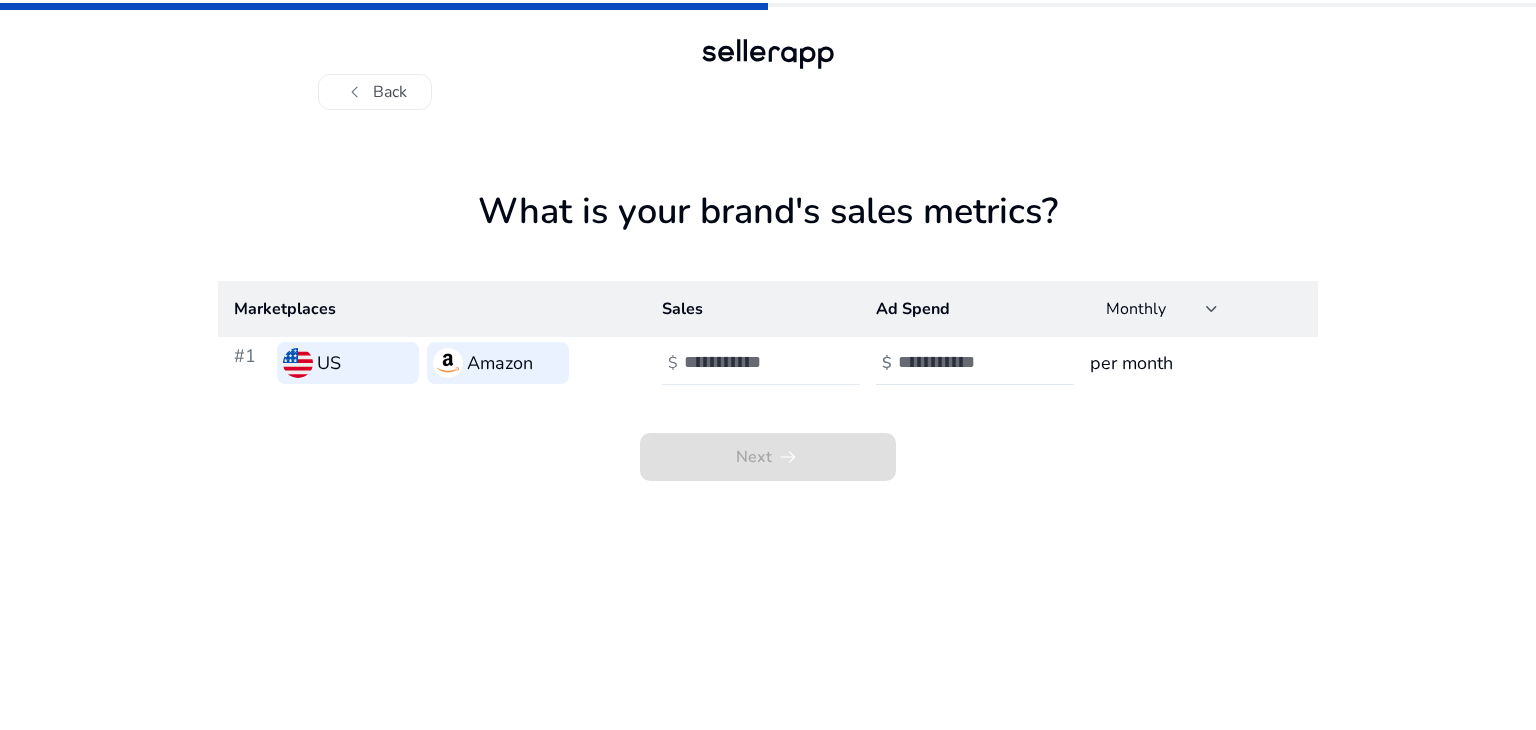 click at bounding box center [751, 362] 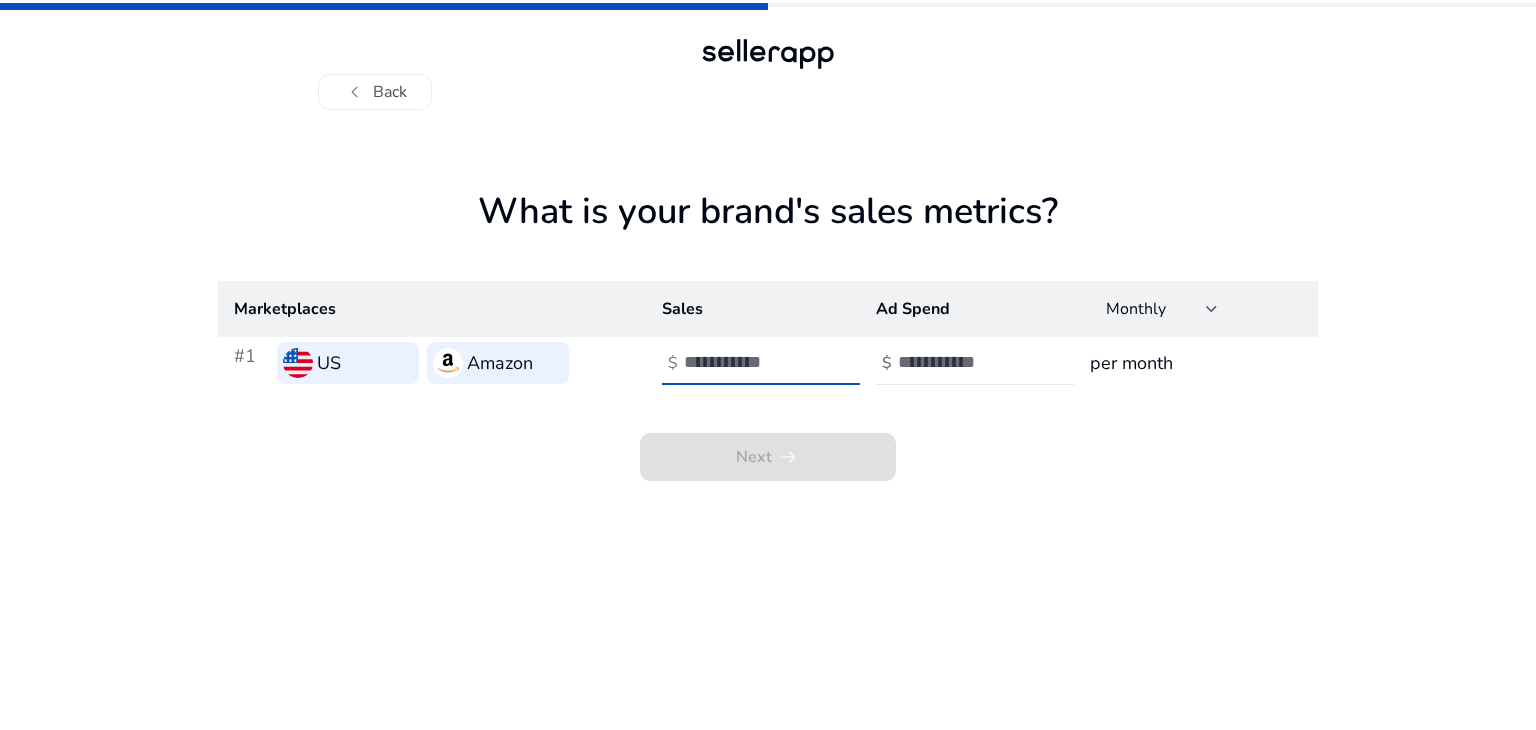 type on "***" 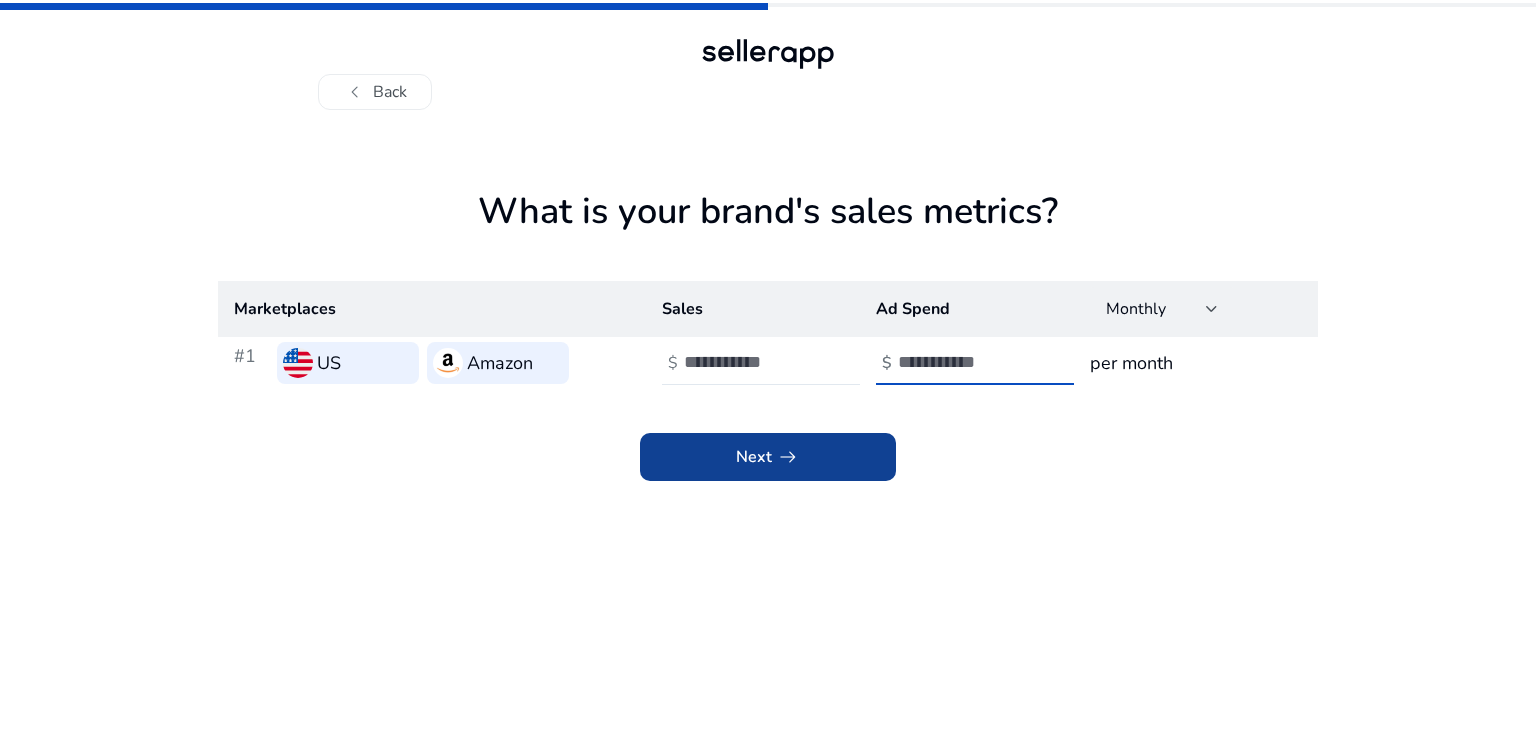 type on "**" 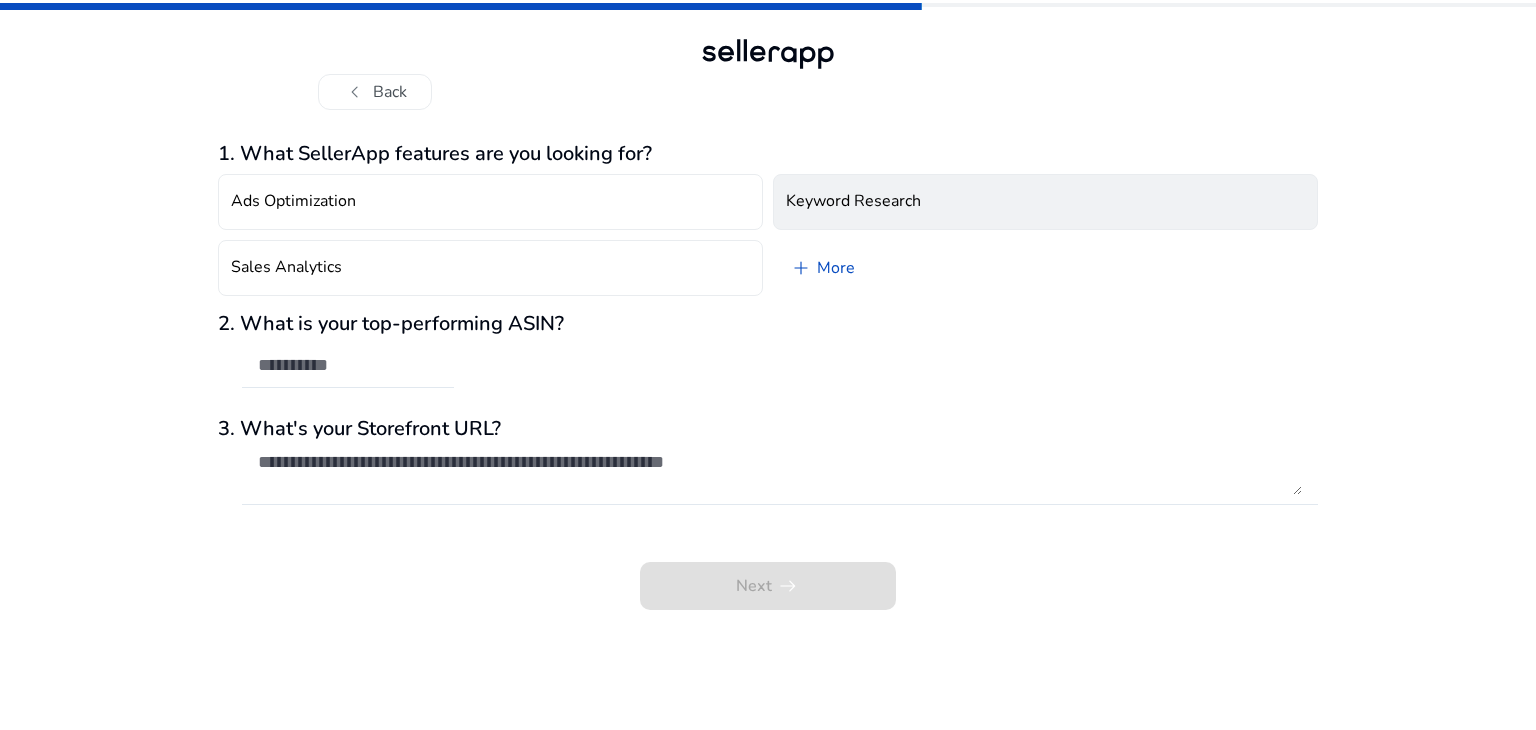 click on "Keyword Research" 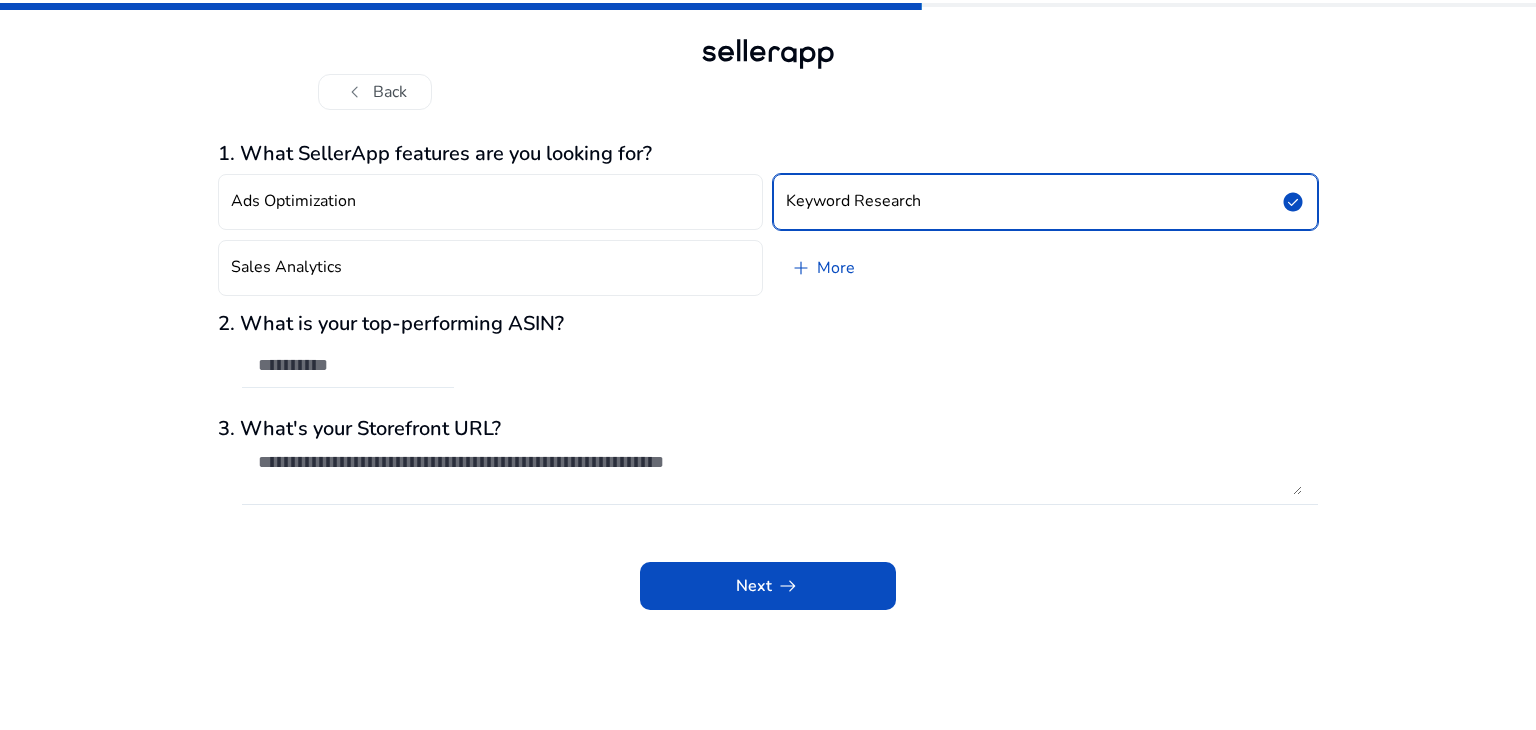 click at bounding box center [348, 365] 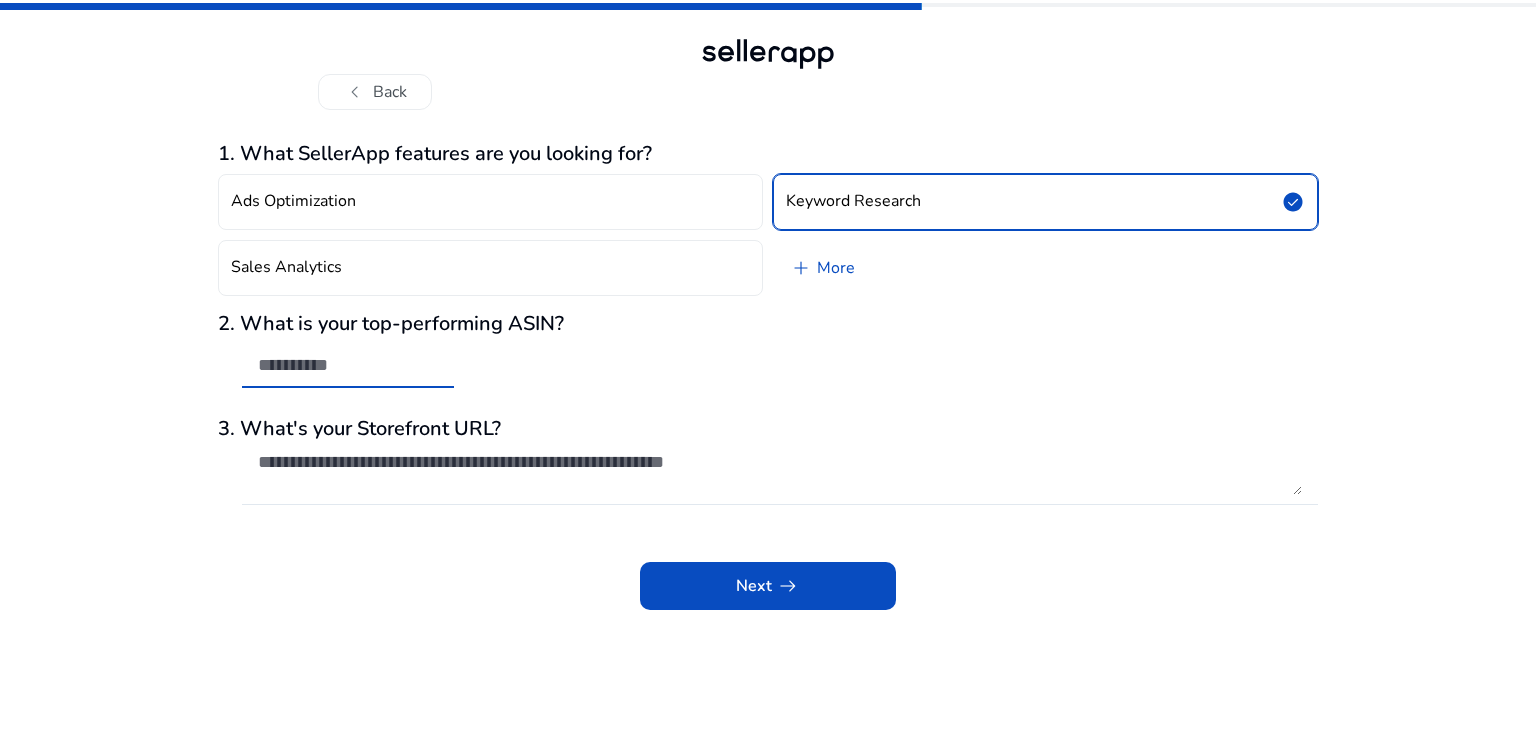 paste on "**********" 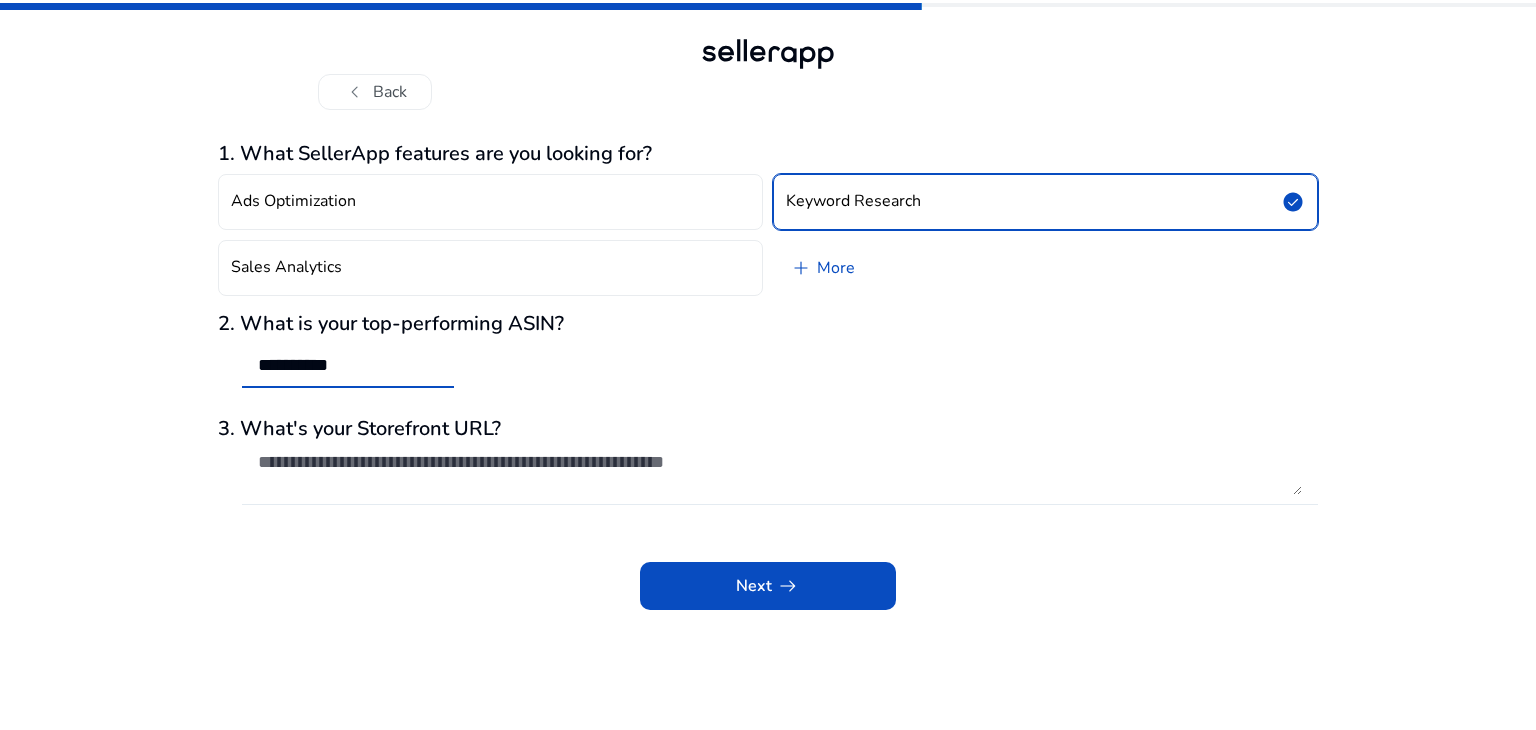type on "**********" 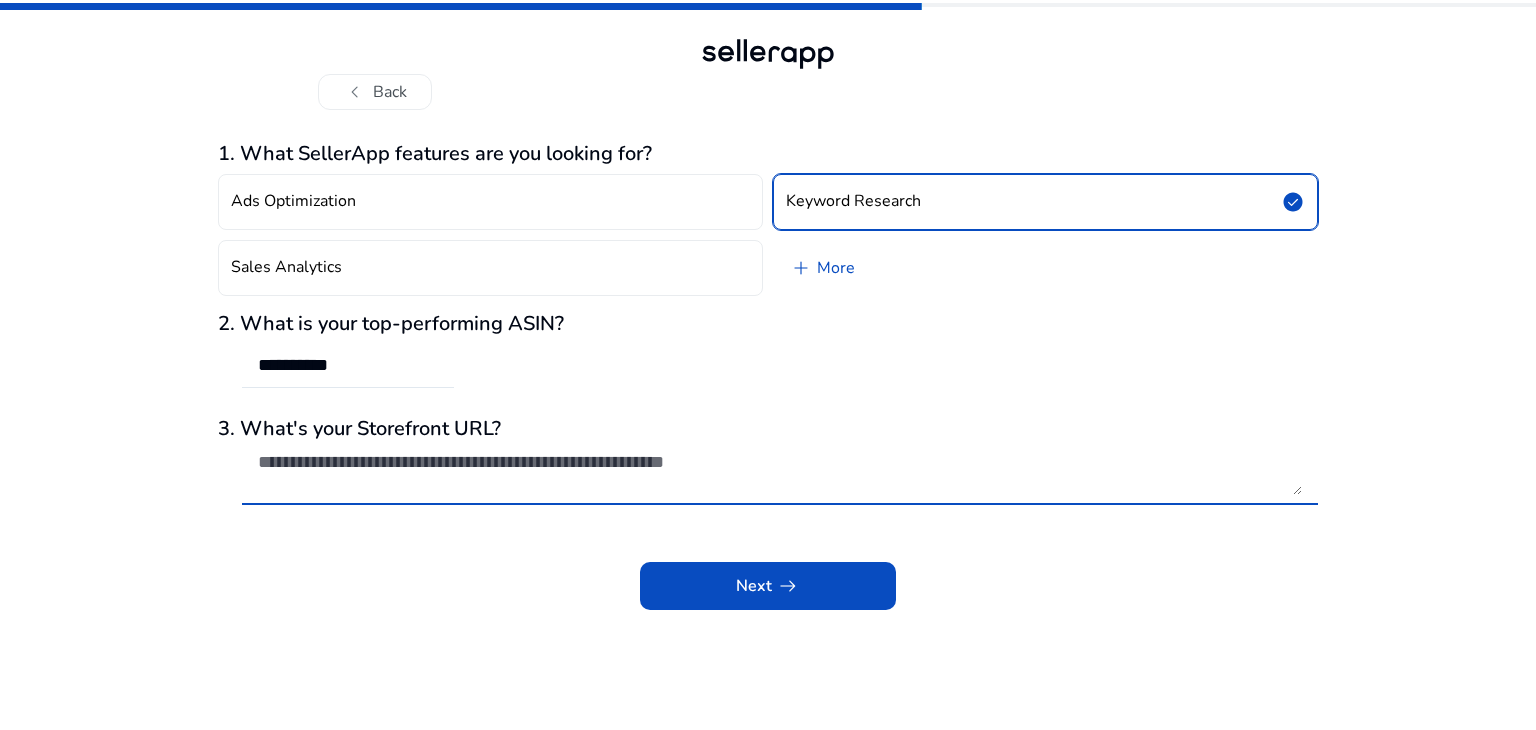 paste on "**********" 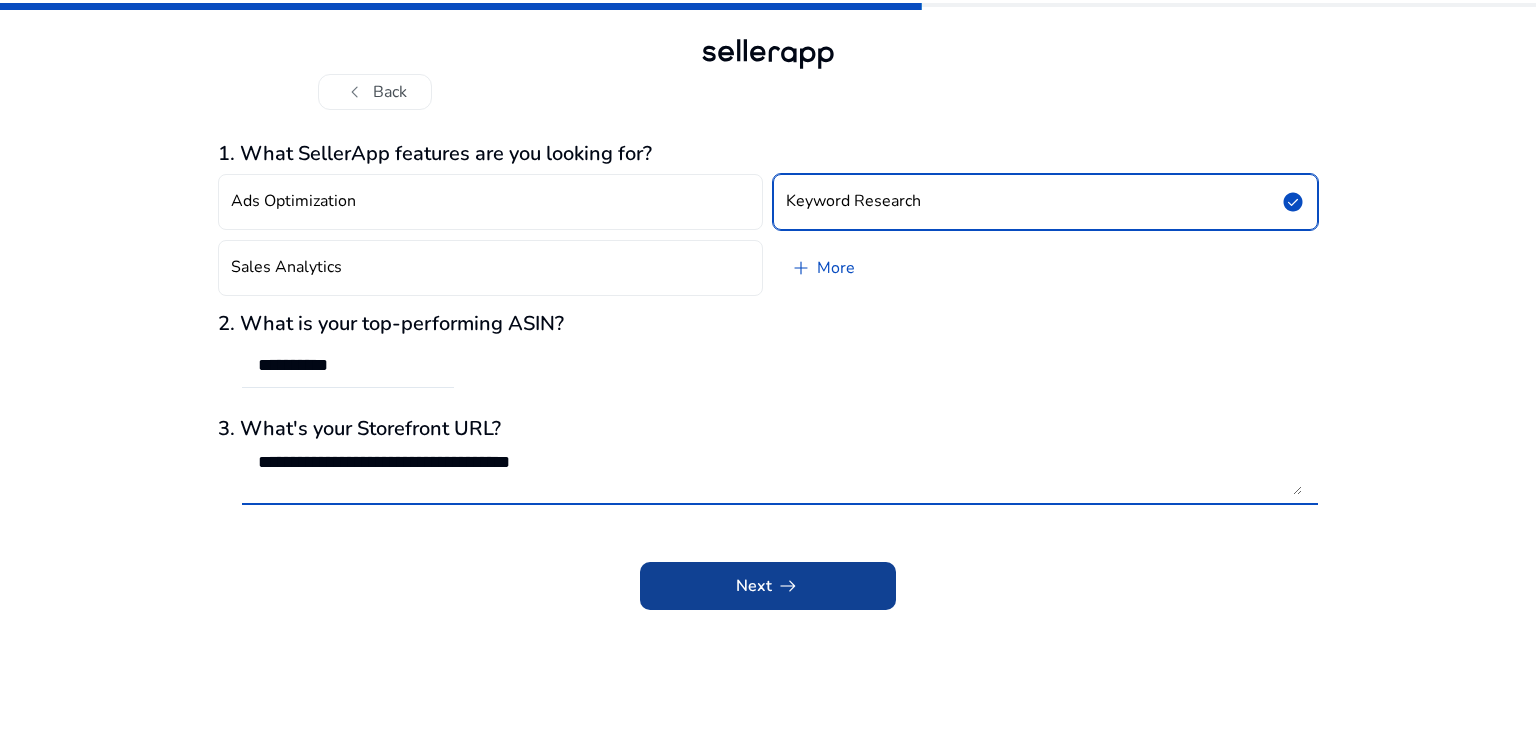 type on "**********" 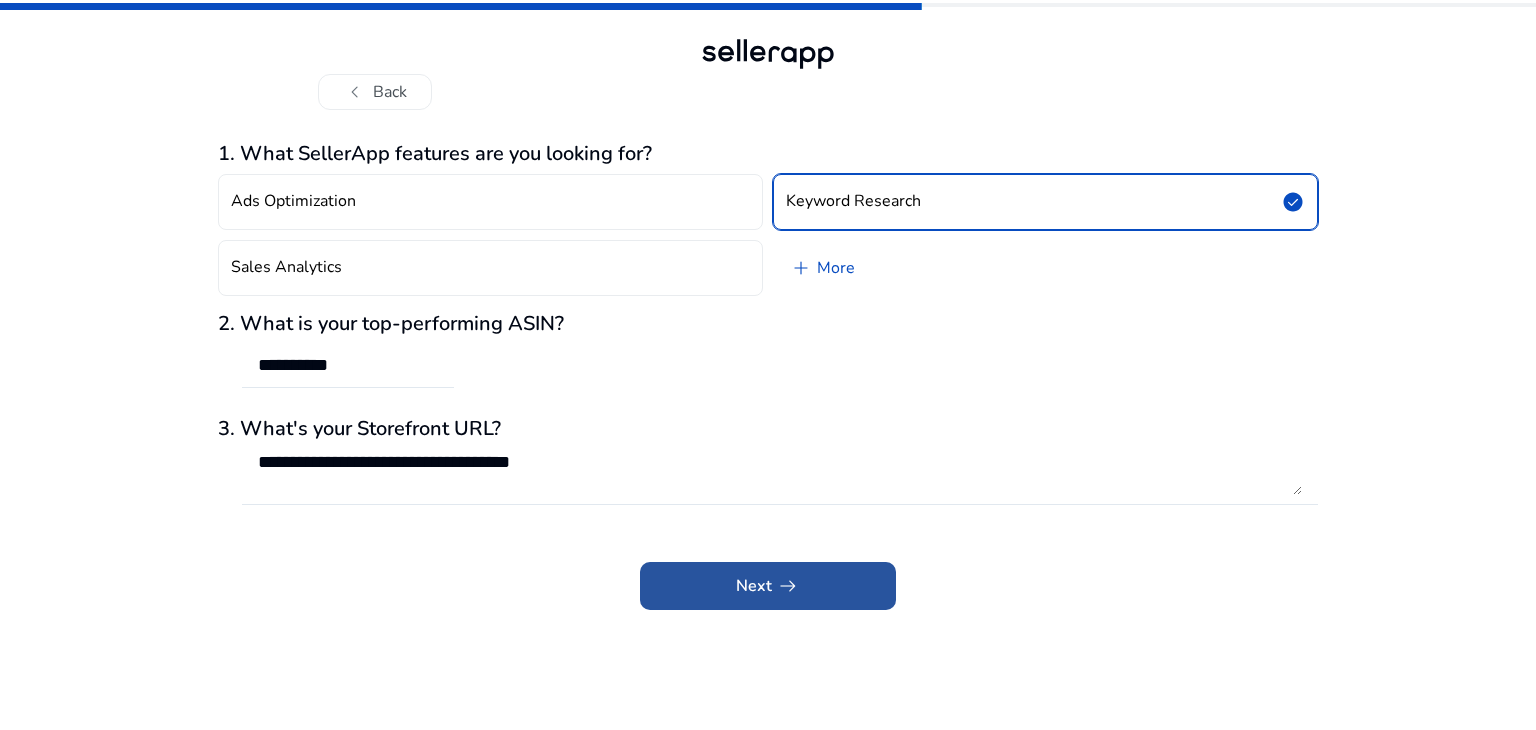 click 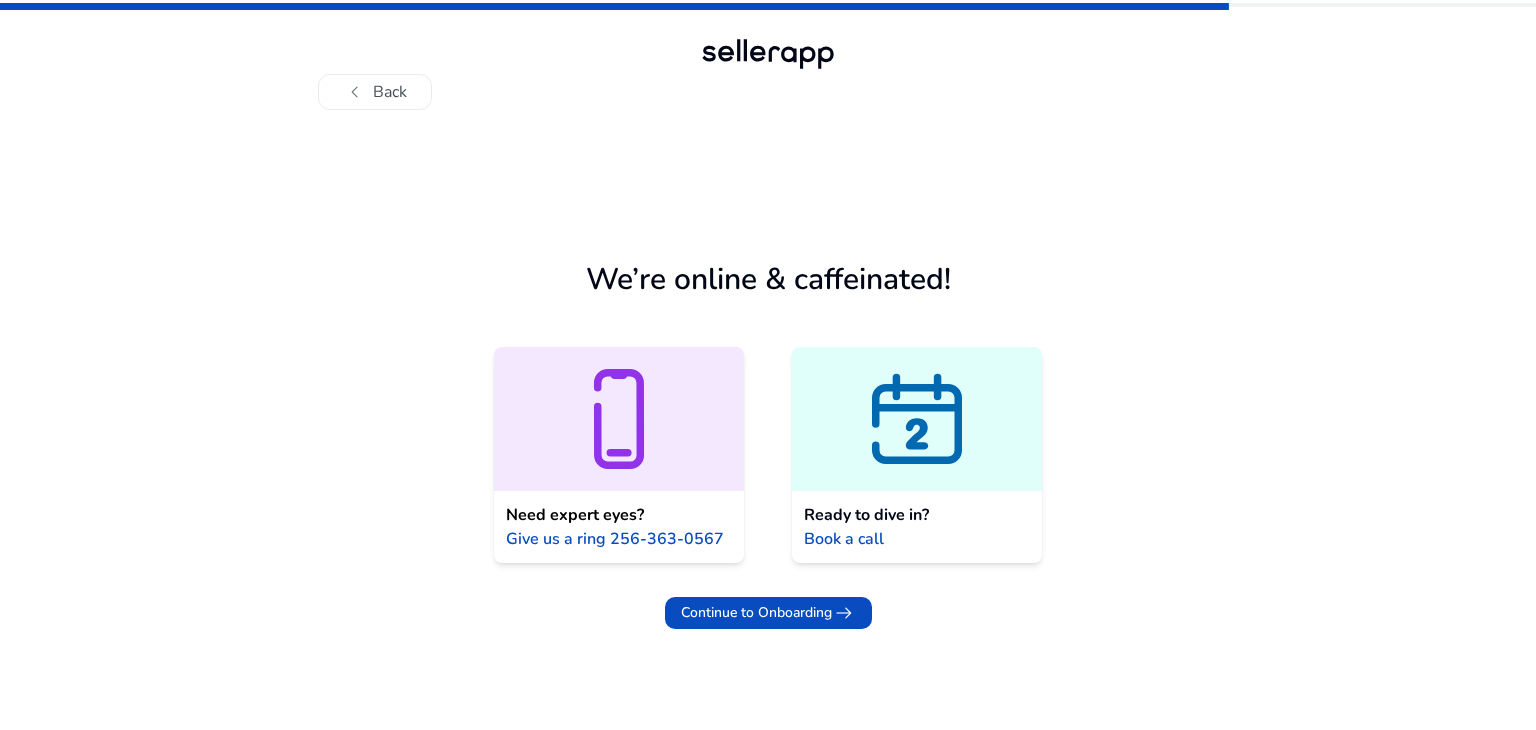 click 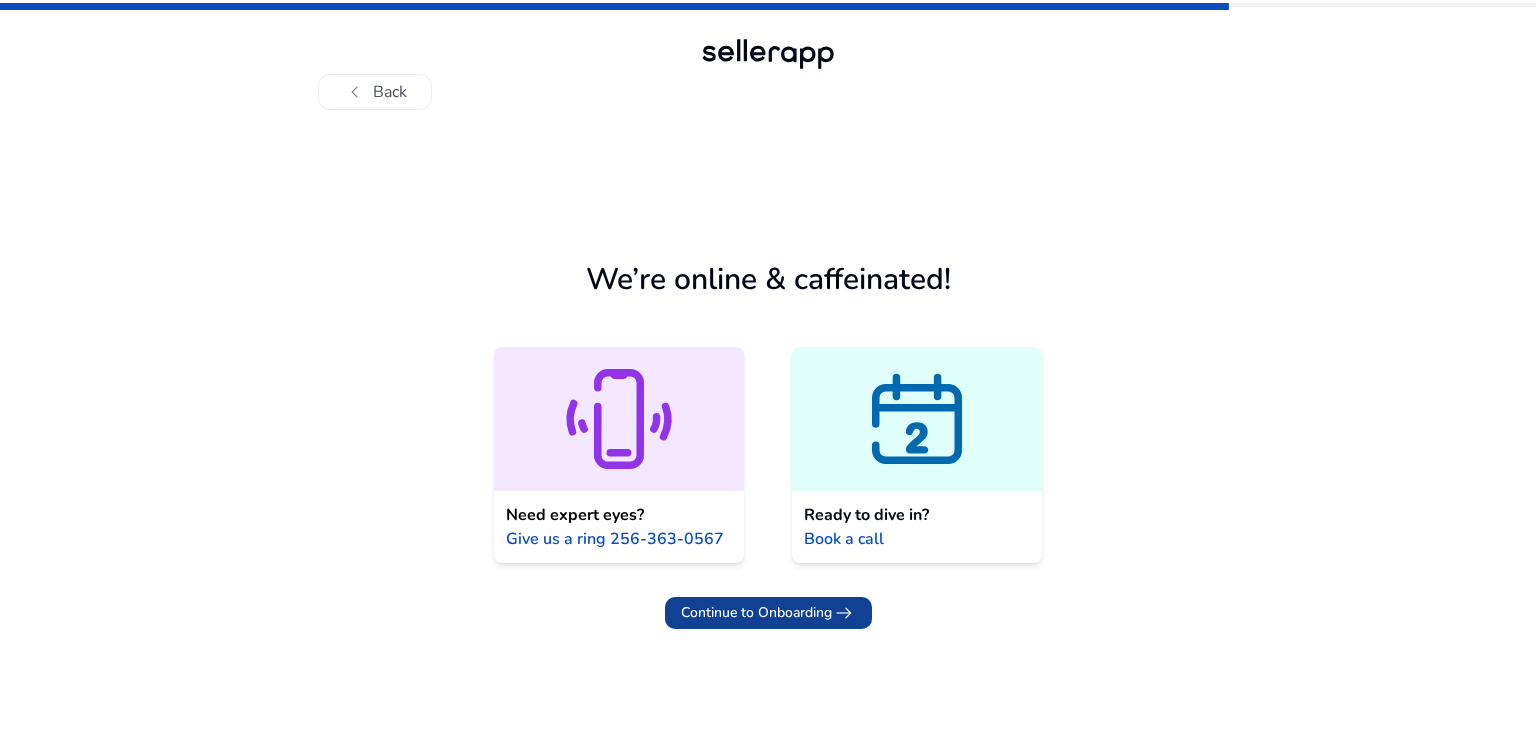 click on "Continue to Onboarding" 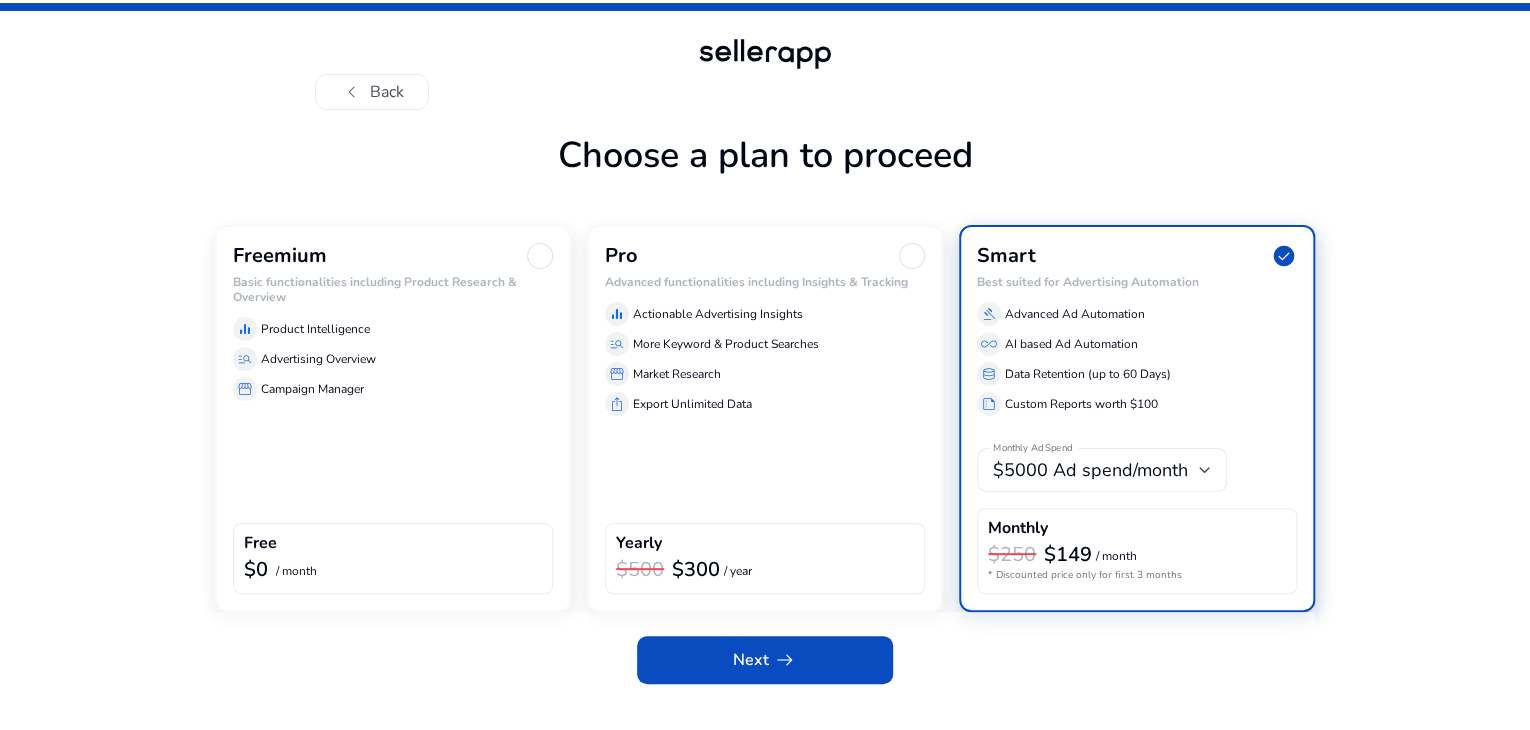 scroll, scrollTop: 33, scrollLeft: 0, axis: vertical 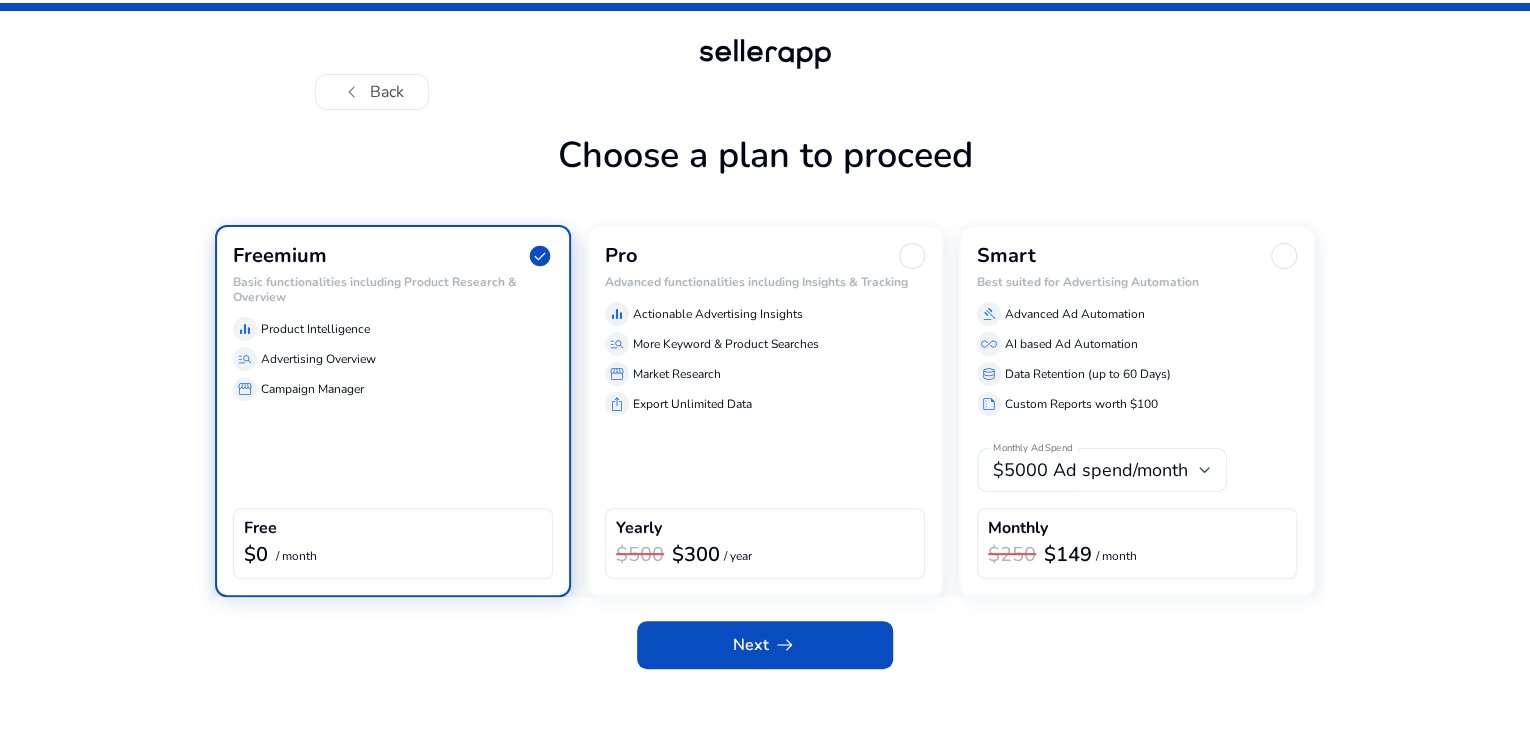 click on "manage_search  Advertising Overview" 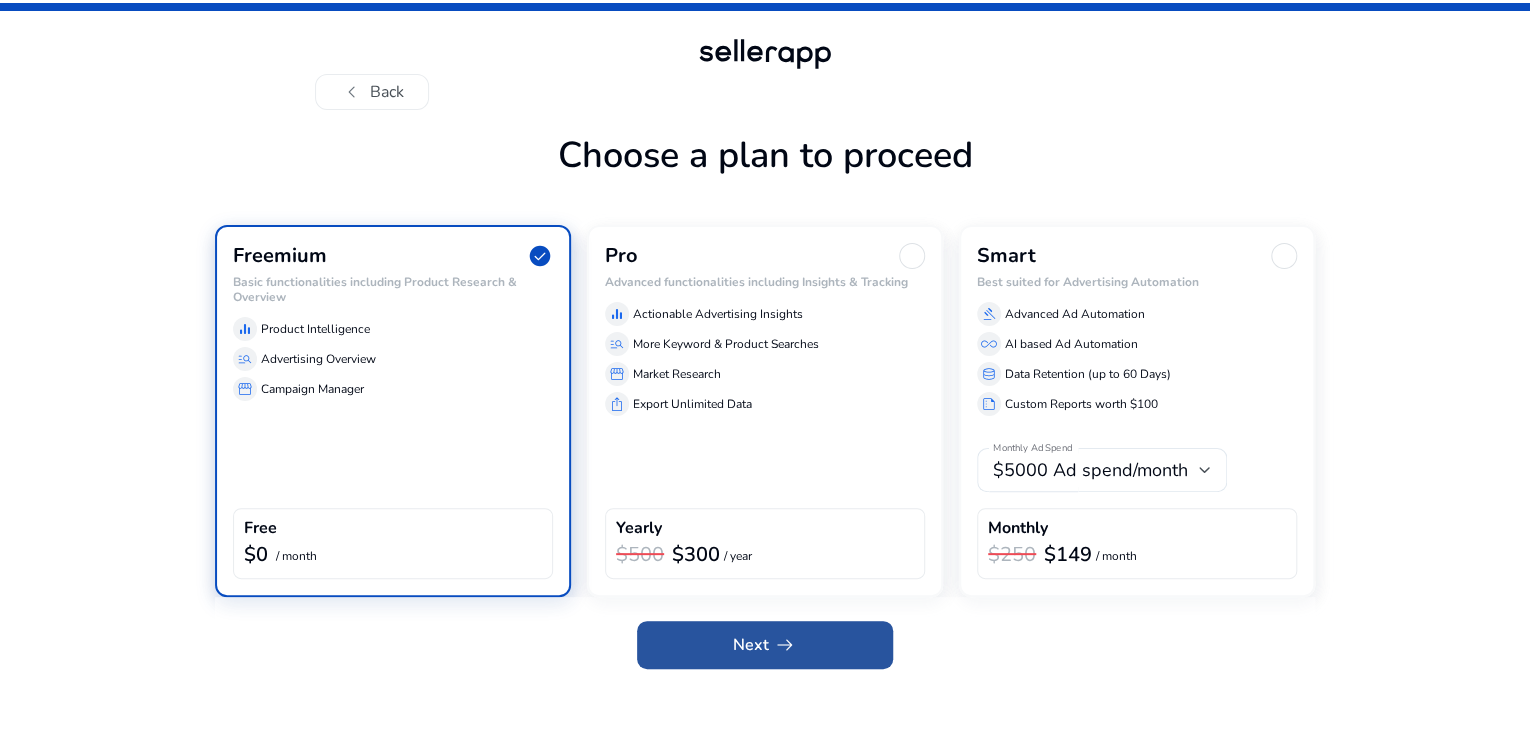 click 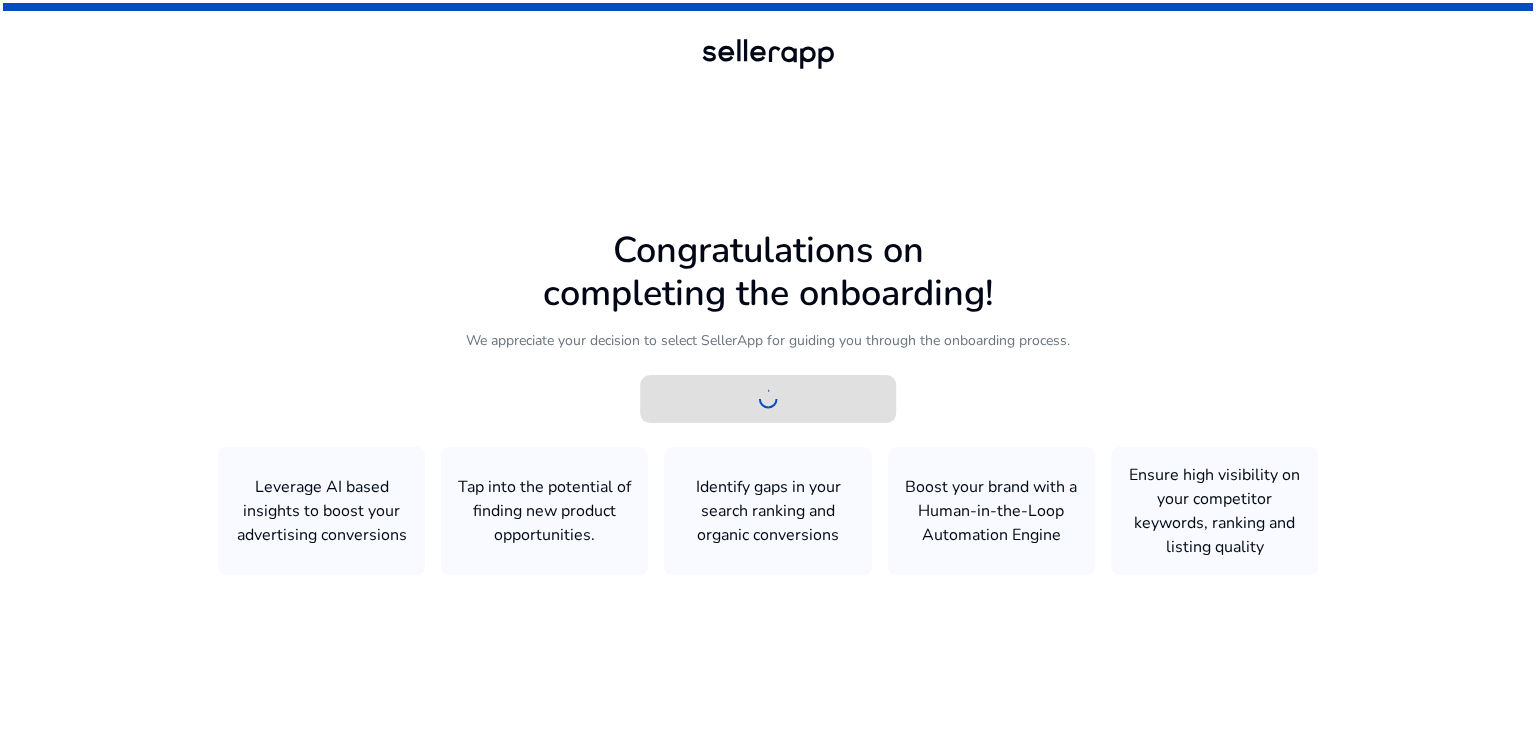scroll, scrollTop: 0, scrollLeft: 0, axis: both 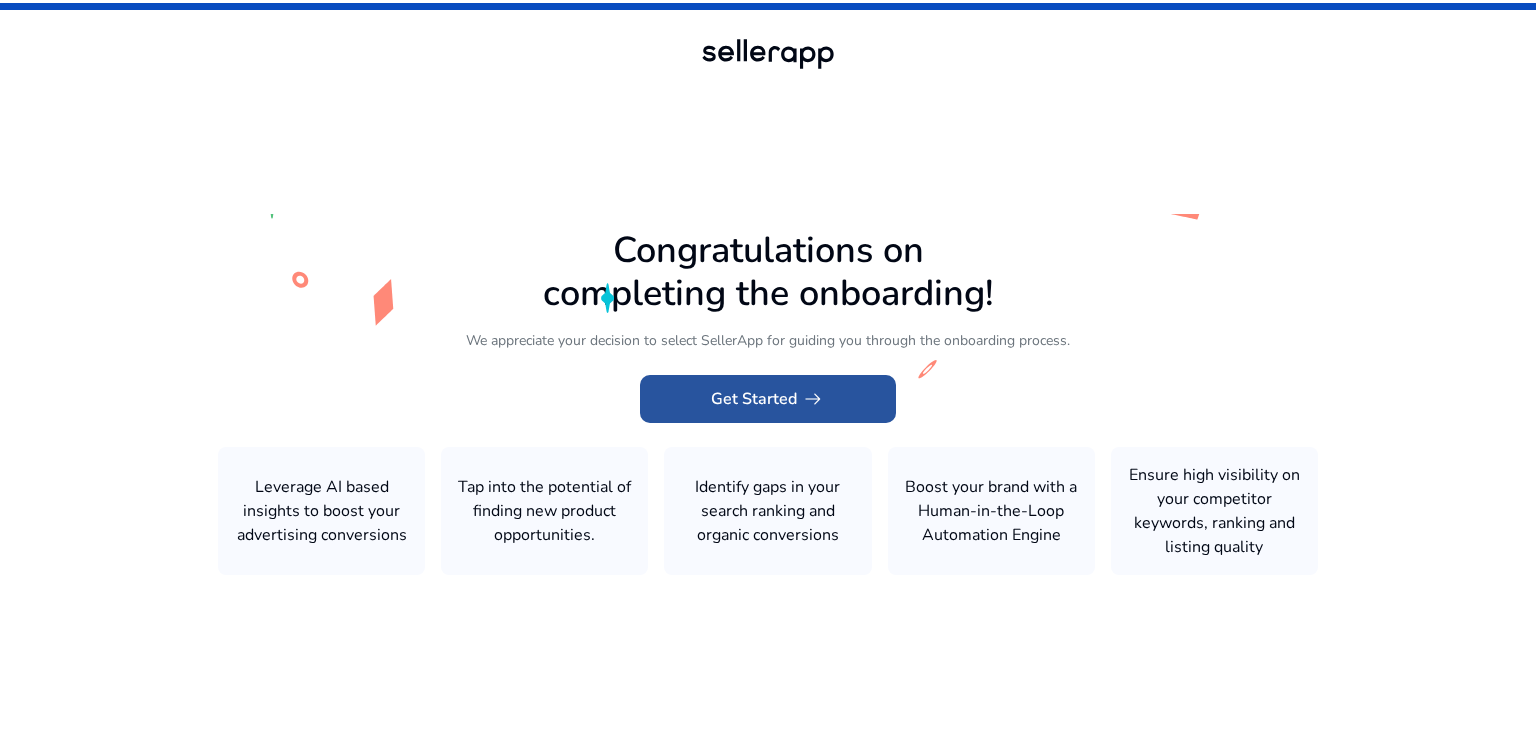 click 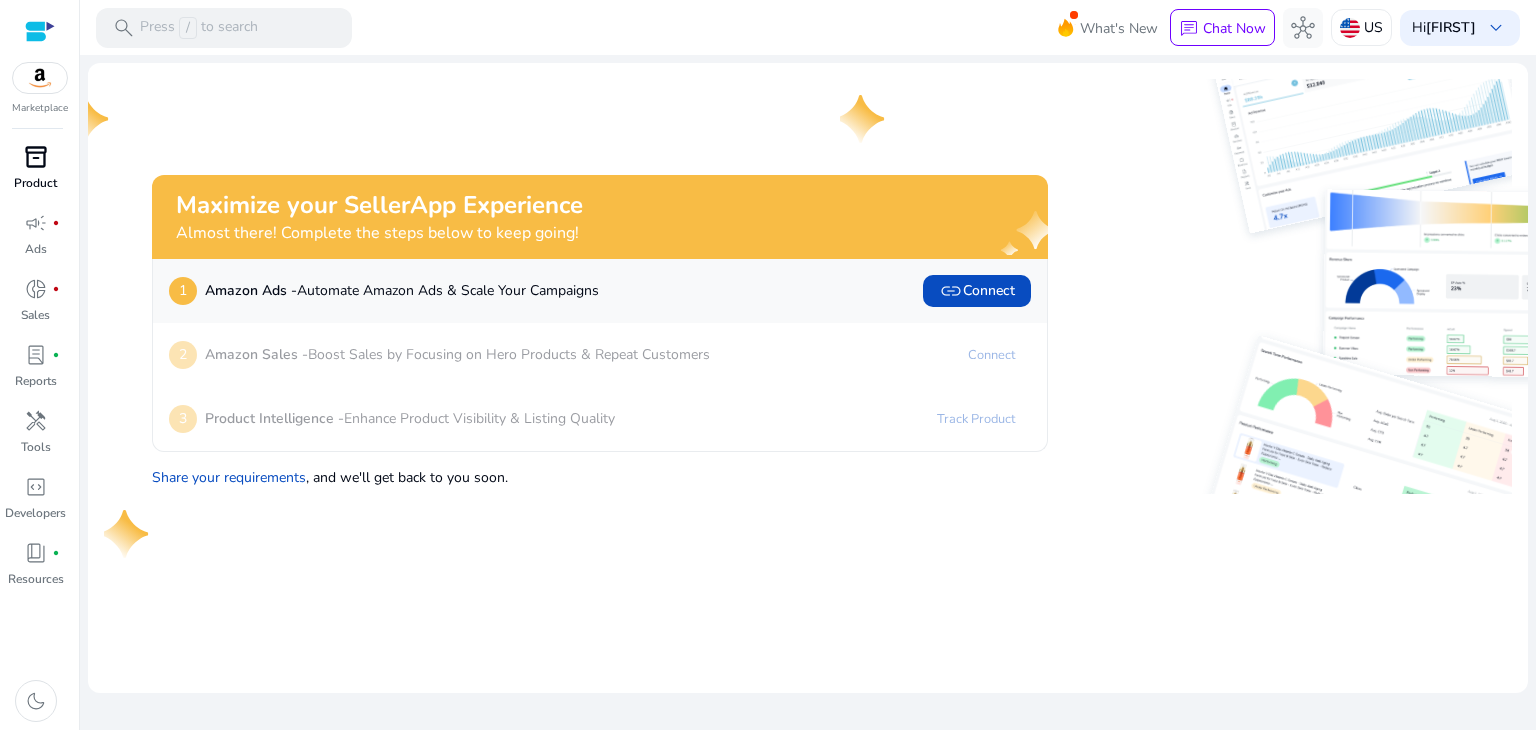 click on "Product" at bounding box center (35, 183) 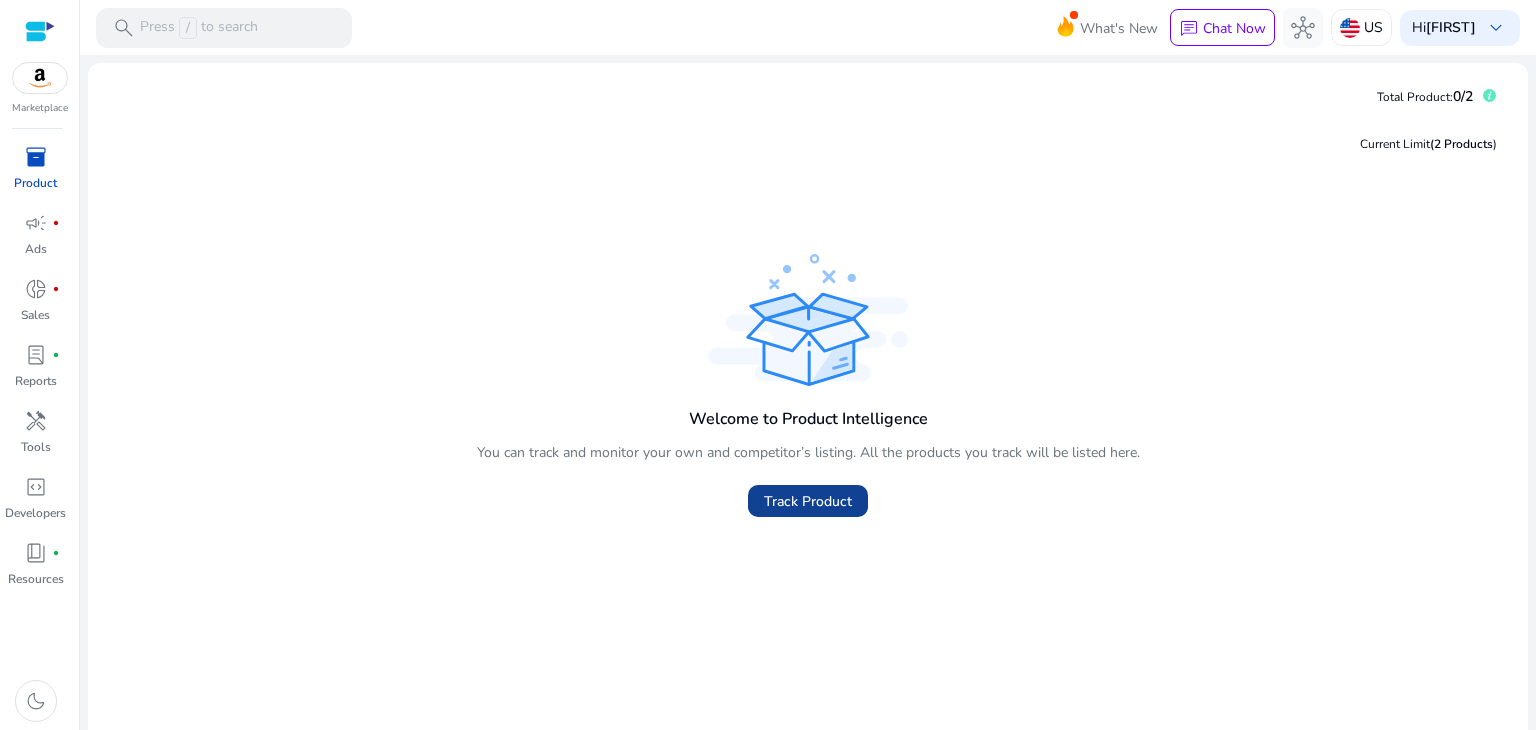 click on "Track Product" 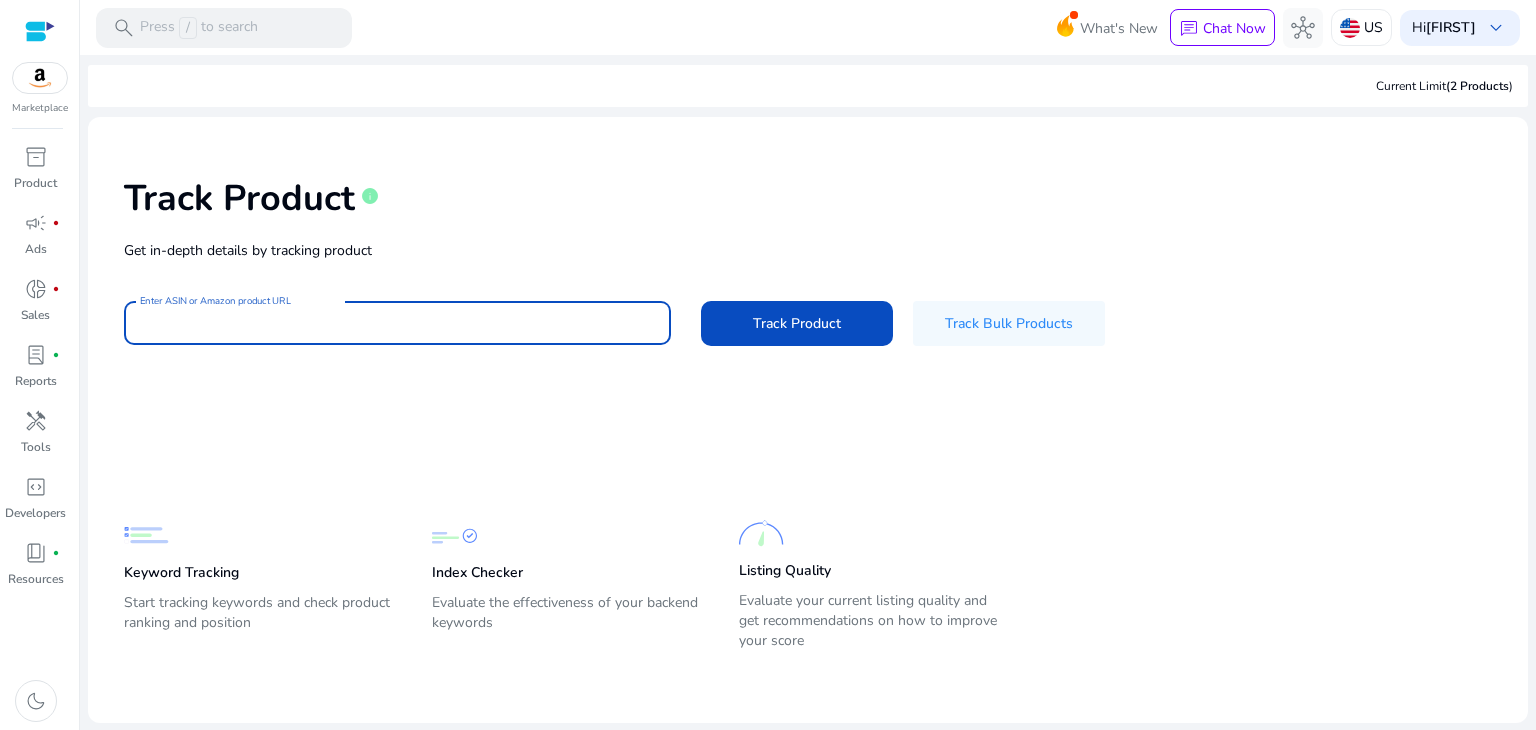 click on "Enter ASIN or Amazon product URL" at bounding box center (397, 323) 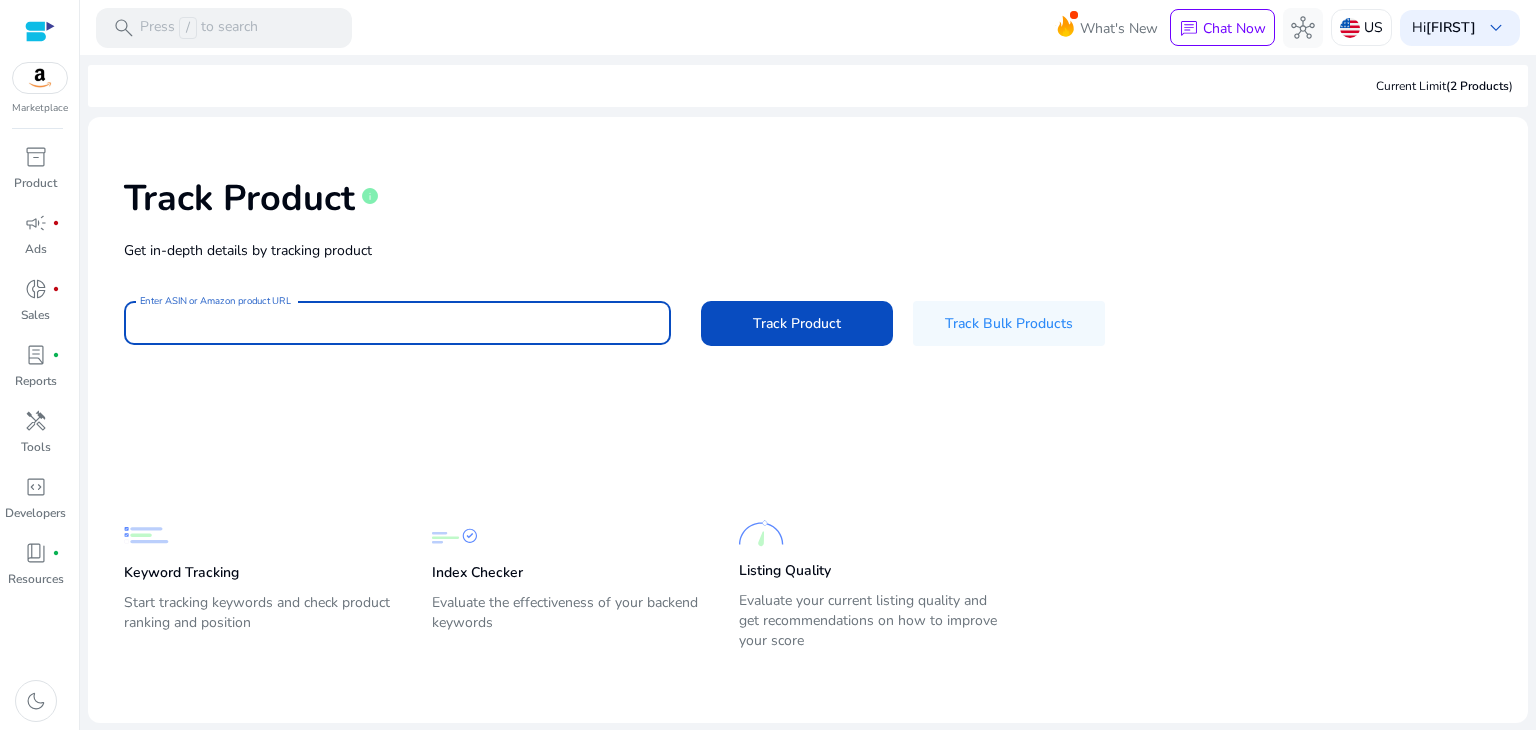 paste on "**********" 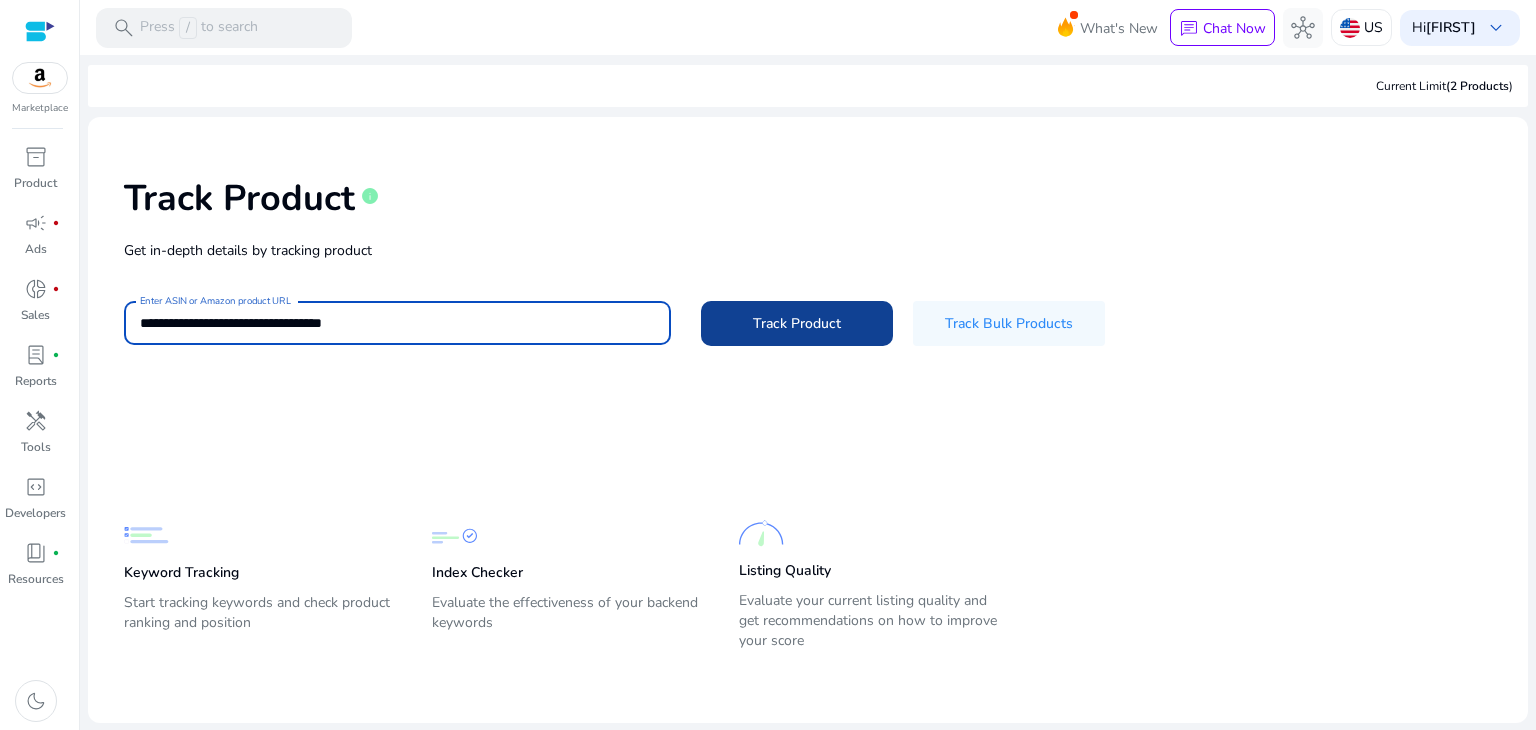 click on "Track Product" 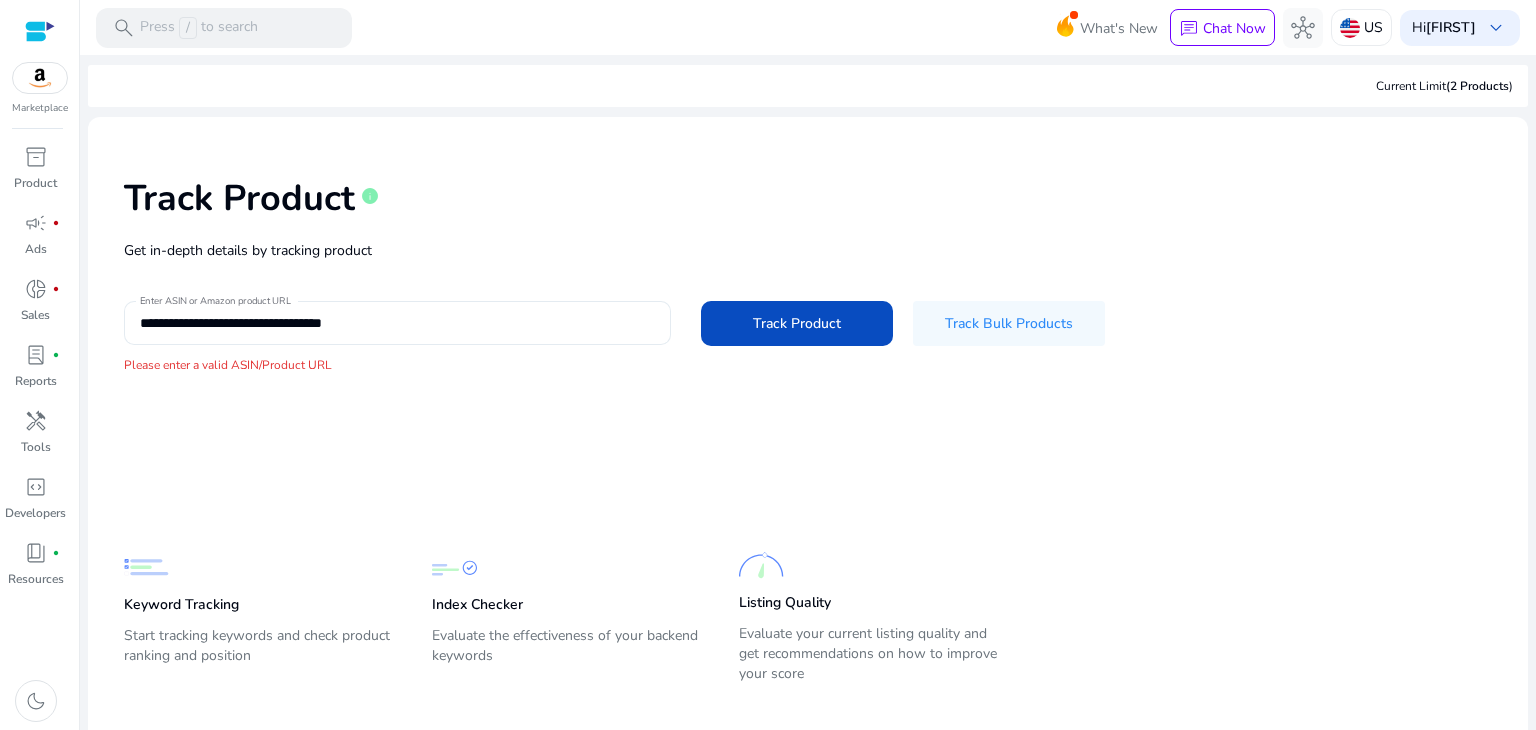 click on "**********" at bounding box center (397, 323) 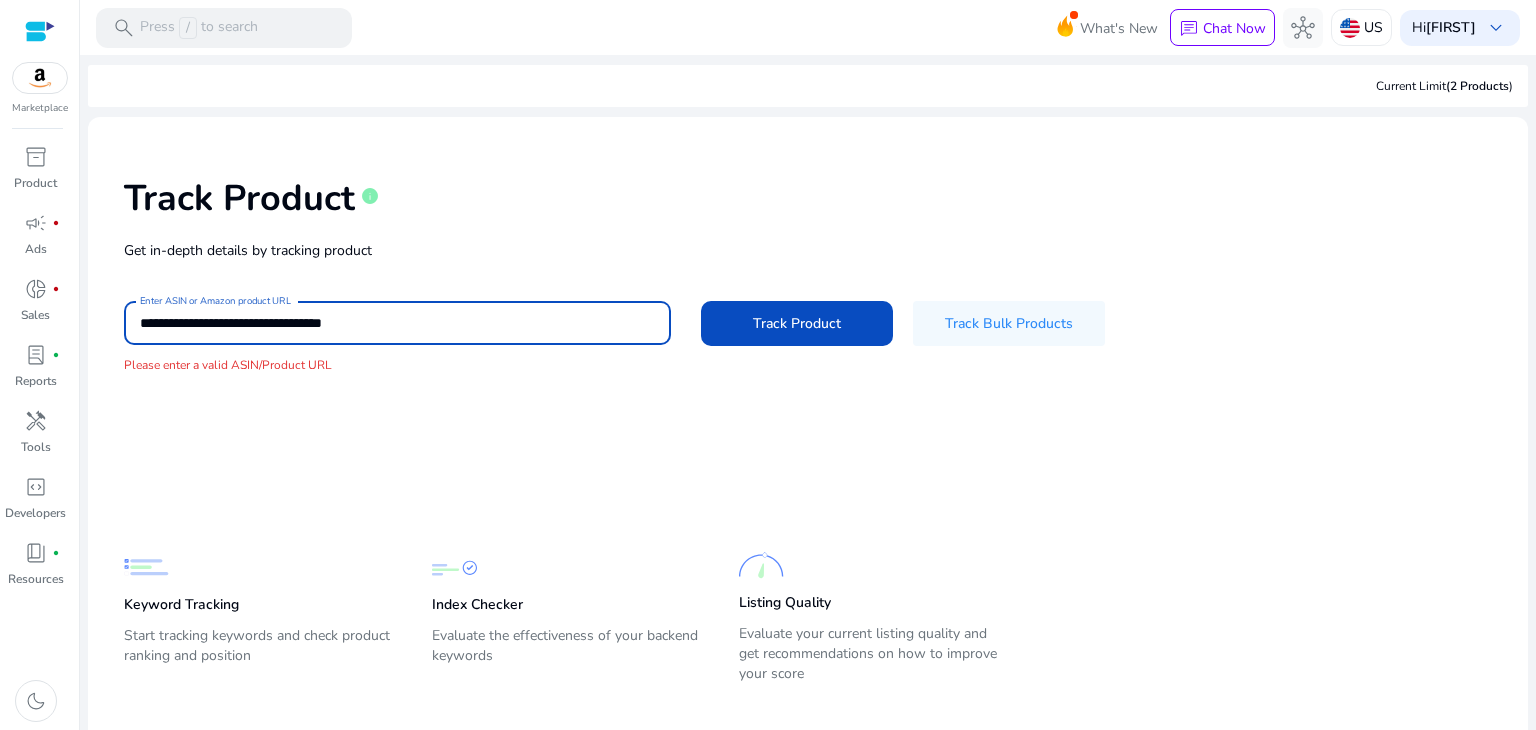 click on "**********" at bounding box center (397, 323) 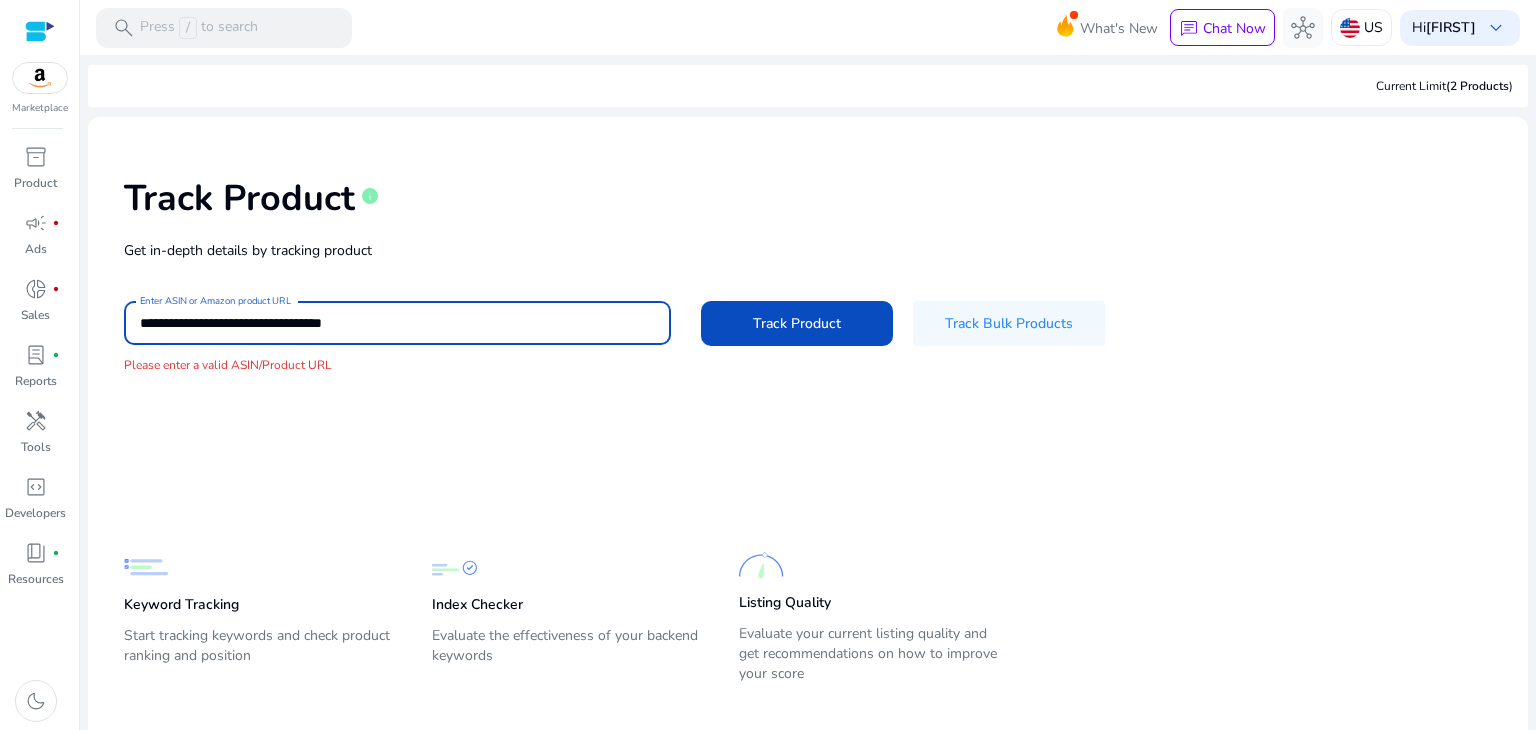 type on "**********" 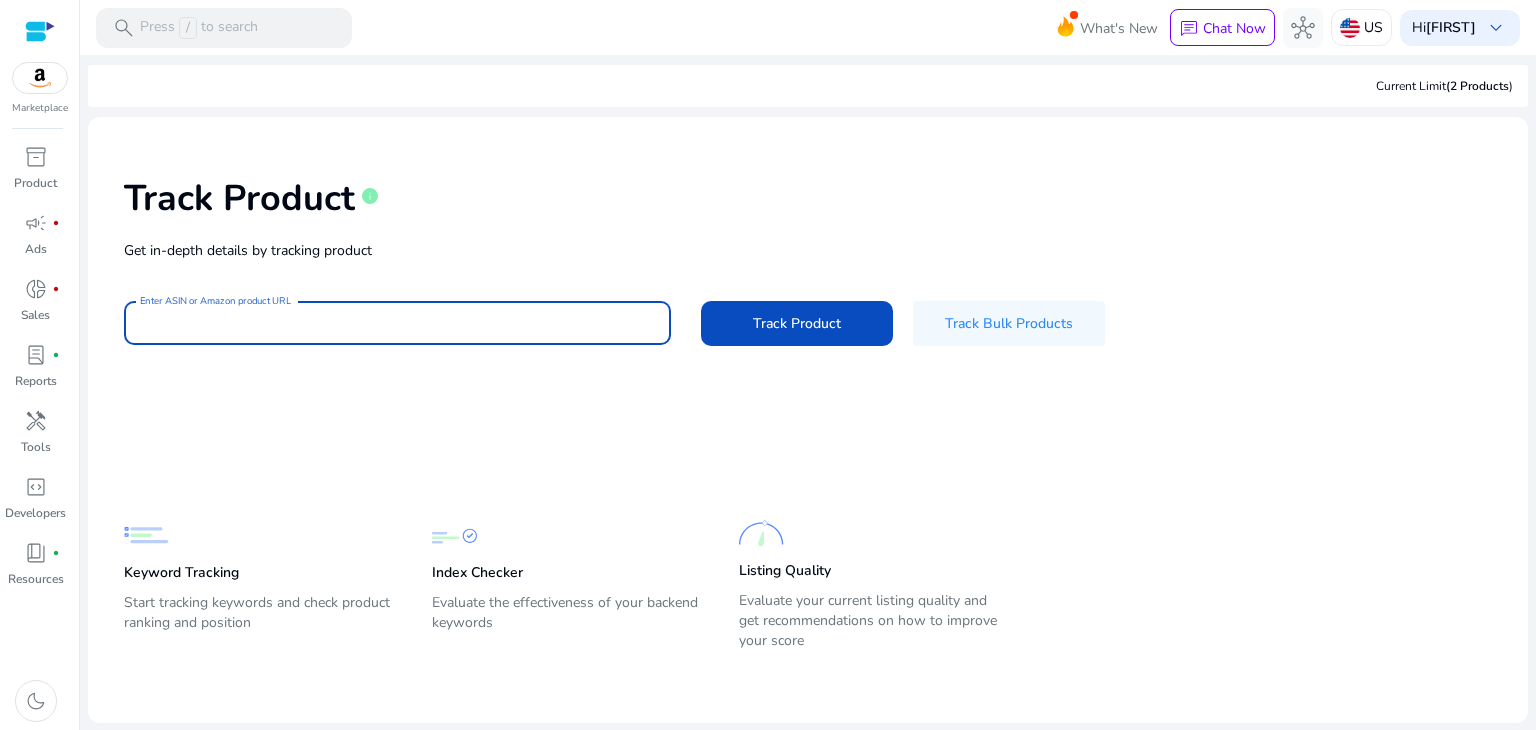 paste on "**********" 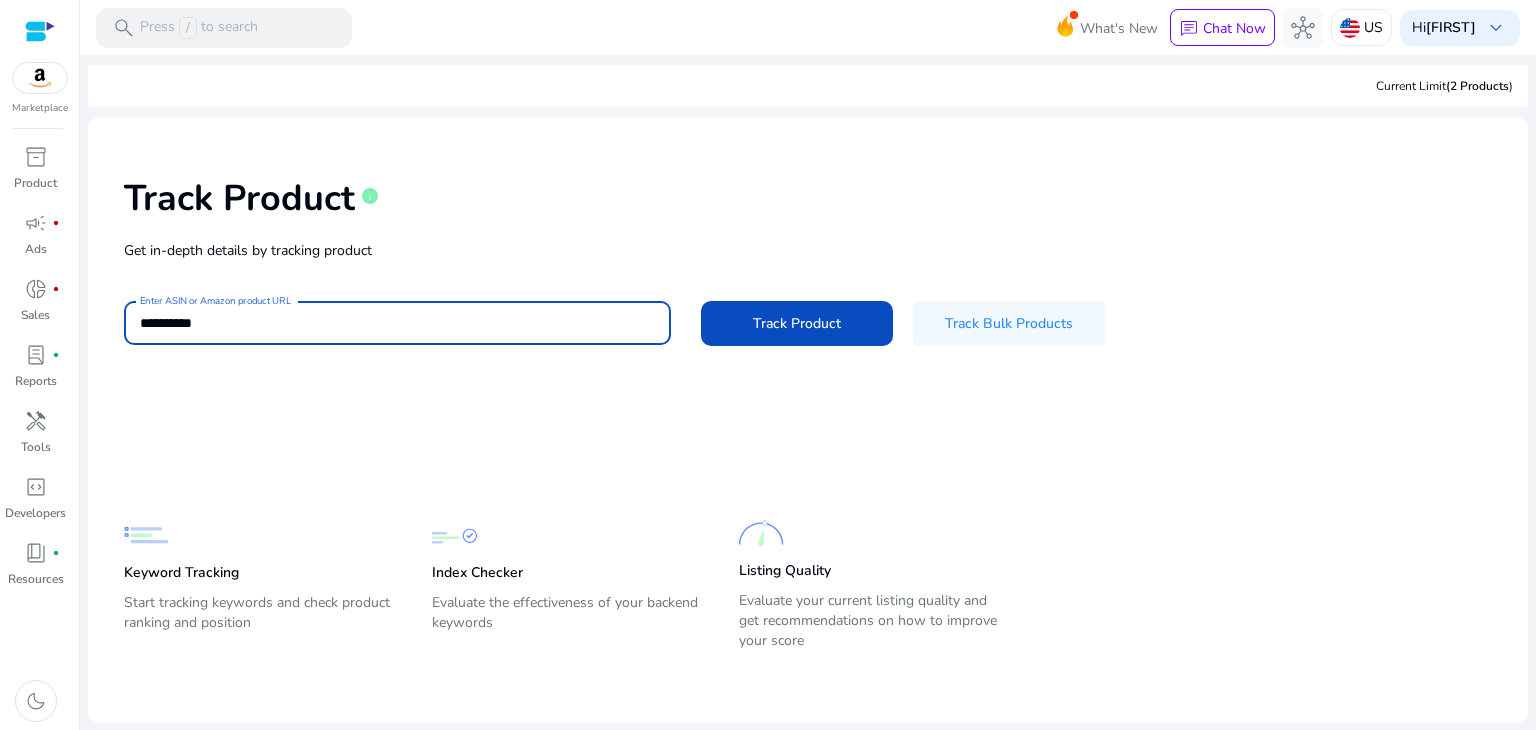 type on "**********" 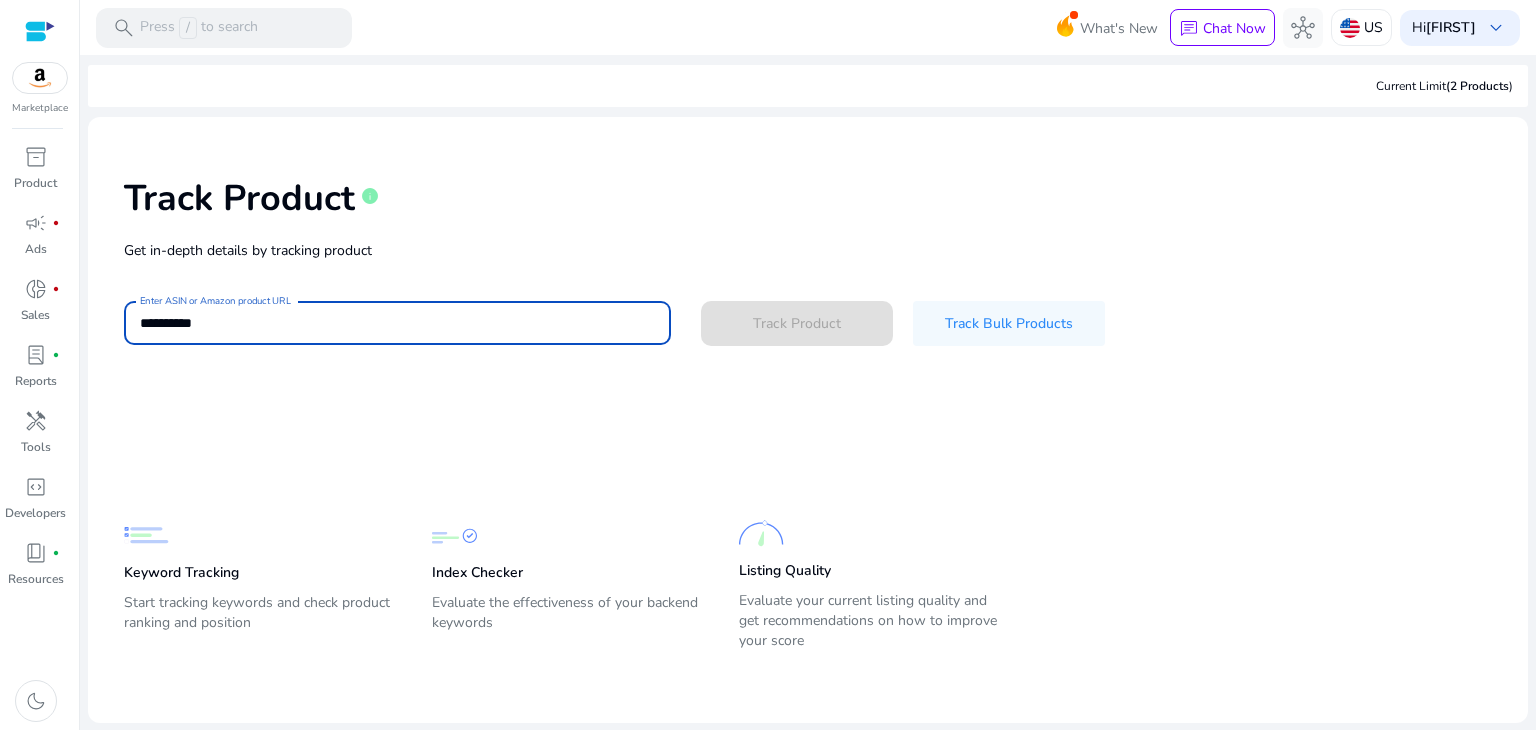 type 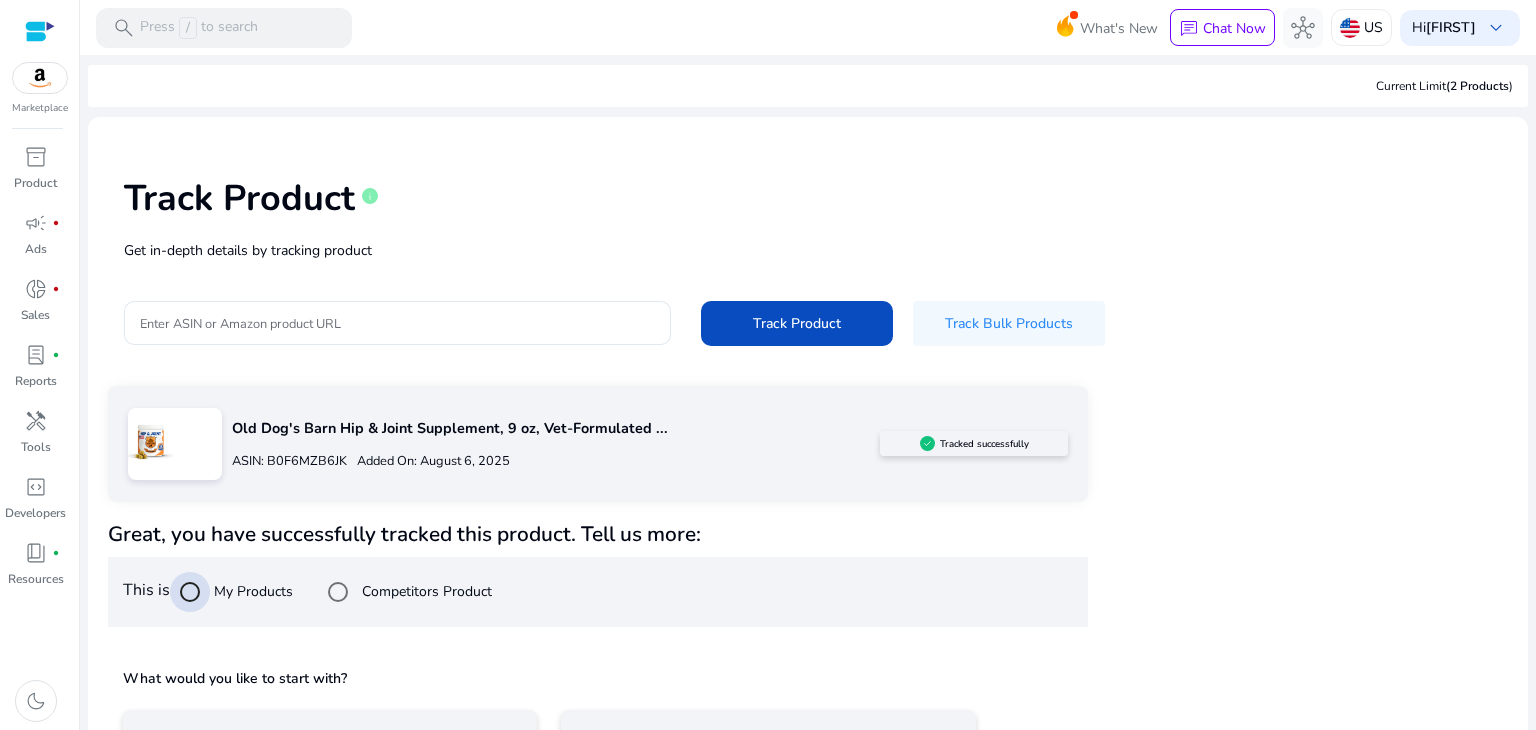 scroll, scrollTop: 144, scrollLeft: 0, axis: vertical 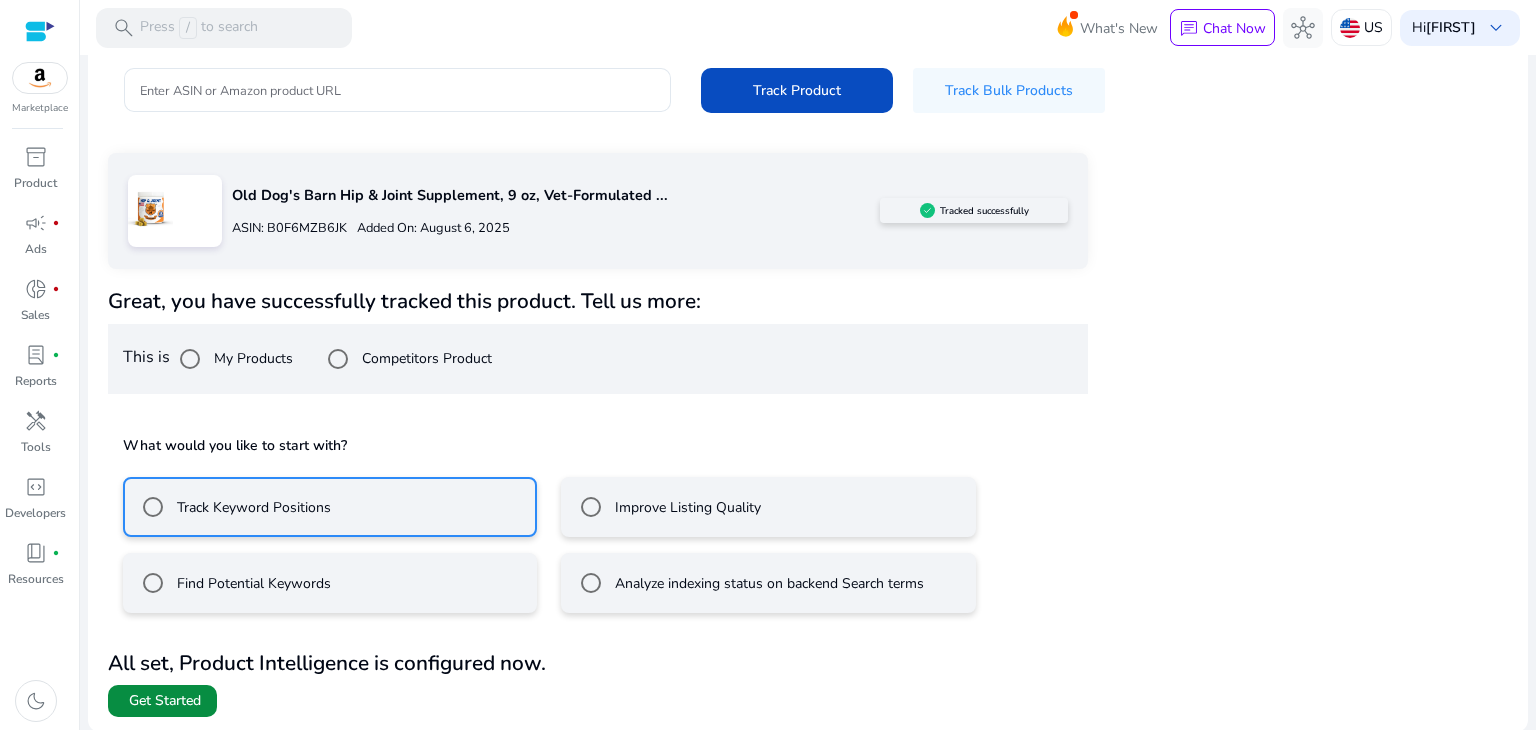 click on "Get Started" at bounding box center (165, 701) 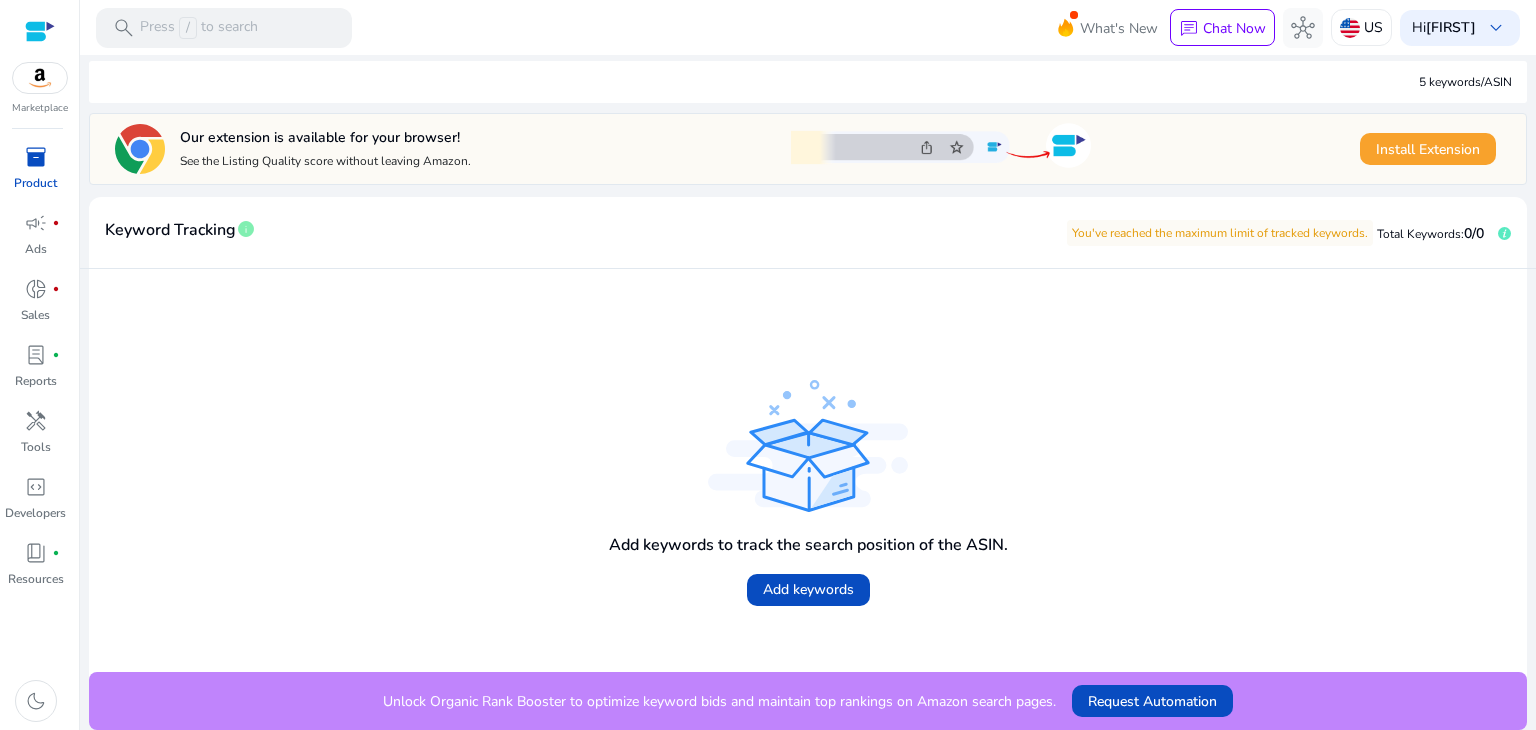 scroll, scrollTop: 0, scrollLeft: 0, axis: both 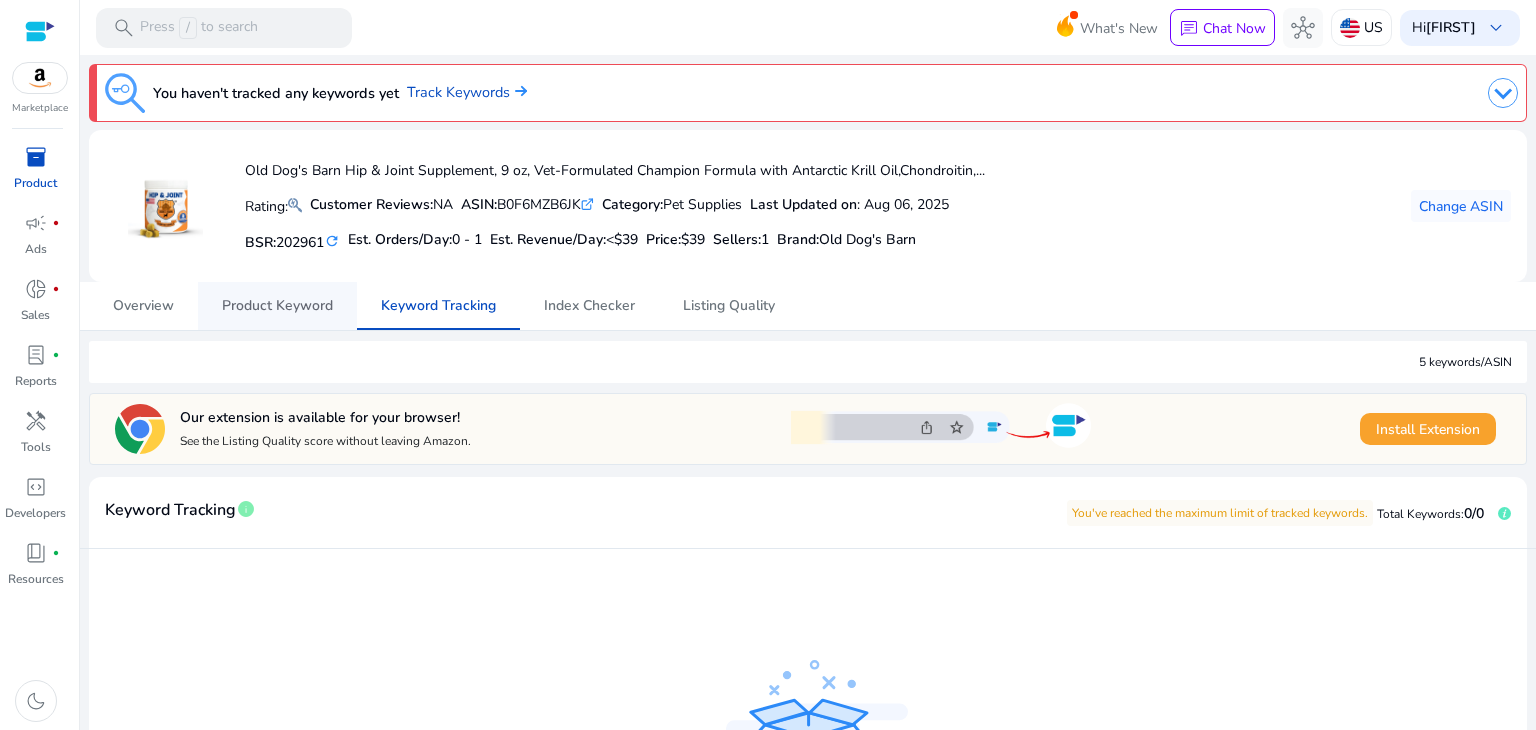 click on "Product Keyword" at bounding box center [277, 306] 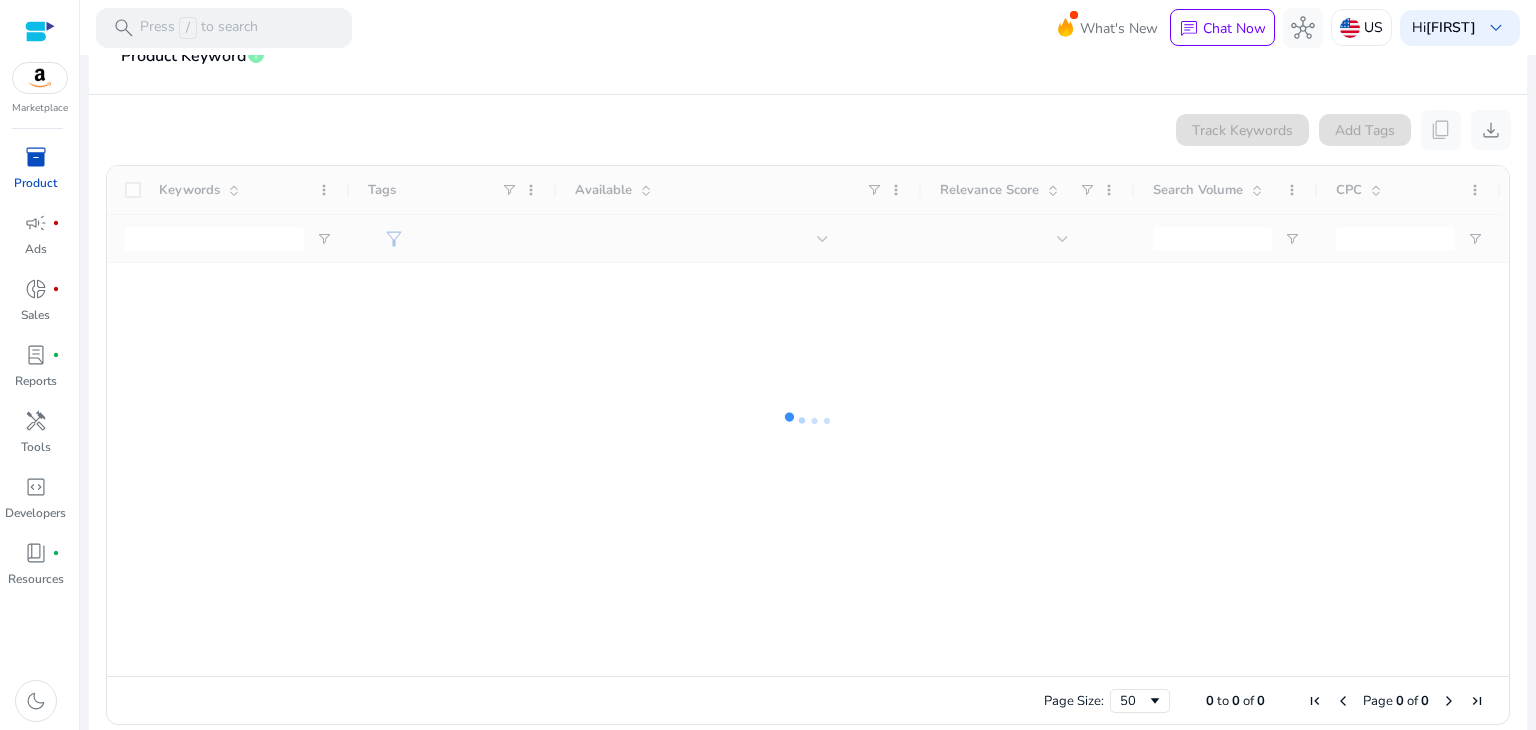 scroll, scrollTop: 364, scrollLeft: 0, axis: vertical 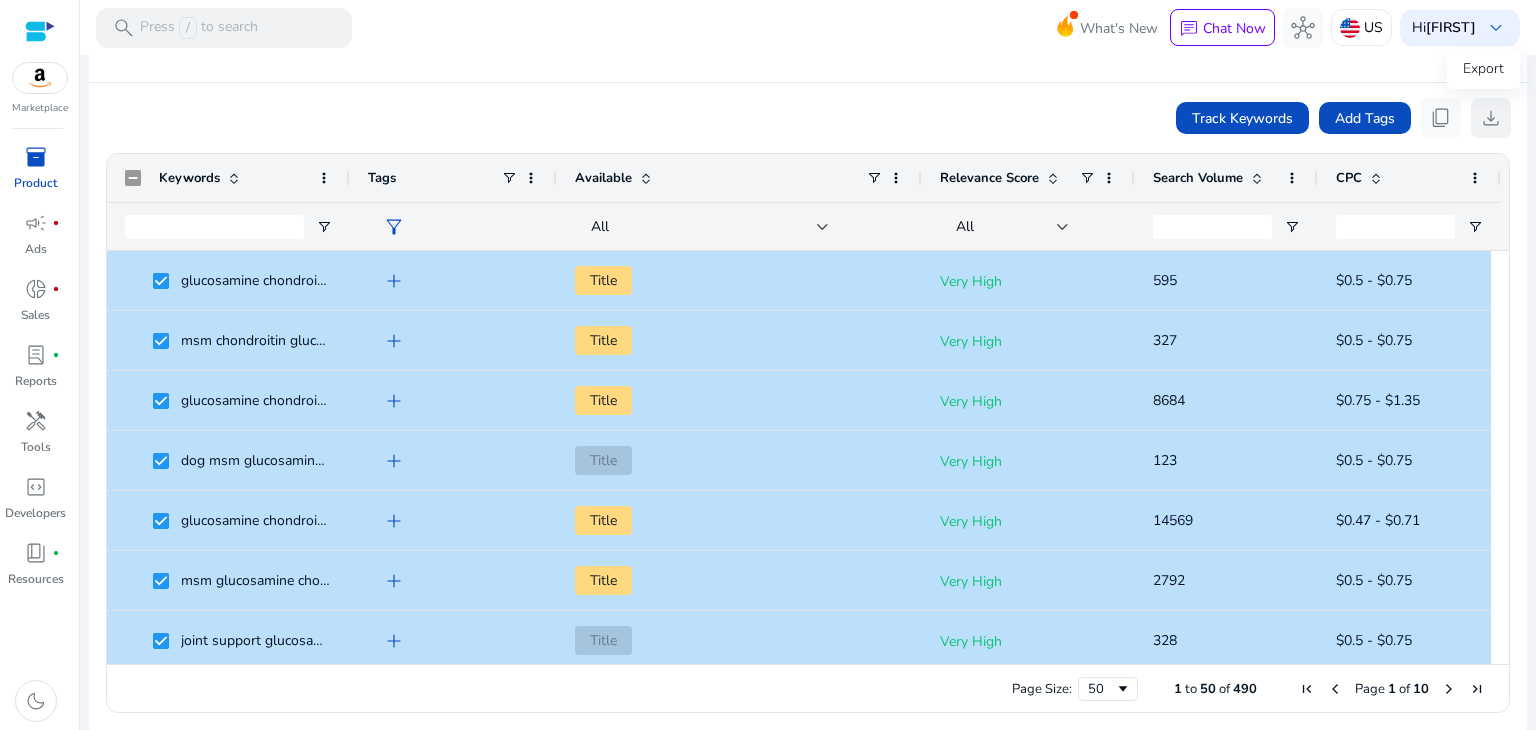 click on "download" 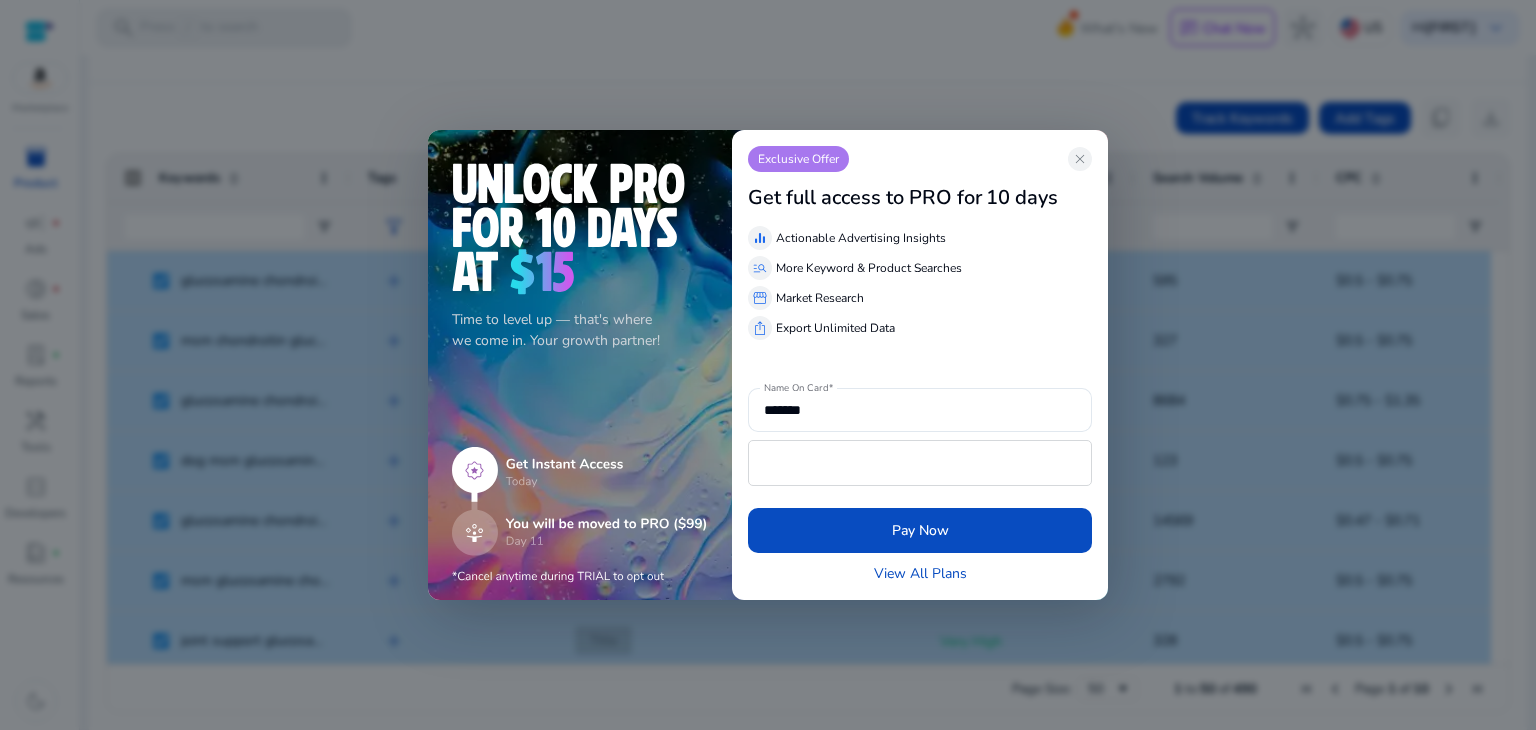 click on "storefront  Market Research" at bounding box center (920, 298) 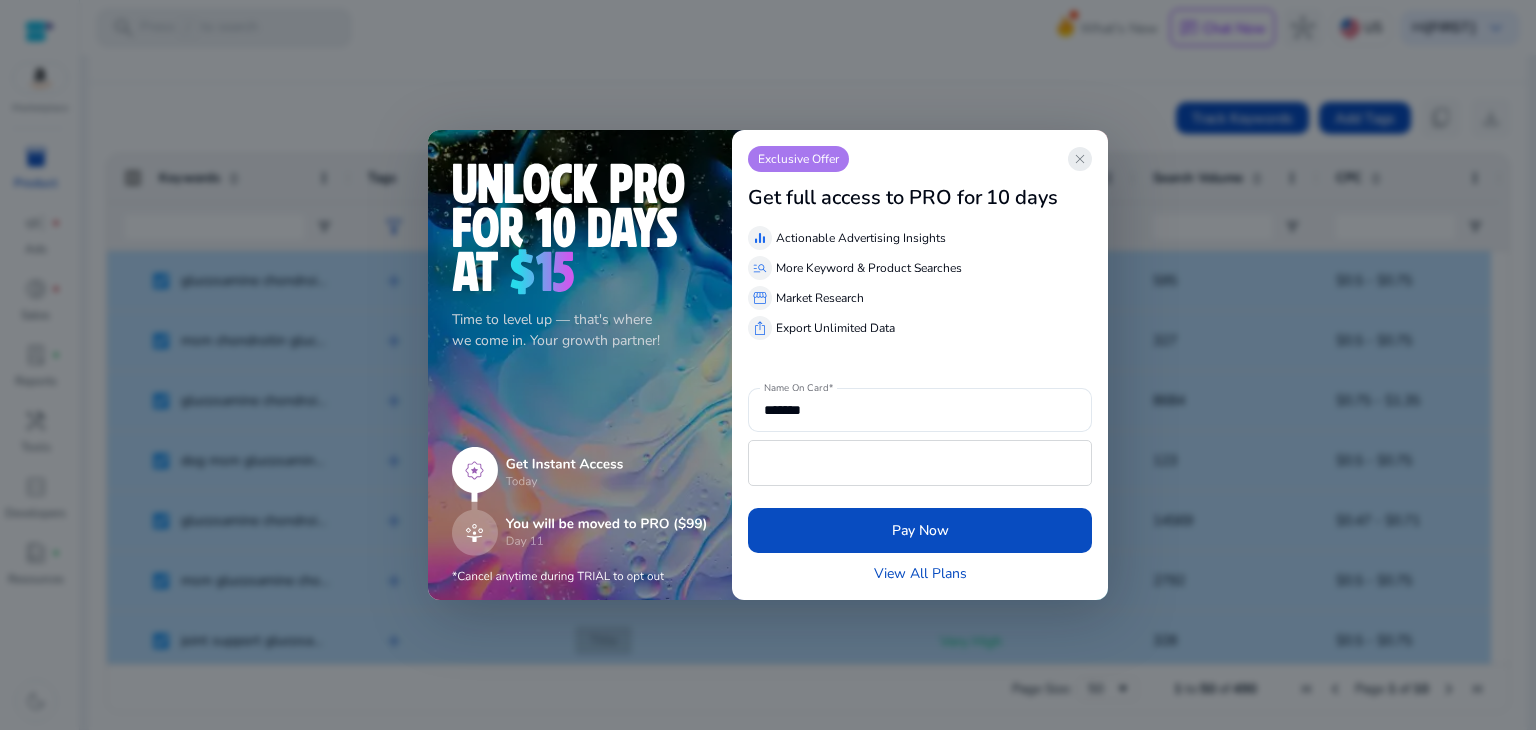 click on "close" at bounding box center (1080, 159) 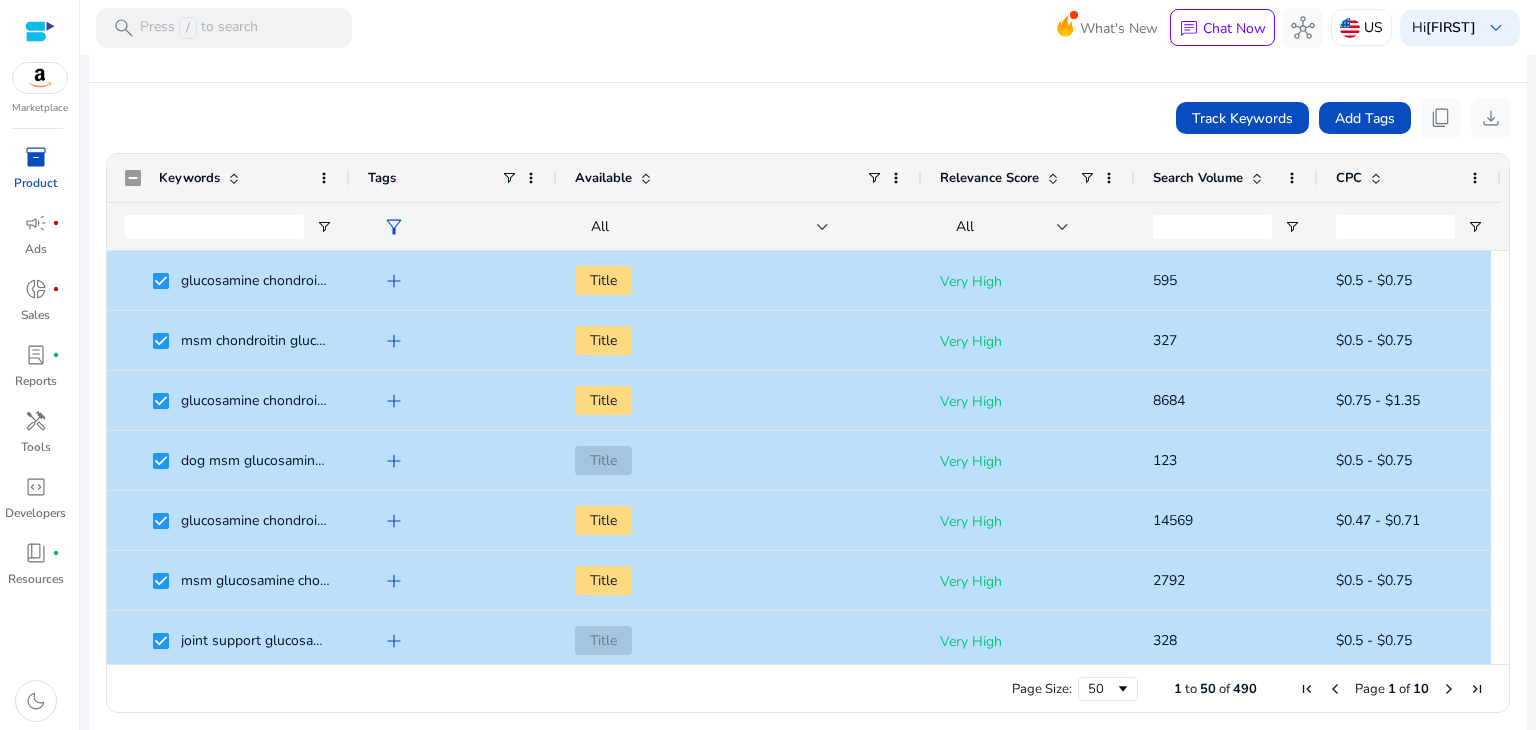 click on "search   Press  /  to search  What's New  chat  Chat Now  hub  US  Hi  [FIRST]   keyboard_arrow_down" at bounding box center (808, 27) 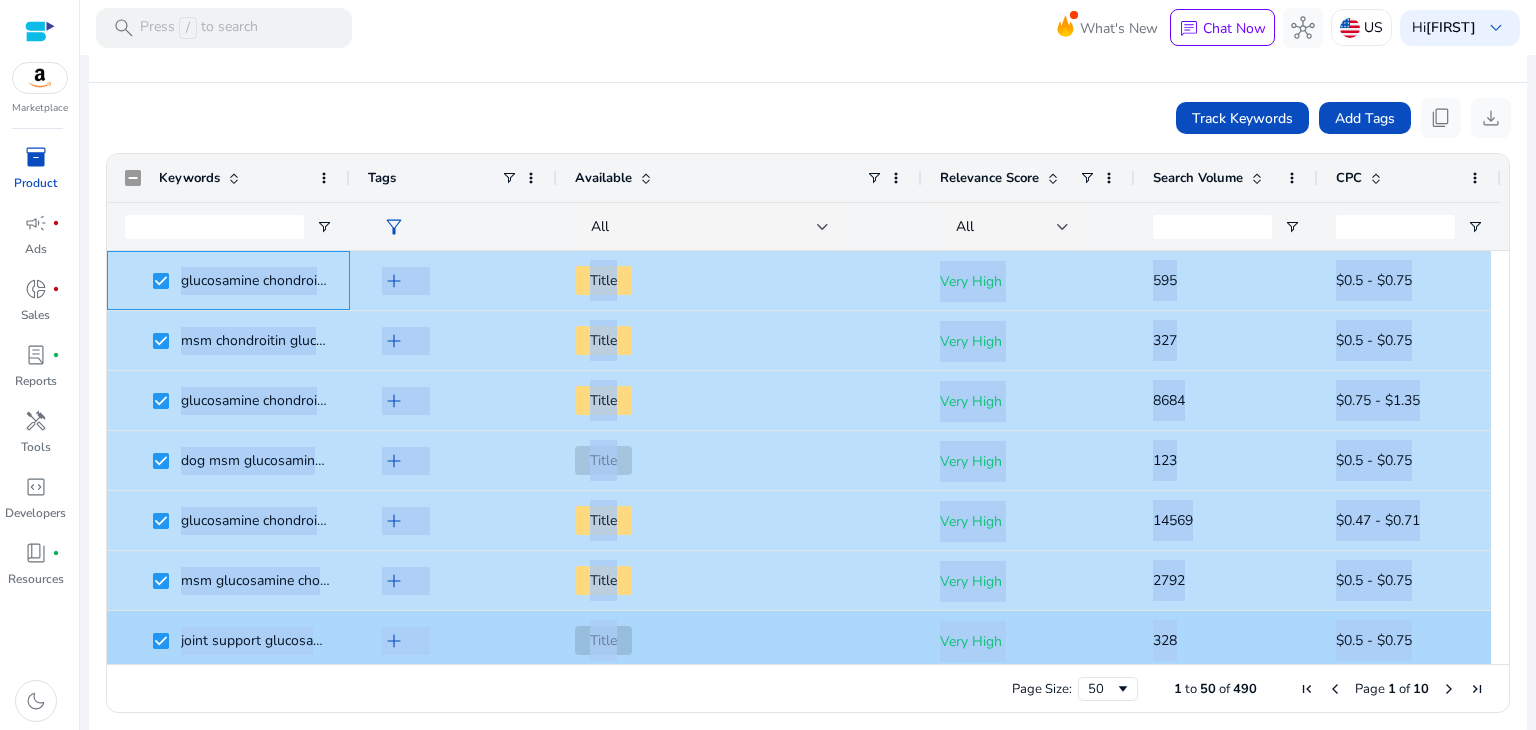 drag, startPoint x: 130, startPoint y: 268, endPoint x: 1417, endPoint y: 630, distance: 1336.9417 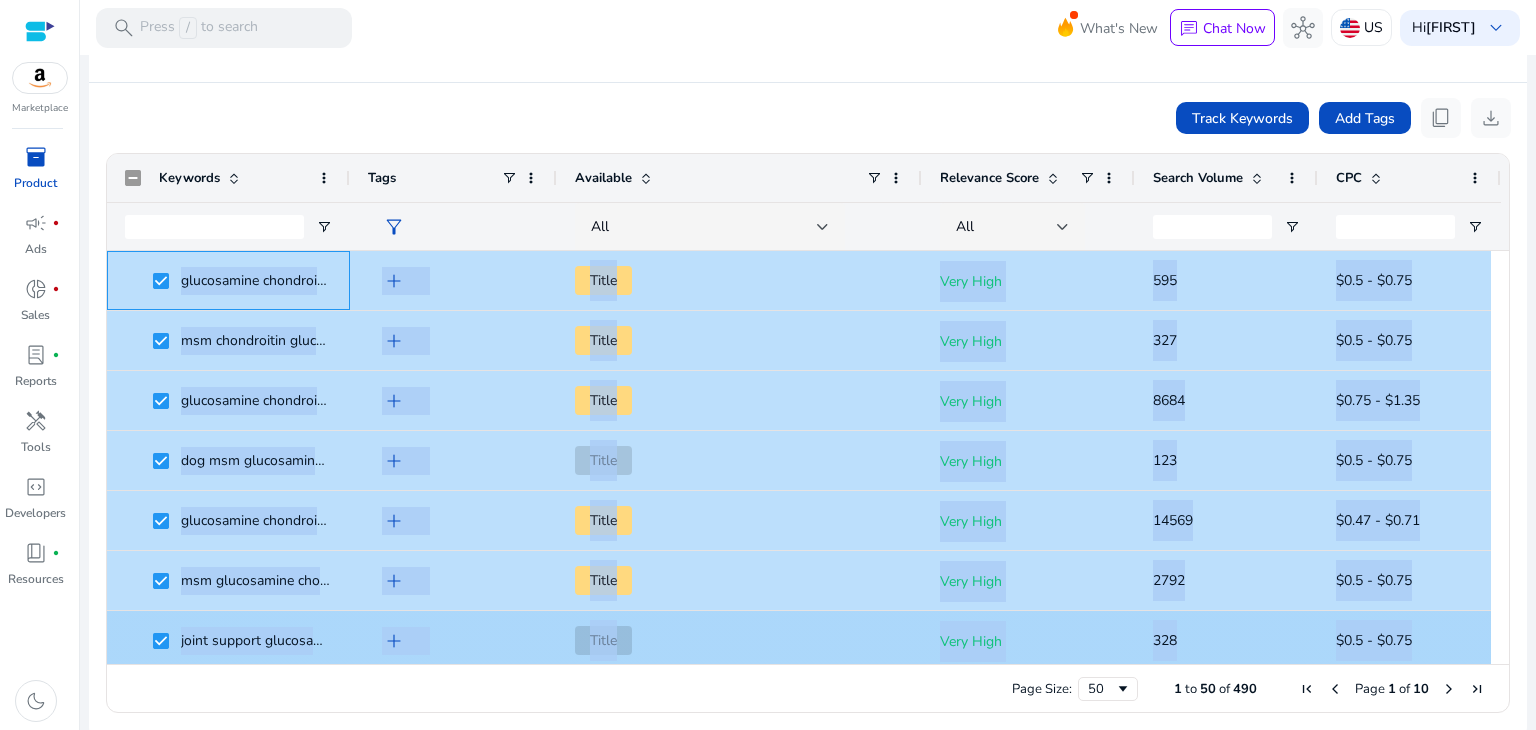 copy on "glucosamine chondroitin msm supplement
add  Title Very High 595 $0.5 - $0.75
msm chondroitin glucosamine supplement
add  Title Very High 327 $0.5 - $0.75
glucosamine chondroitin msm dogs
add  Title Very High 8684 $0.75 - $1.35
dog msm glucosamine chondroitin chews
add  Title Very High 123 $0.5 - $0.75
glucosamine chondroitin msm
add  Title Very High 14569 $0.47 - $0.71
msm glucosamine chondroitin
add  Title Very High 2792 $0.5 - $0.75
joint support glucosamine chondroitin msm
add  Title Very High 328 $0.5 - $0.75" 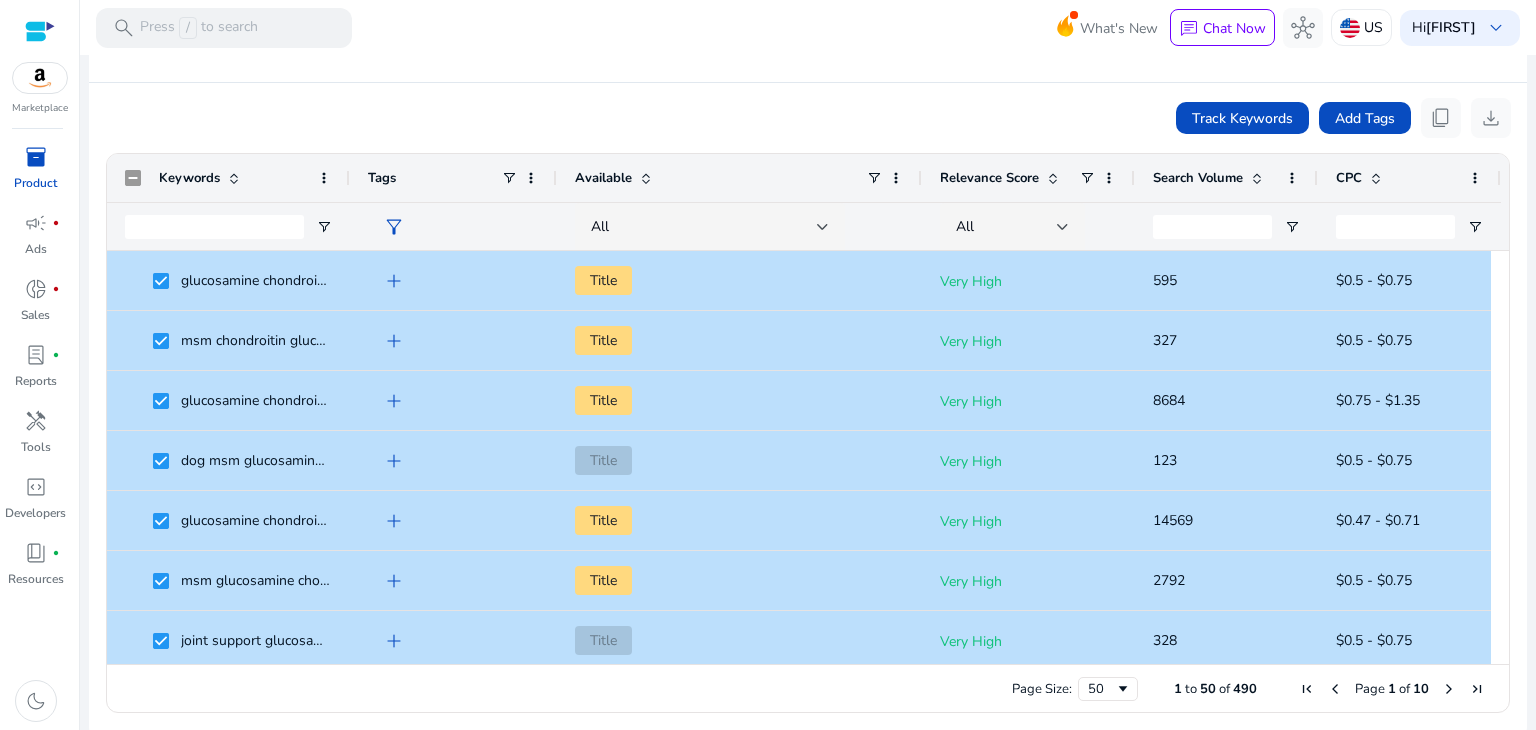 click on "search   Press  /  to search  What's New  chat  Chat Now  hub  US  Hi  [FIRST]   keyboard_arrow_down  We are getting things ready for you...  You haven't tracked any keywords yet   Track Keywords   Old Dog's Barn Hip & Joint Supplement, 9 oz, Vet-Formulated Champion Formula with Antarctic Krill Oil,Chondroitin,...   Rating:  Customer Reviews:  NA  ASIN:  B0F6MZB6JK  .st0{fill:#2c8af8} Category:  Pet Supplies  Last Updated on : Aug 06, 2025   BSR:  202961 refresh  Est. Orders/Day:  0 - 1  Est. Revenue/Day:  <$39  Price:  $39  Sellers:  1 Brand :  Old Dog's Barn  Change ASIN   Overview   Product Keyword   Keyword Tracking   Index Checker   Listing Quality  Product Keyword  info   Track Keywords   Add Tags   content_copy   download  Press SPACE to deselect this row.
Drag here to set row groups Drag here to set column labels" 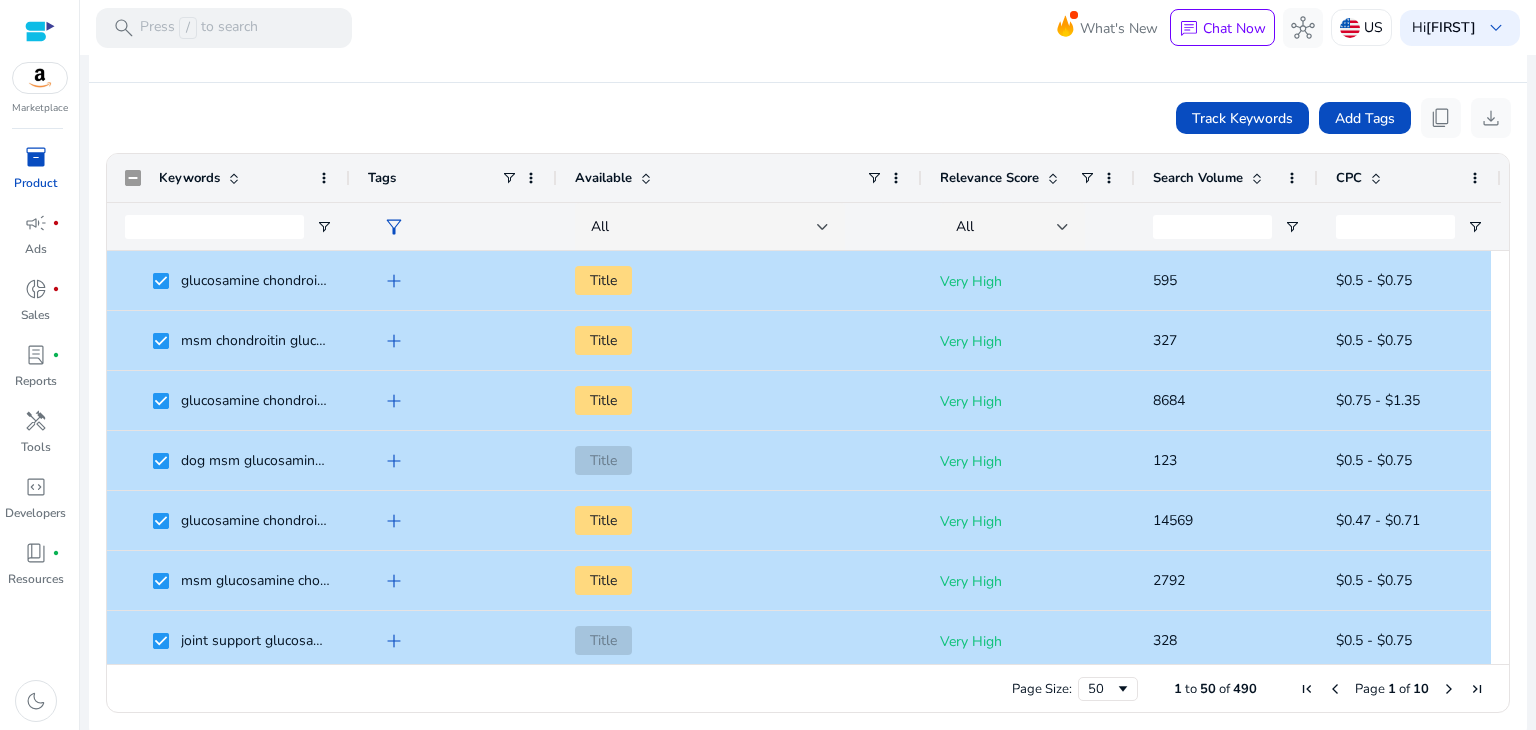click on "Track Keywords   Add Tags   content_copy   download  Press SPACE to deselect this row.
Drag here to set row groups Drag here to set column labels
Keywords
Tags
Available
1" 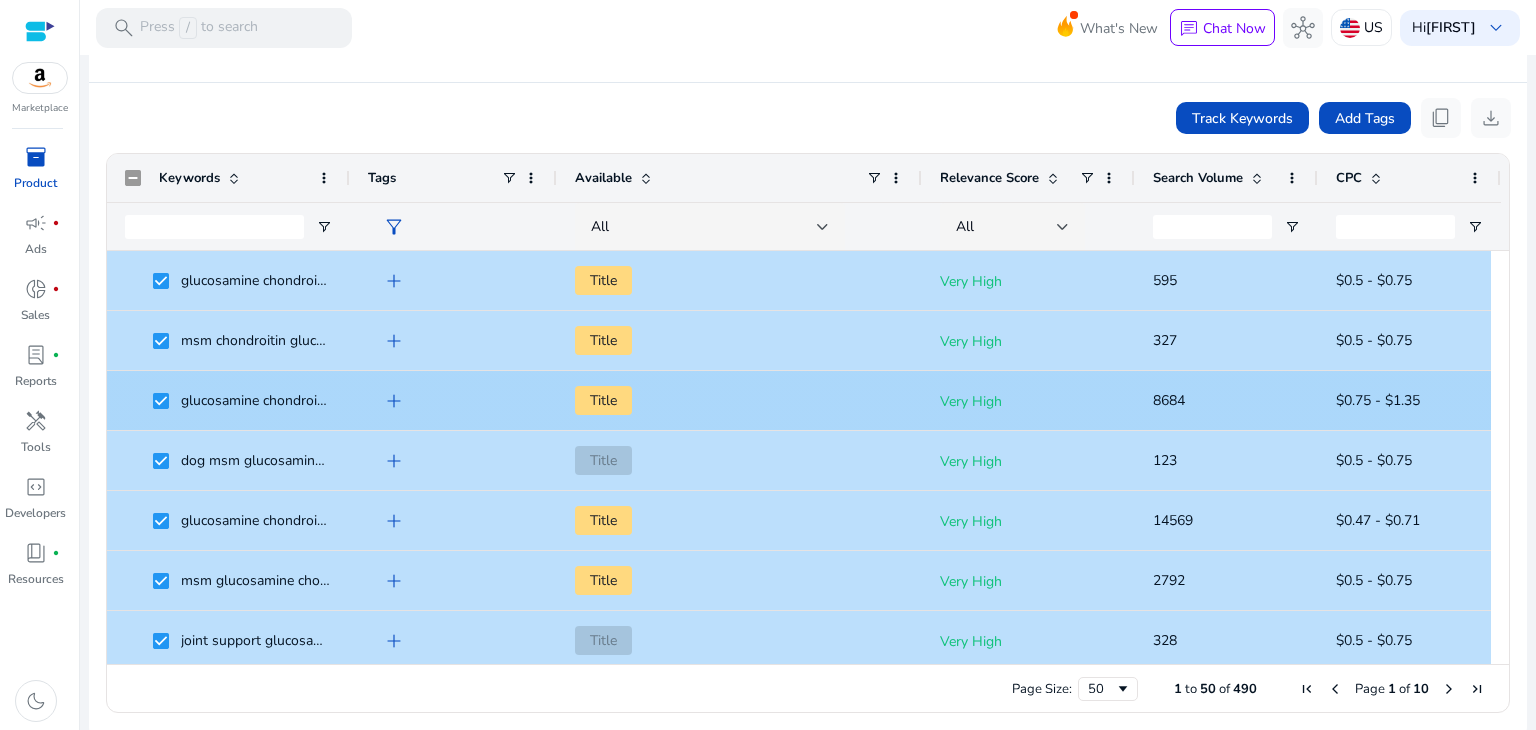 scroll, scrollTop: 161, scrollLeft: 0, axis: vertical 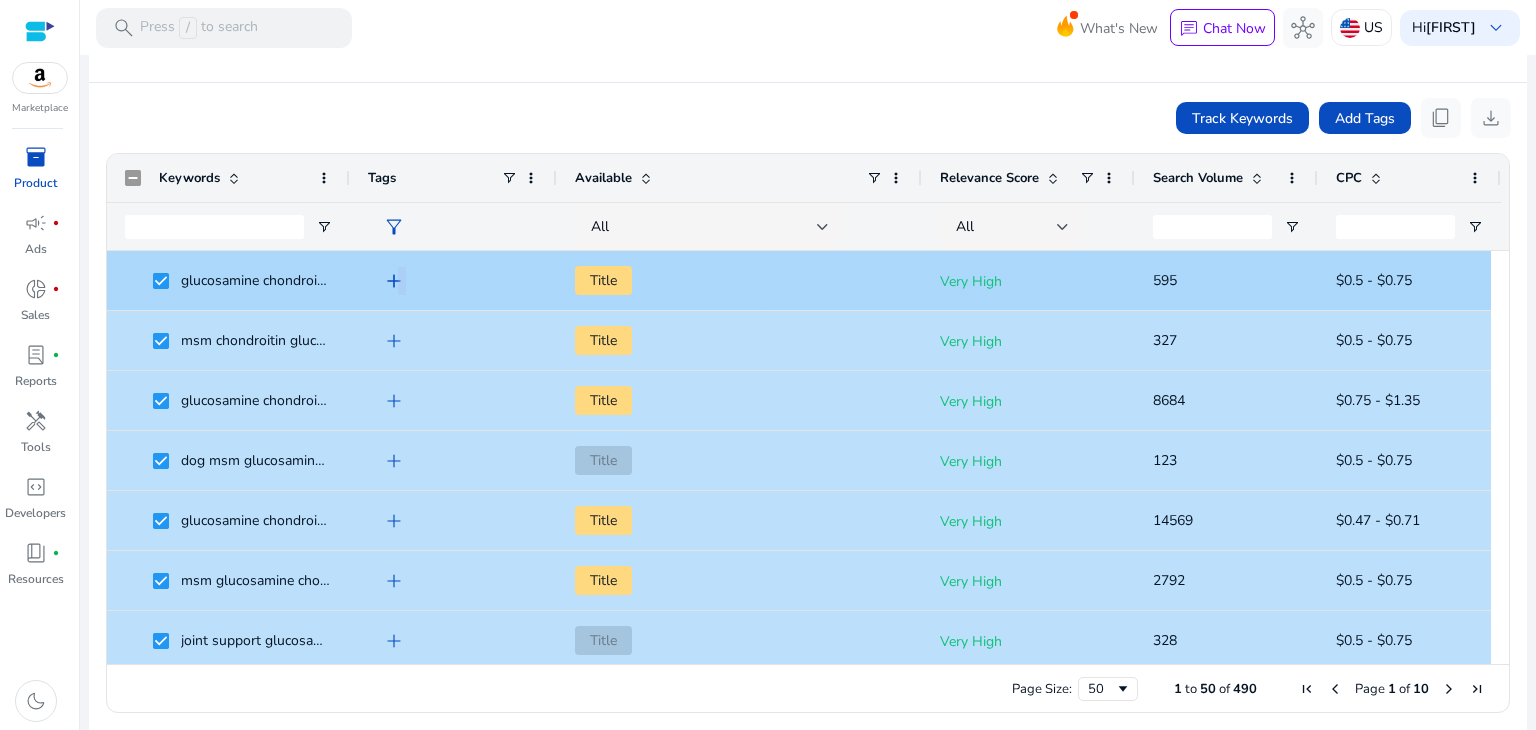 click on "add" 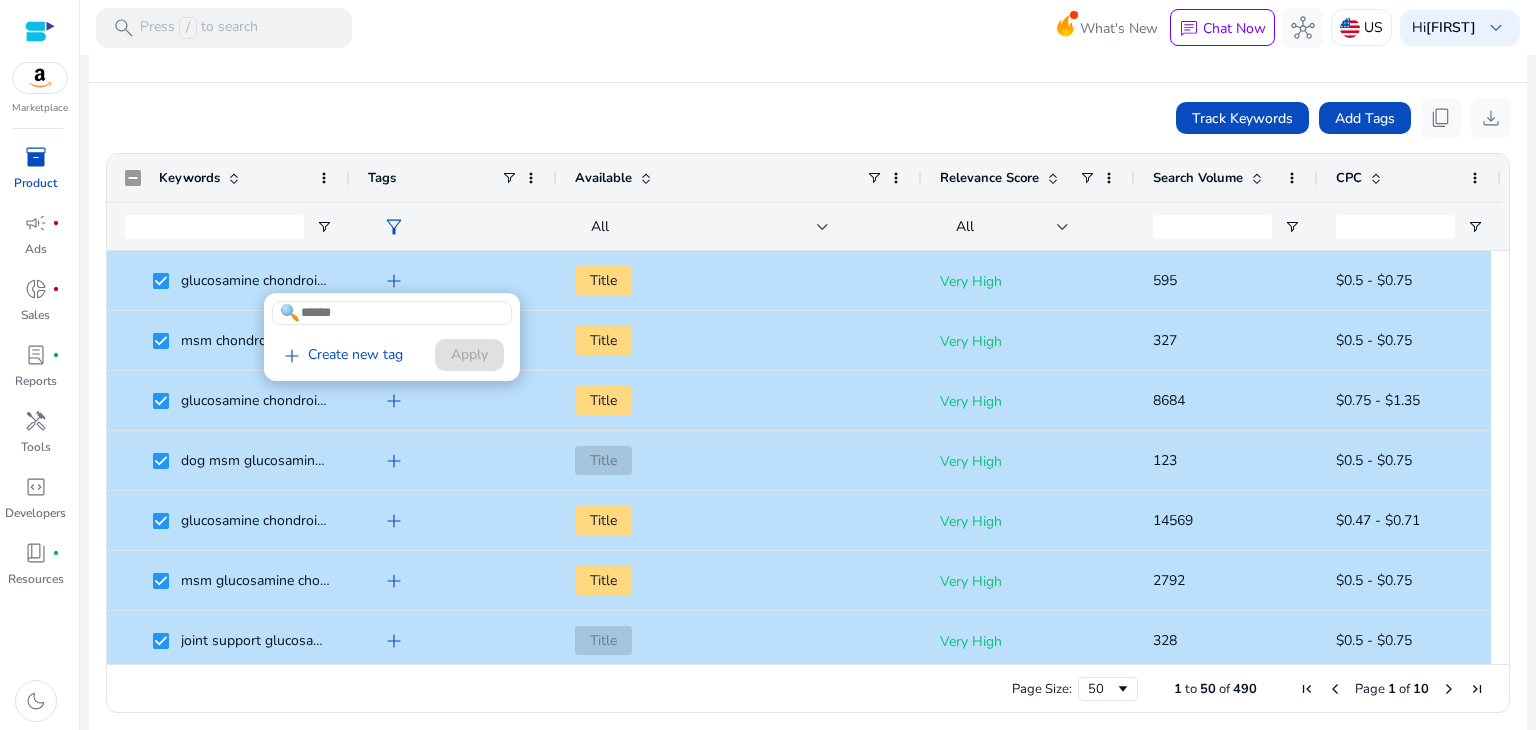 click at bounding box center (768, 365) 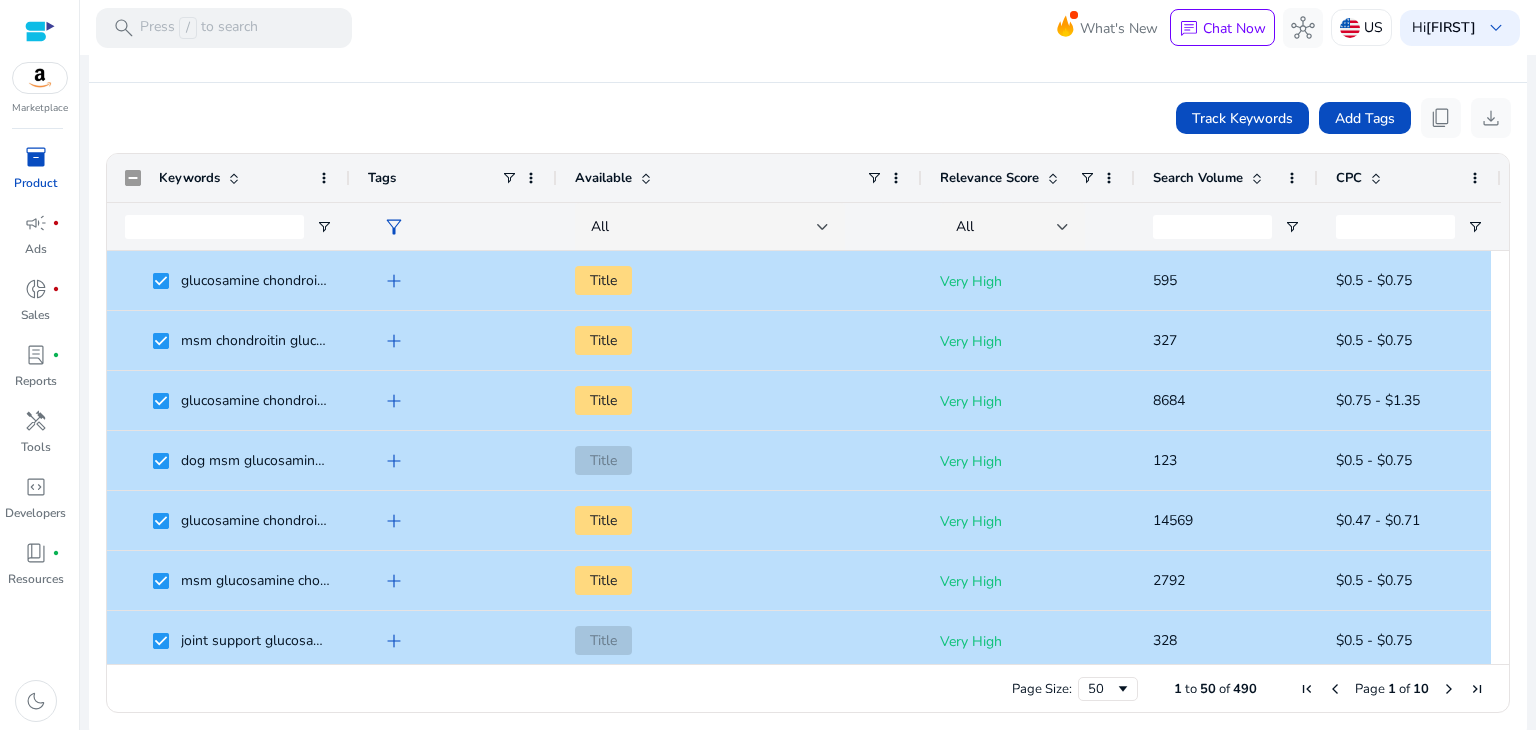 click on "Product Keyword  info" 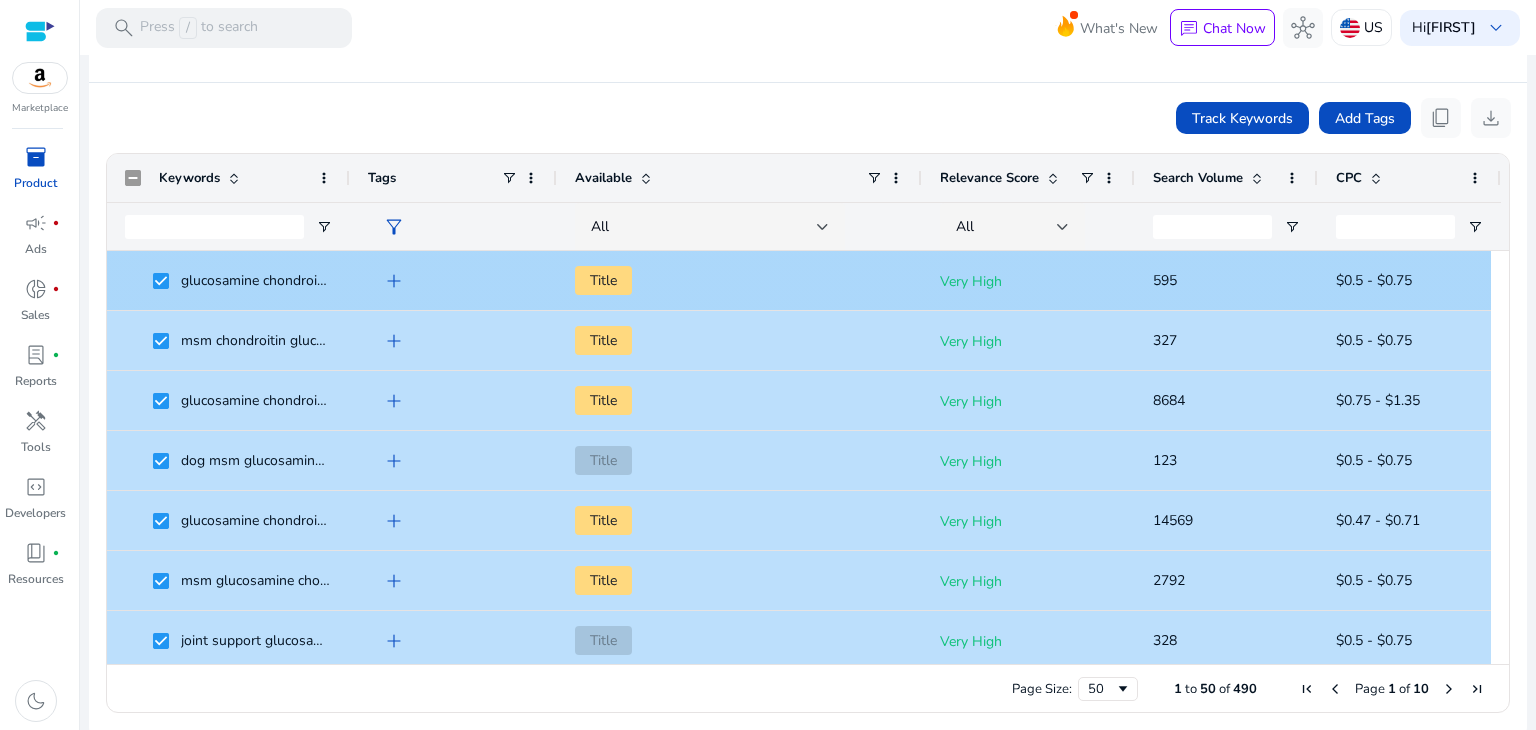 click on "glucosamine chondroitin msm supplement" 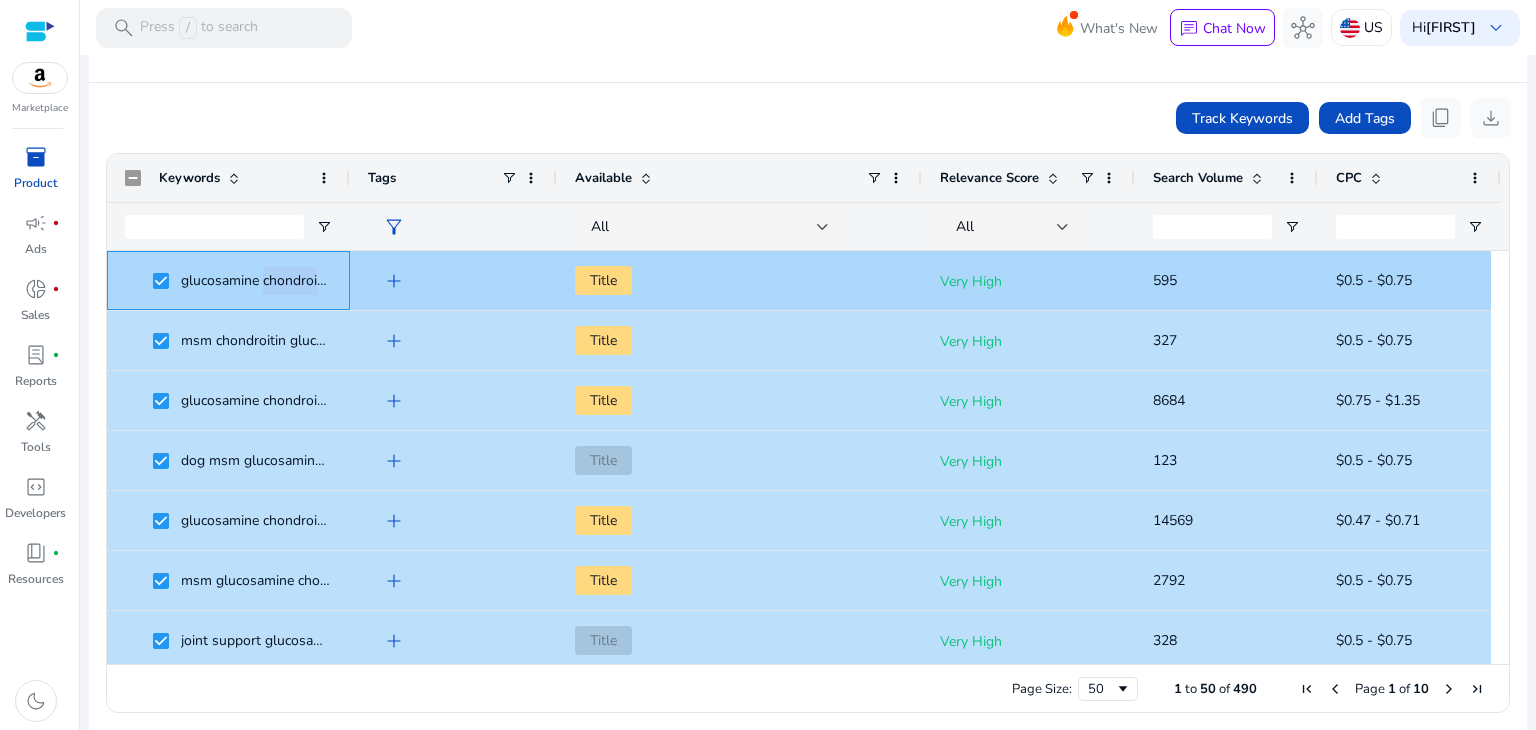 click on "glucosamine chondroitin msm supplement" 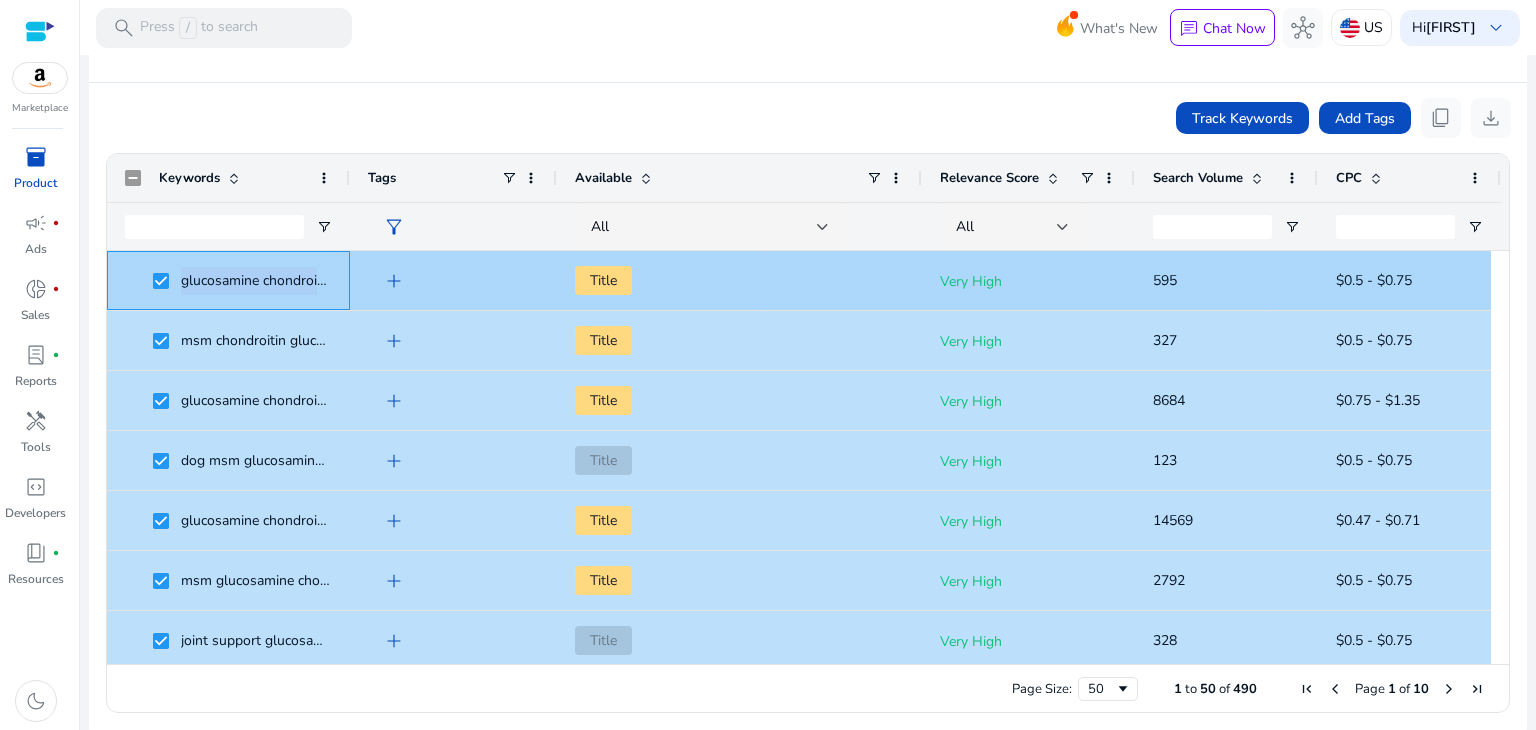 click on "glucosamine chondroitin msm supplement" 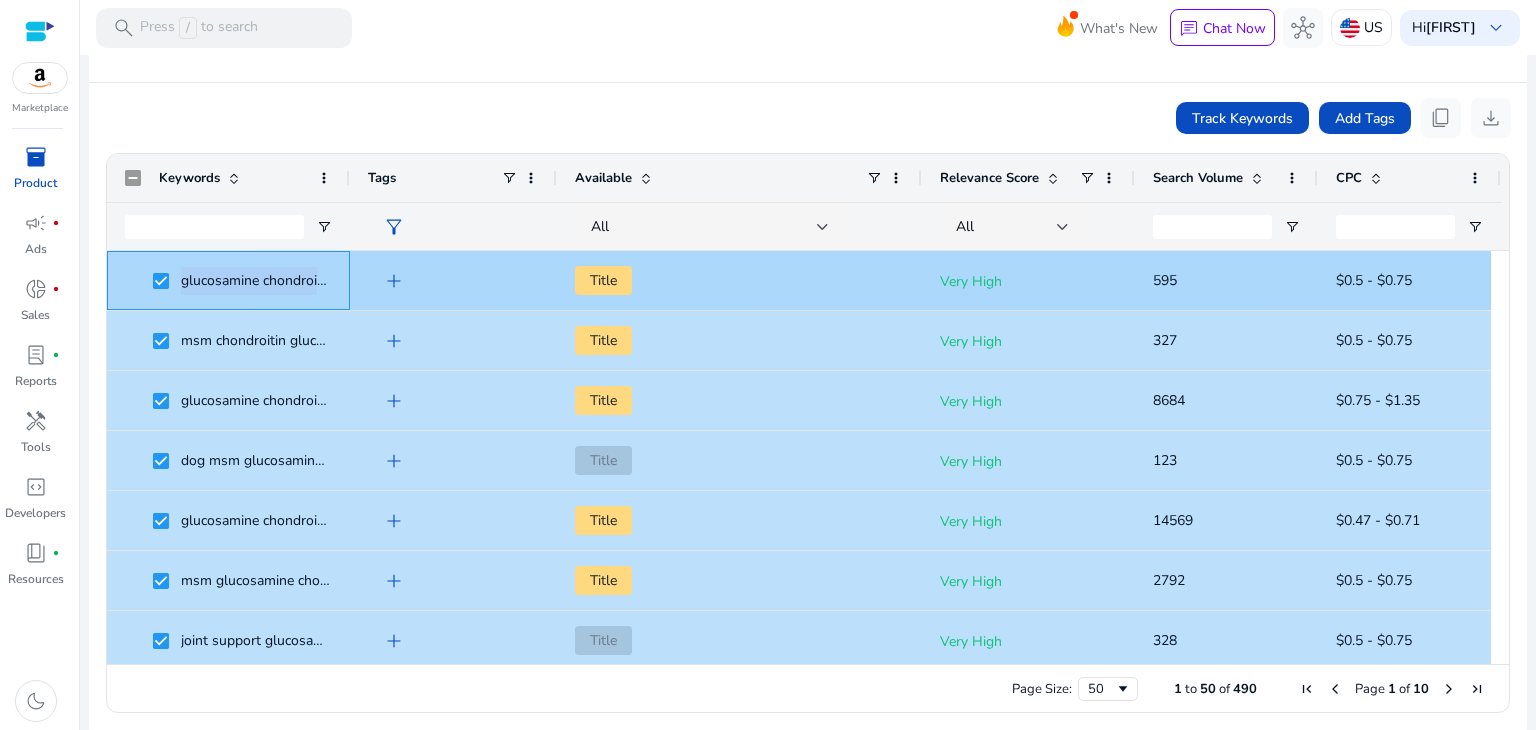 click on "glucosamine chondroitin msm supplement" 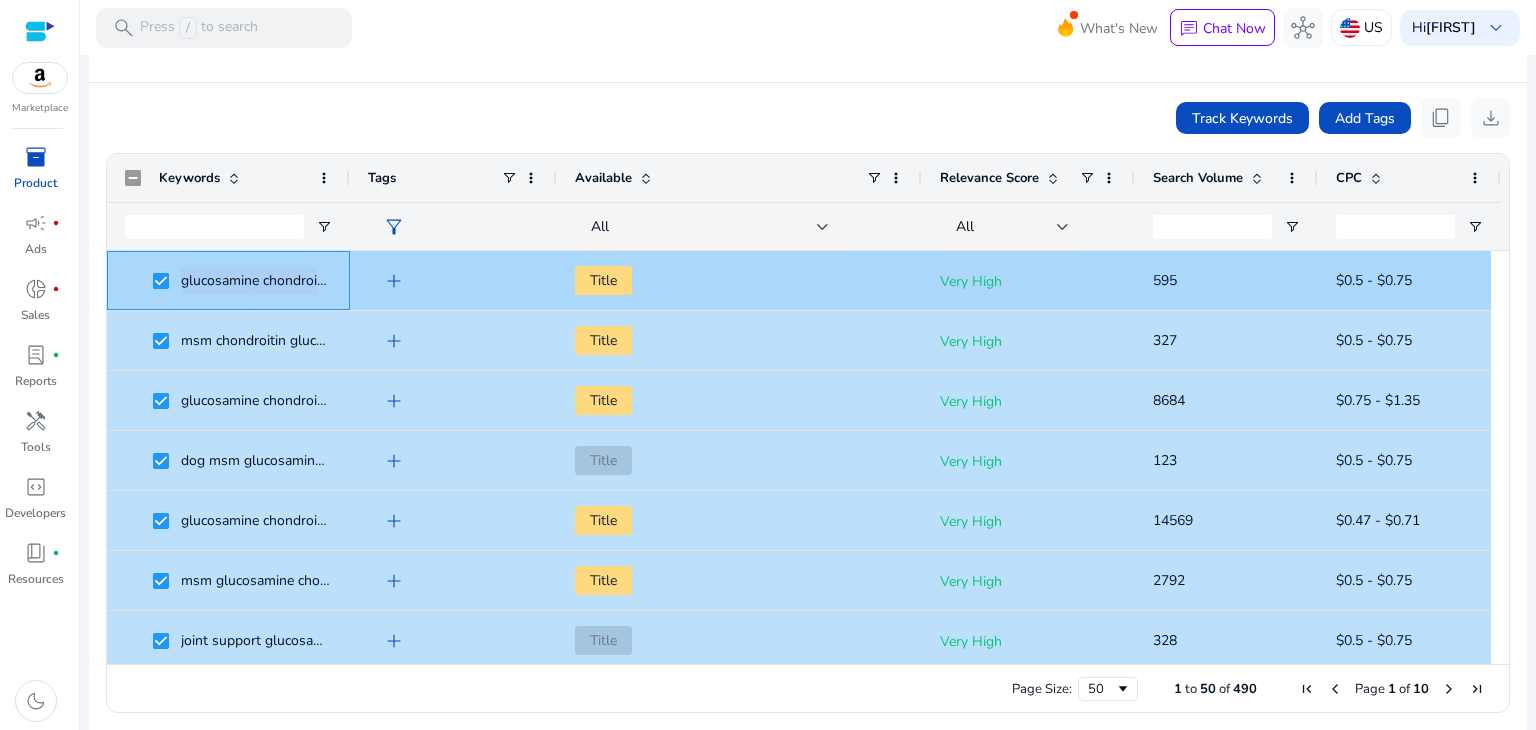 click on "glucosamine chondroitin msm supplement" 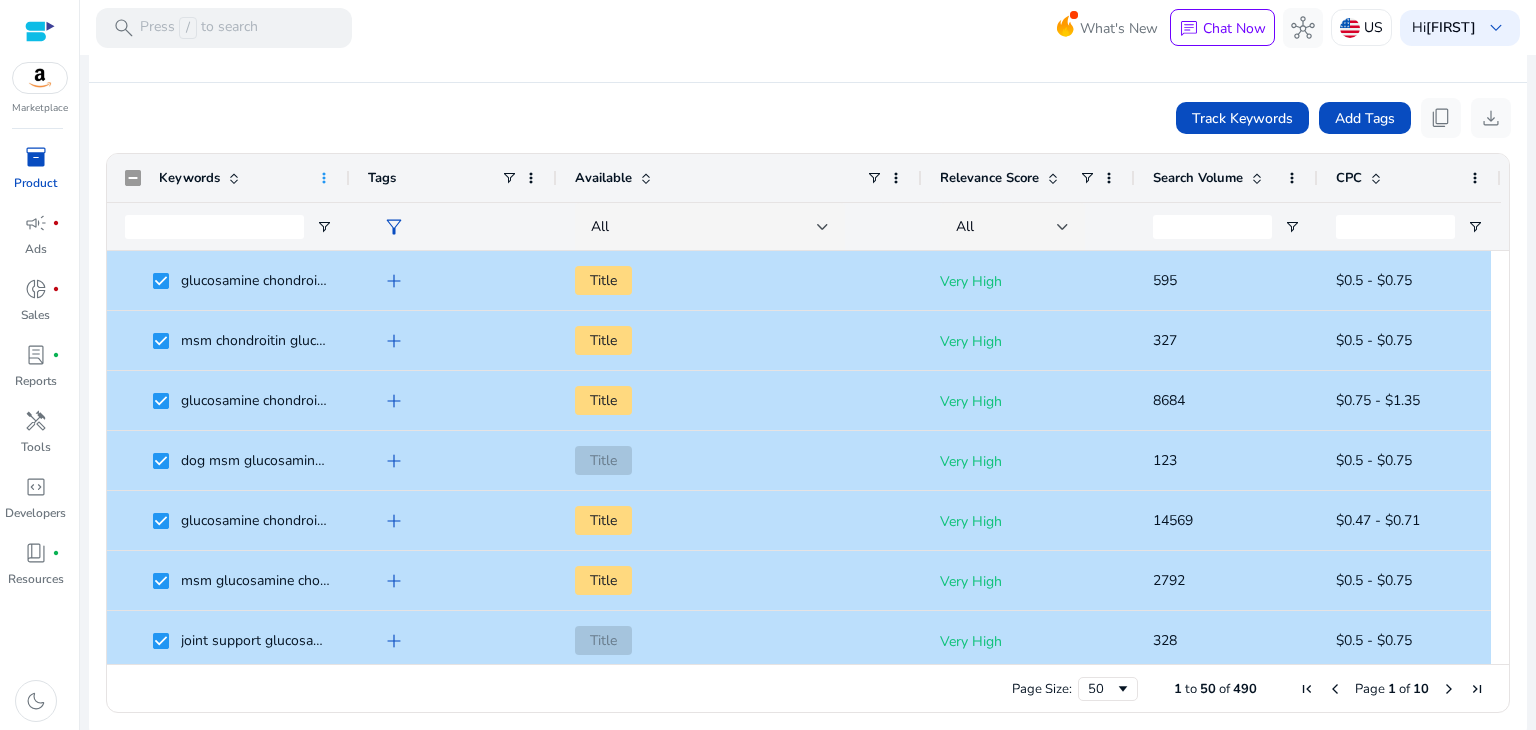 click 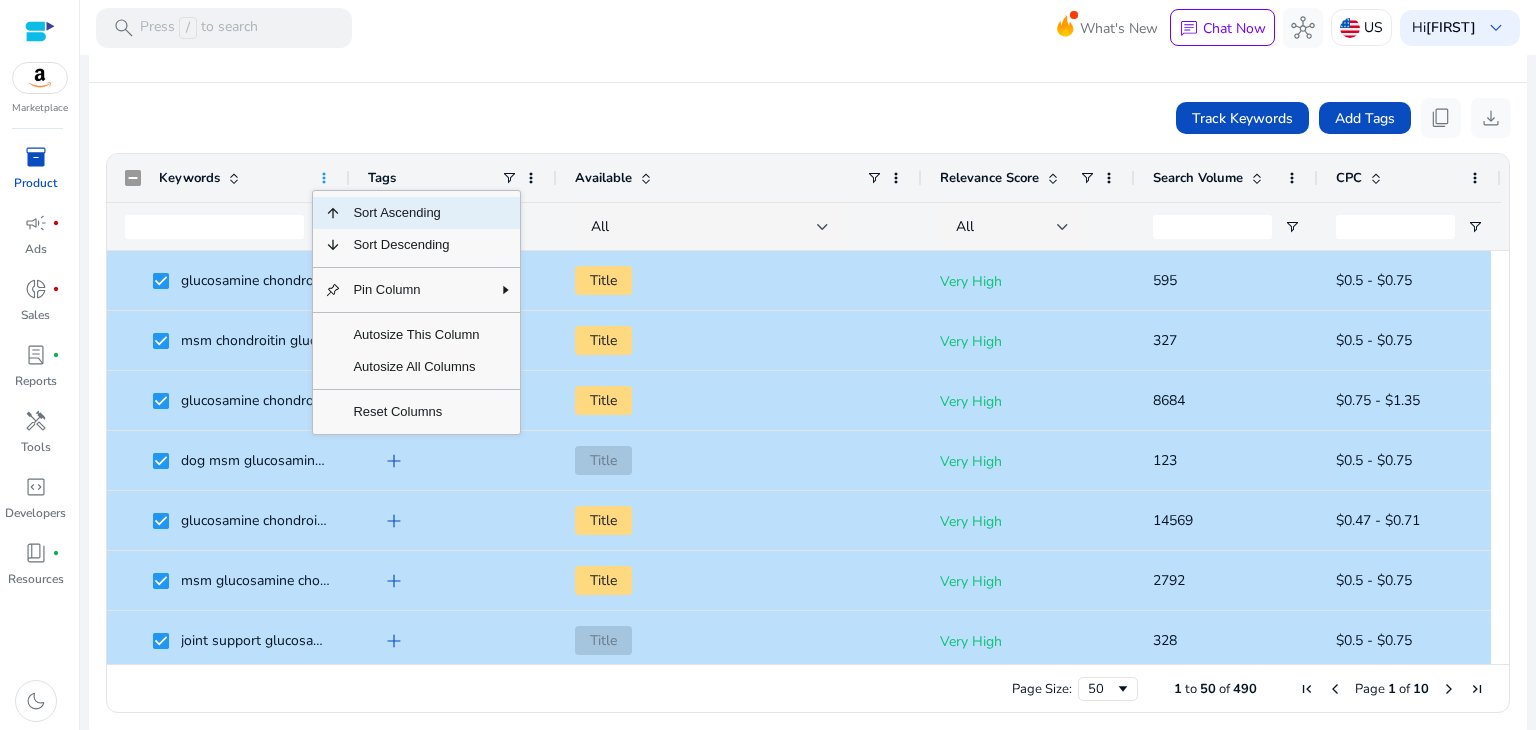 click 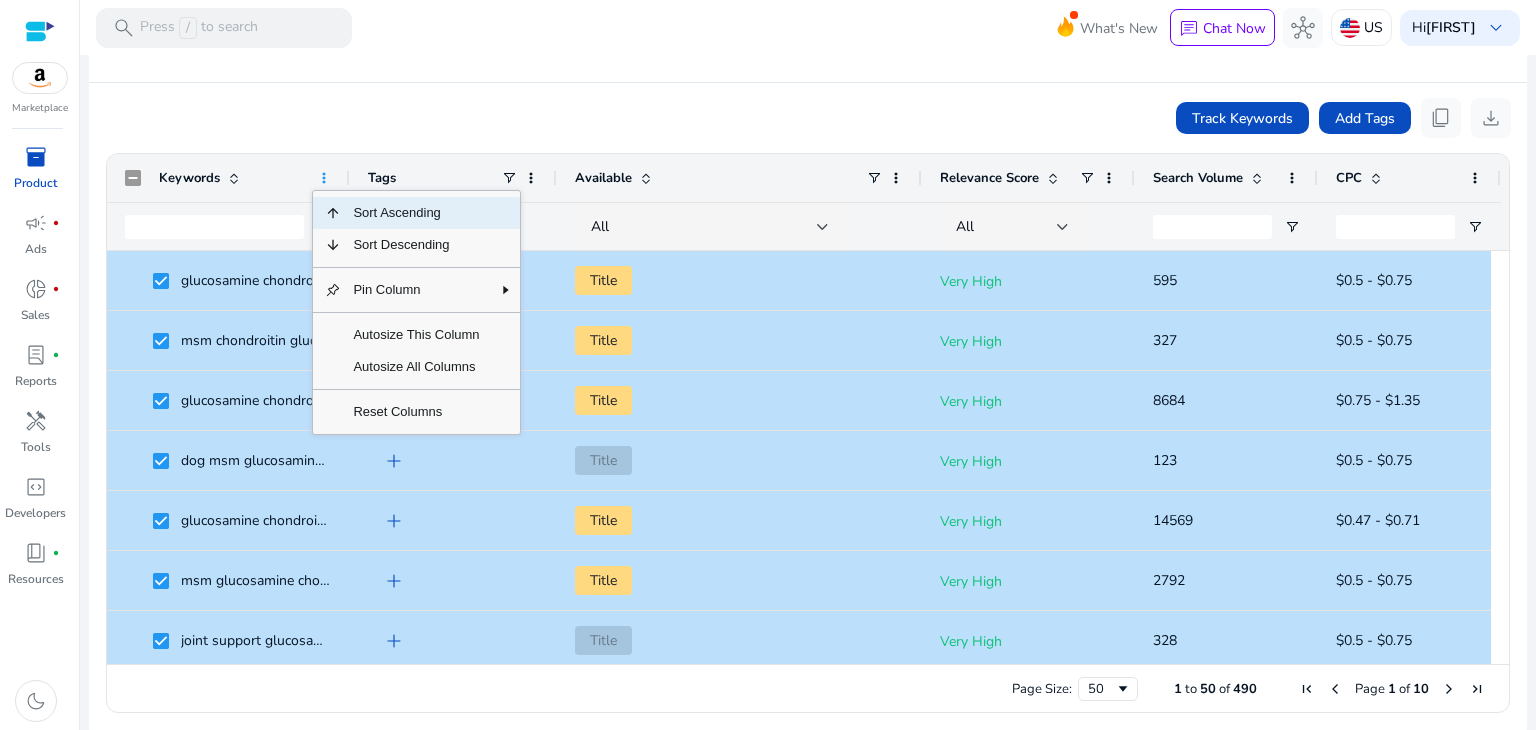 click 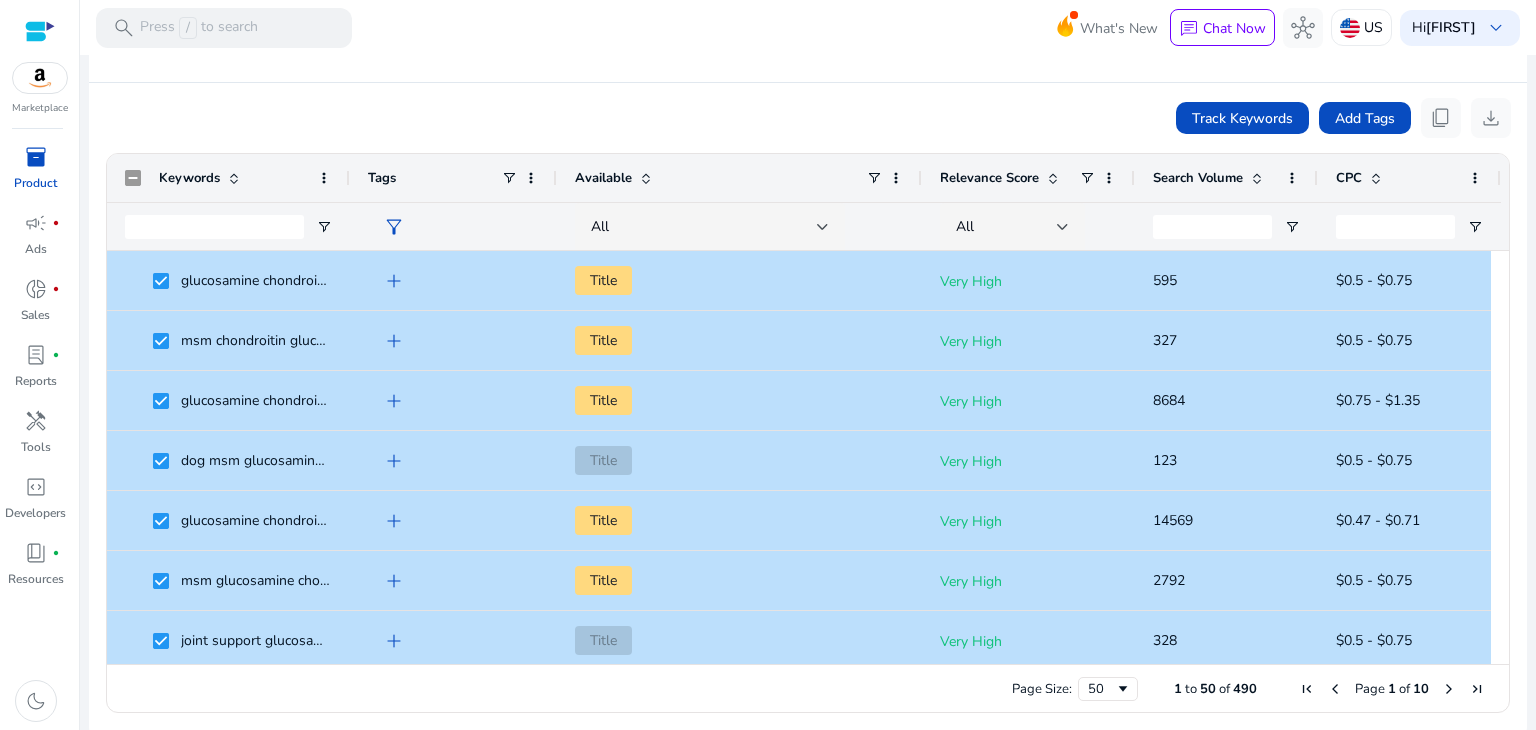 click on "Track Keywords   Add Tags   content_copy   download" 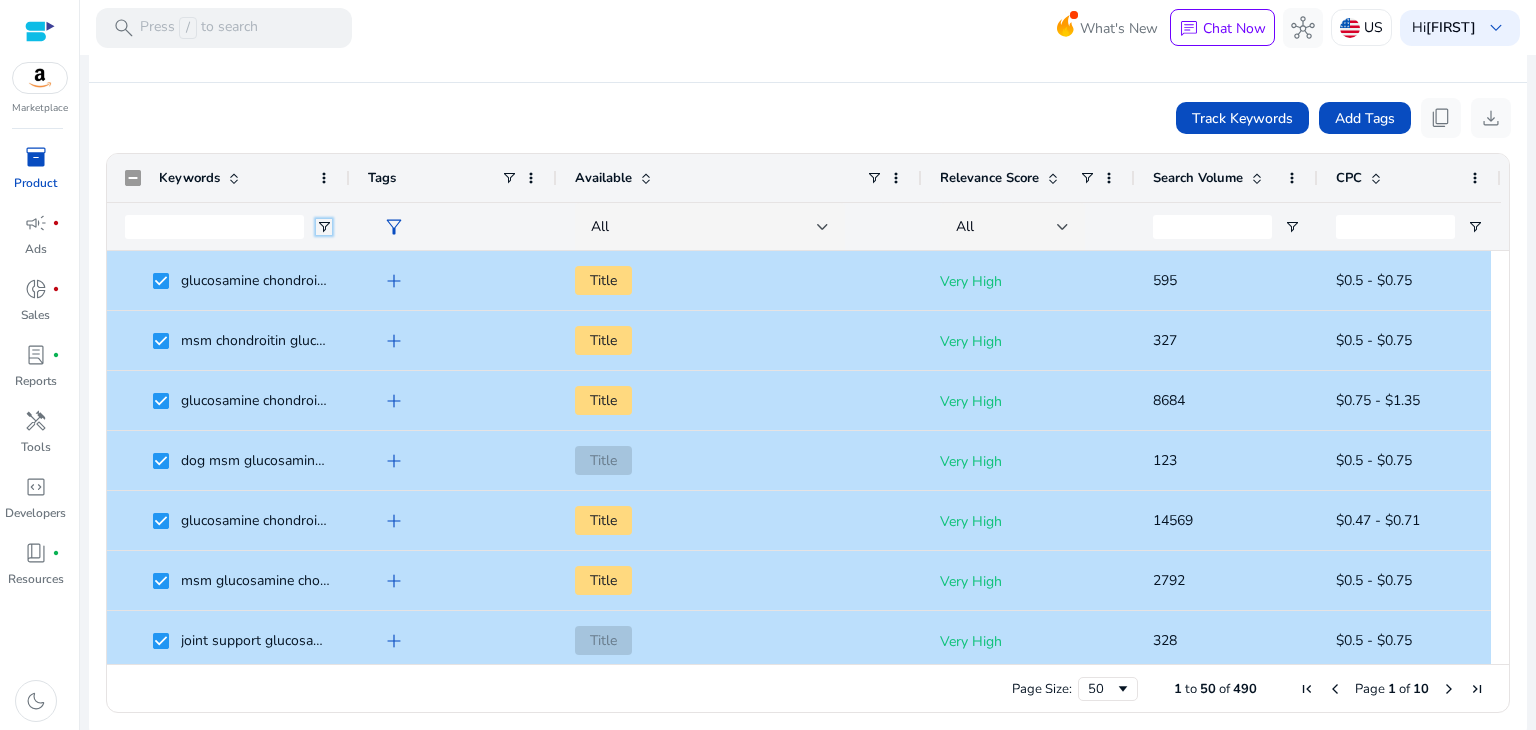 drag, startPoint x: 325, startPoint y: 228, endPoint x: 458, endPoint y: 232, distance: 133.06013 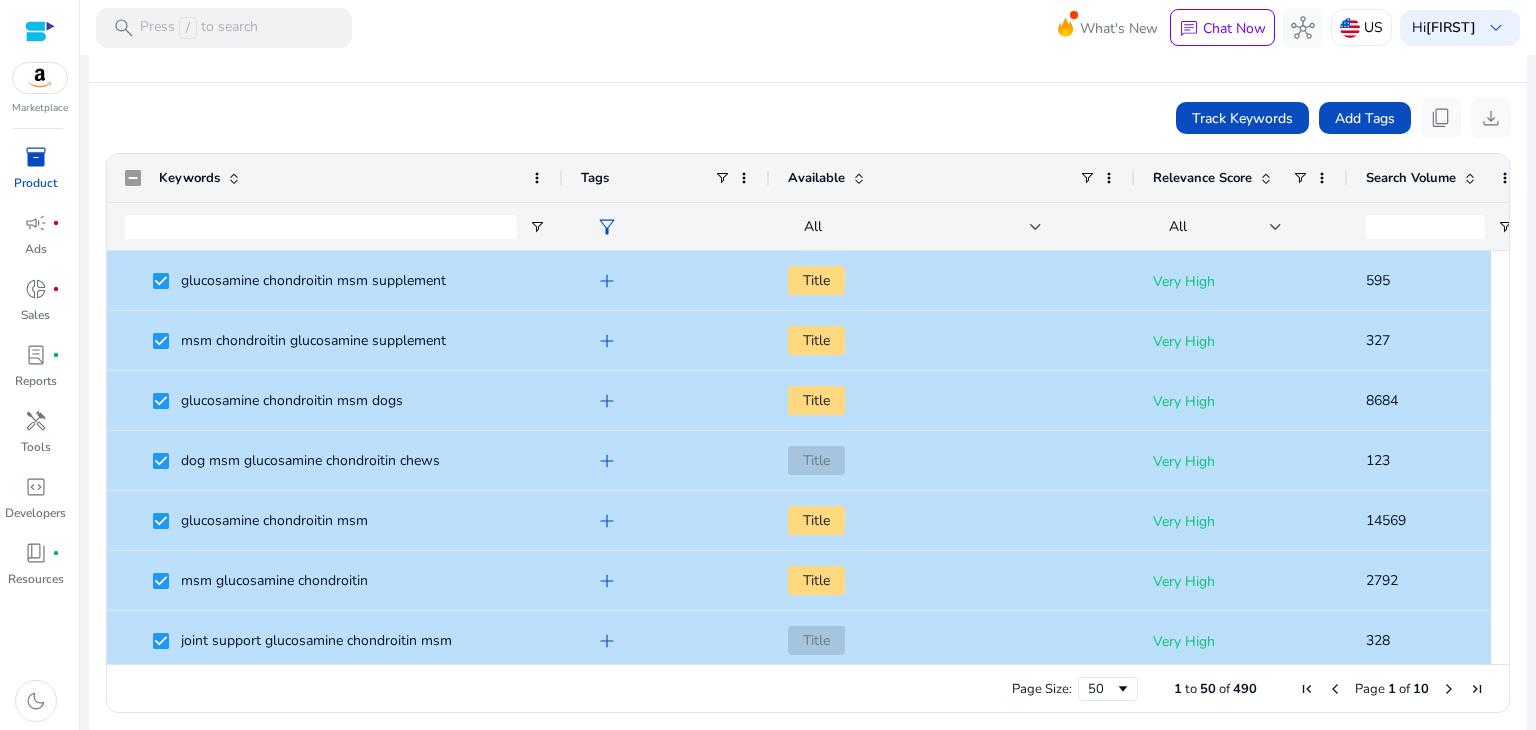 drag, startPoint x: 347, startPoint y: 176, endPoint x: 560, endPoint y: 201, distance: 214.46211 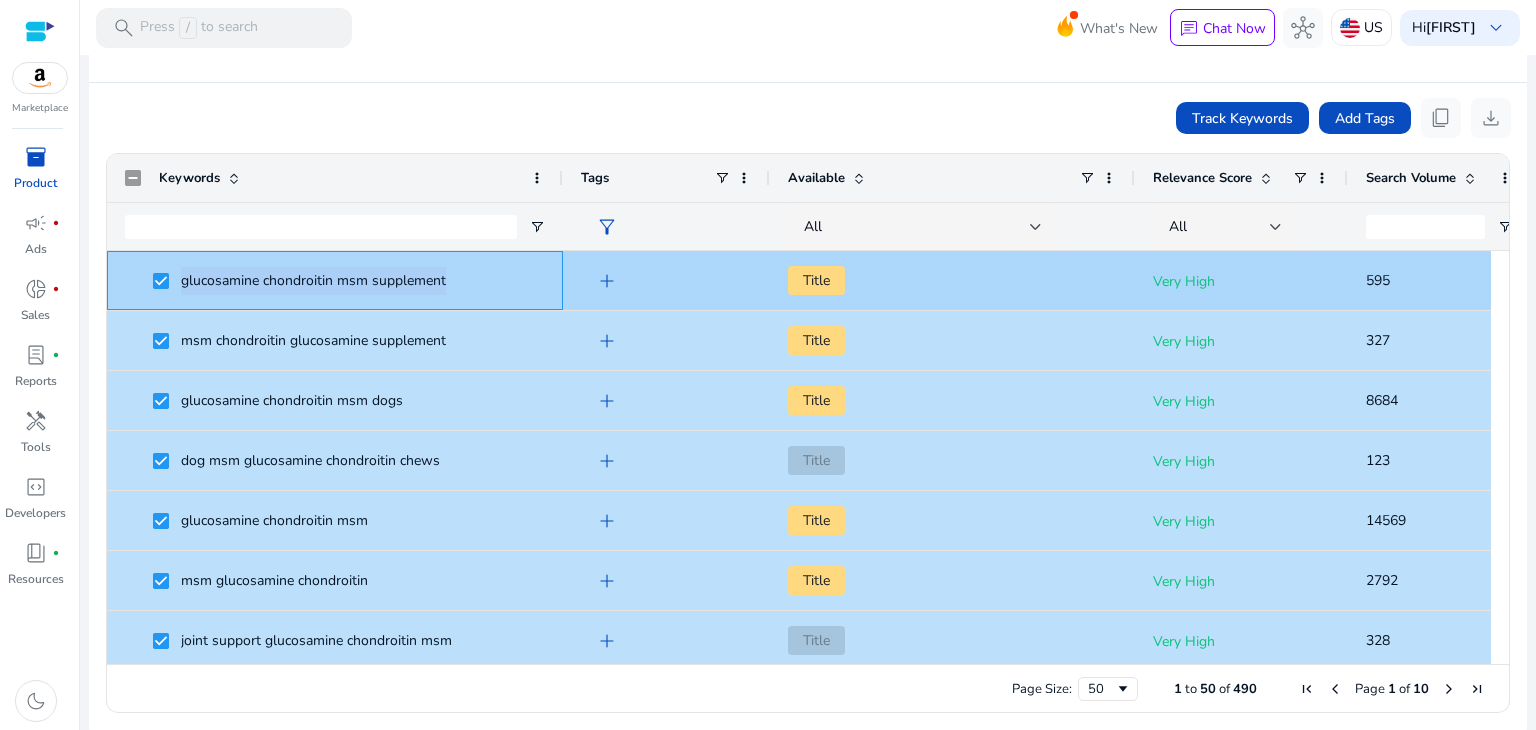 drag, startPoint x: 480, startPoint y: 285, endPoint x: 170, endPoint y: 285, distance: 310 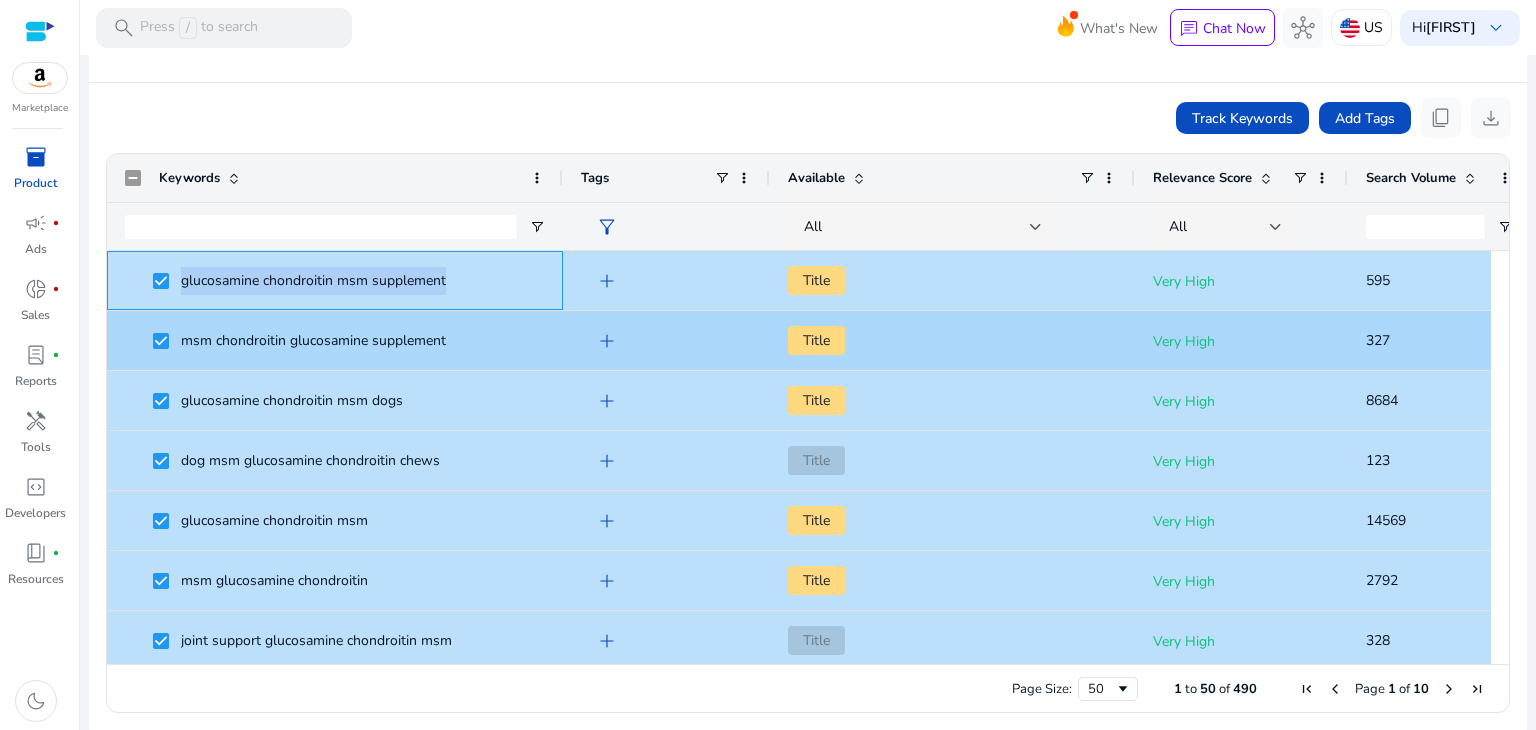 copy on "glucosamine chondroitin msm supplement" 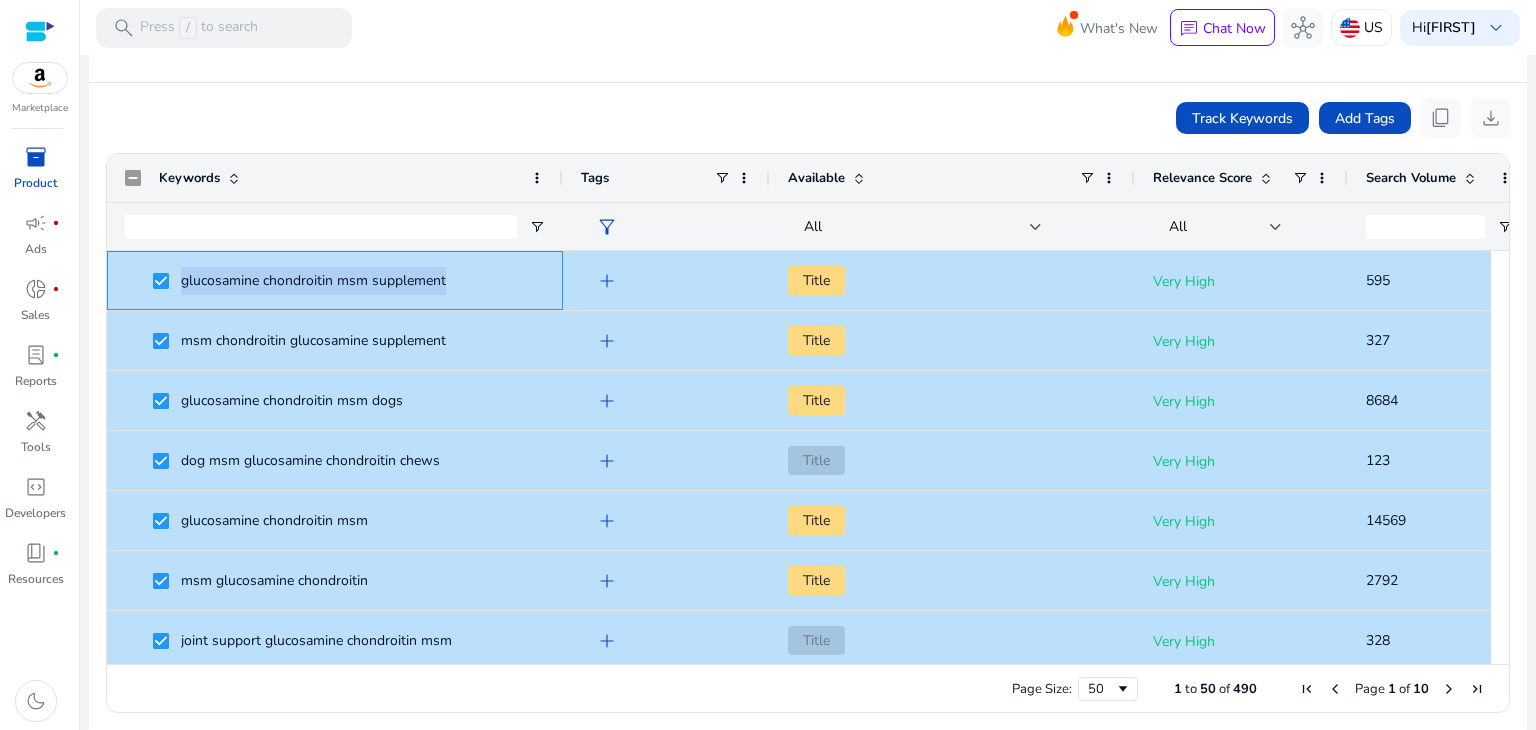scroll, scrollTop: 368, scrollLeft: 0, axis: vertical 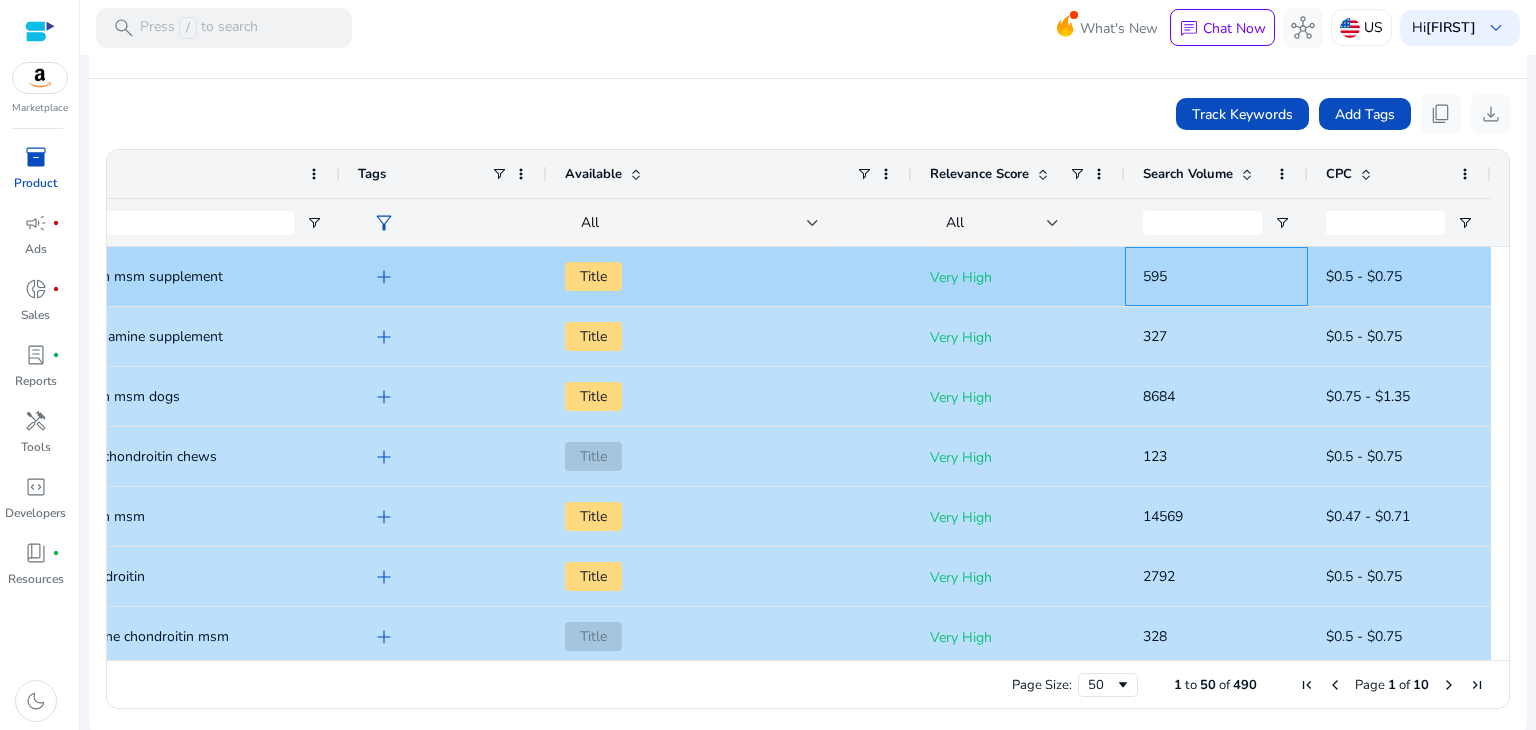click on "595" 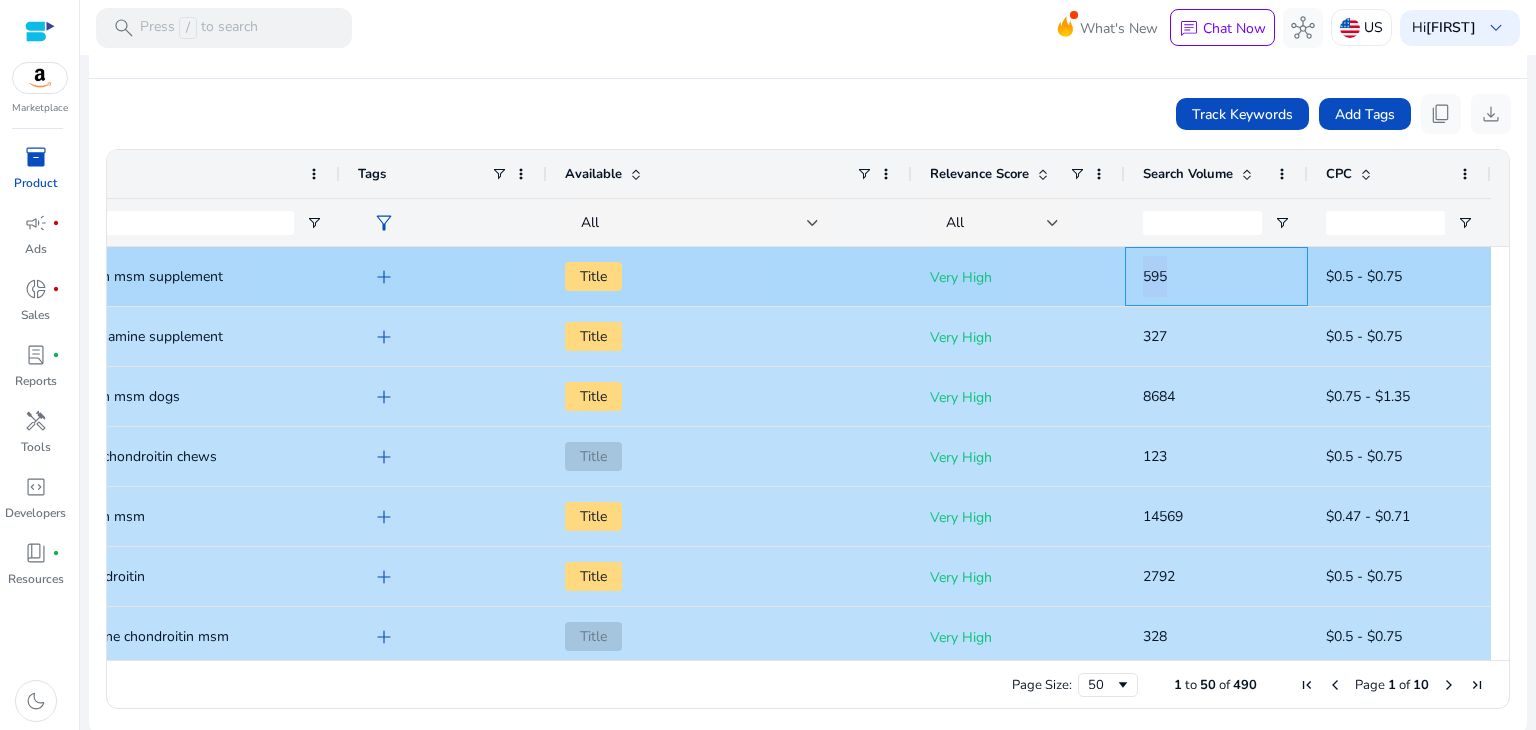 click on "595" 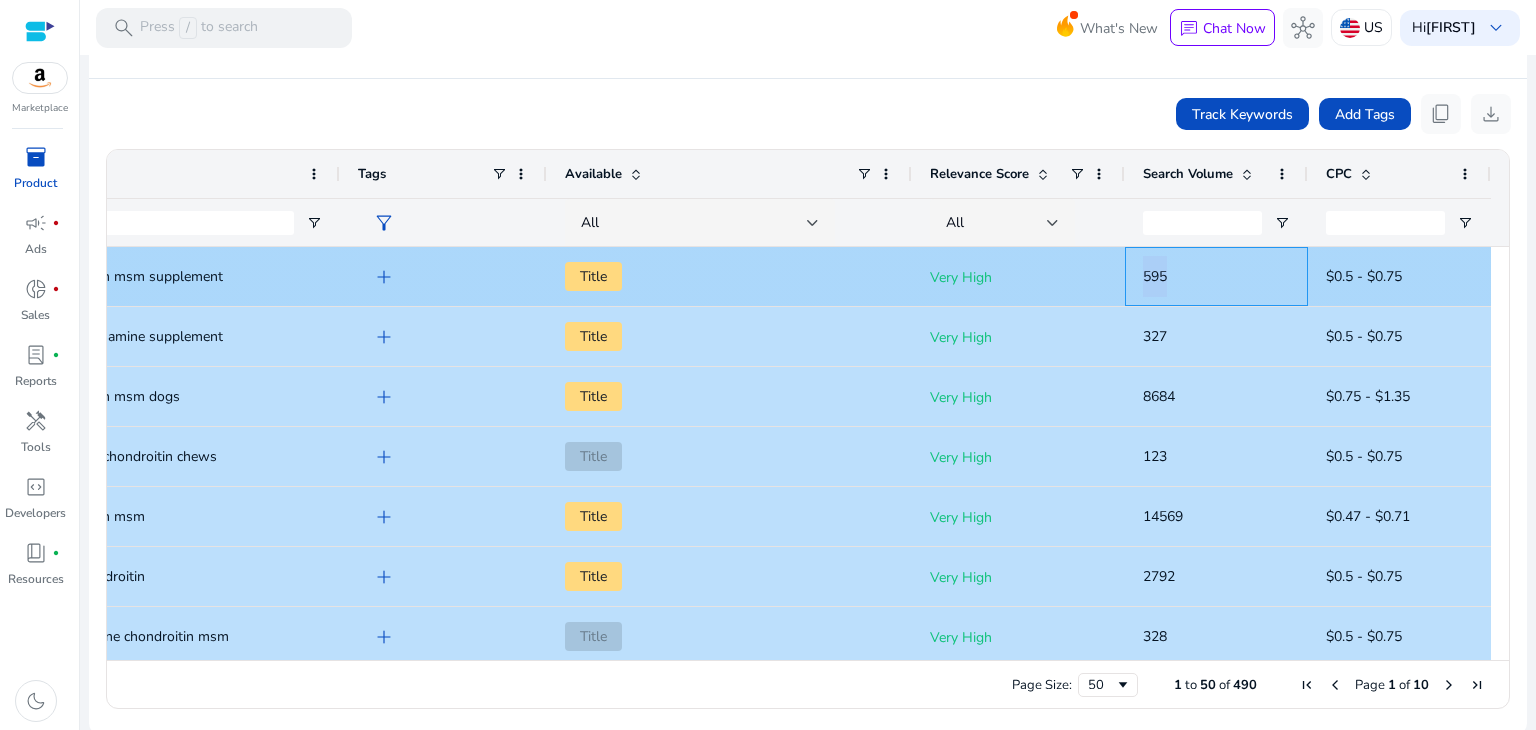 copy on "595" 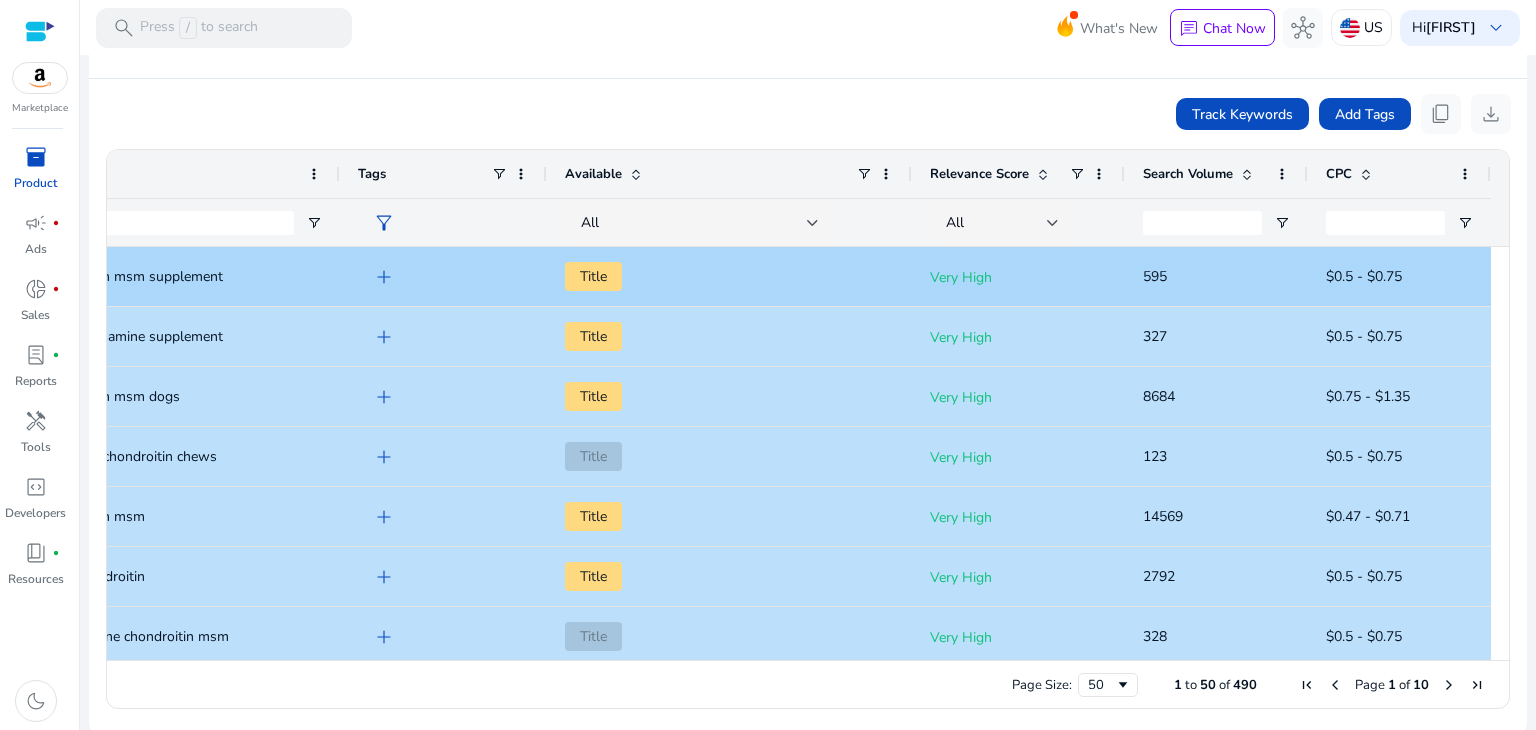 click on "$0.5 - $0.75" 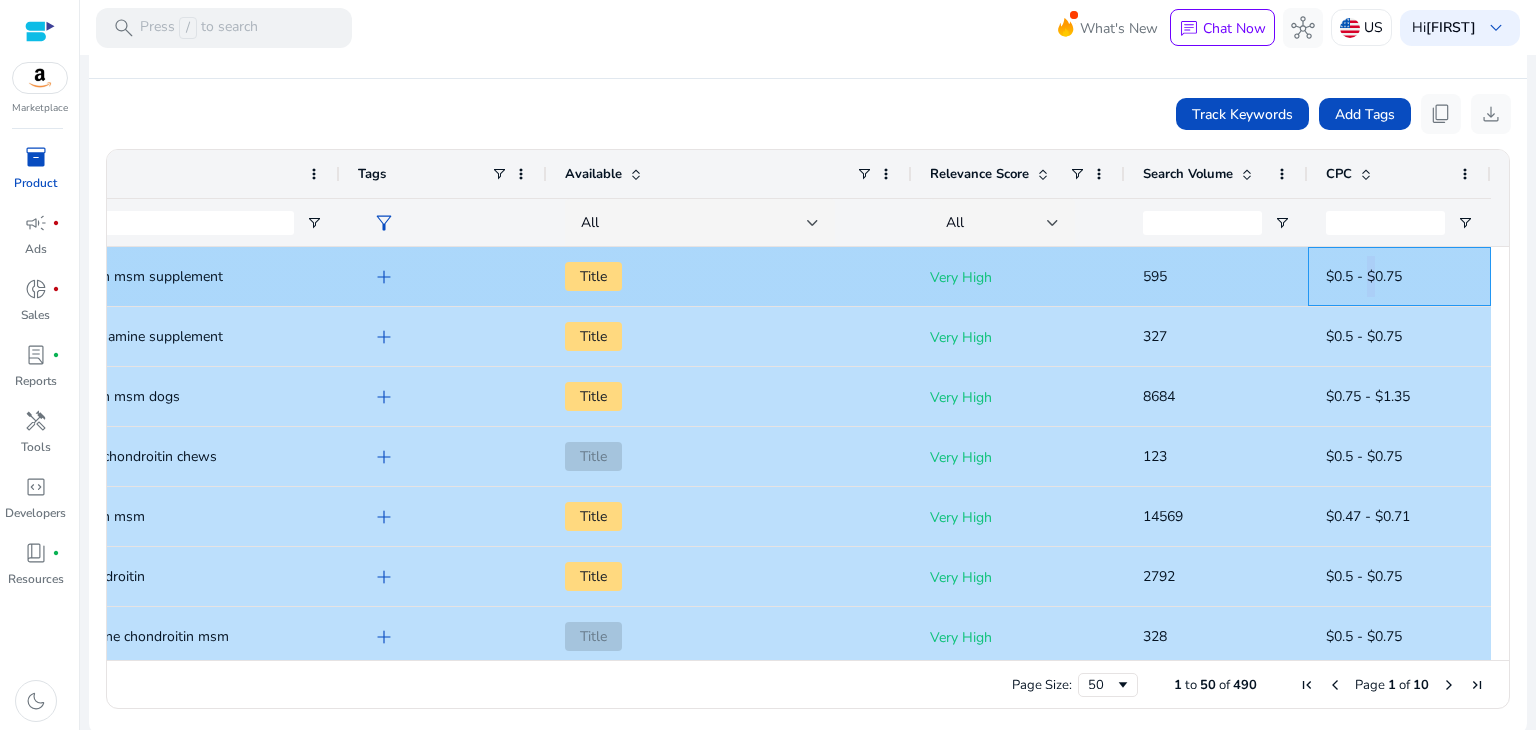 click on "$0.5 - $0.75" 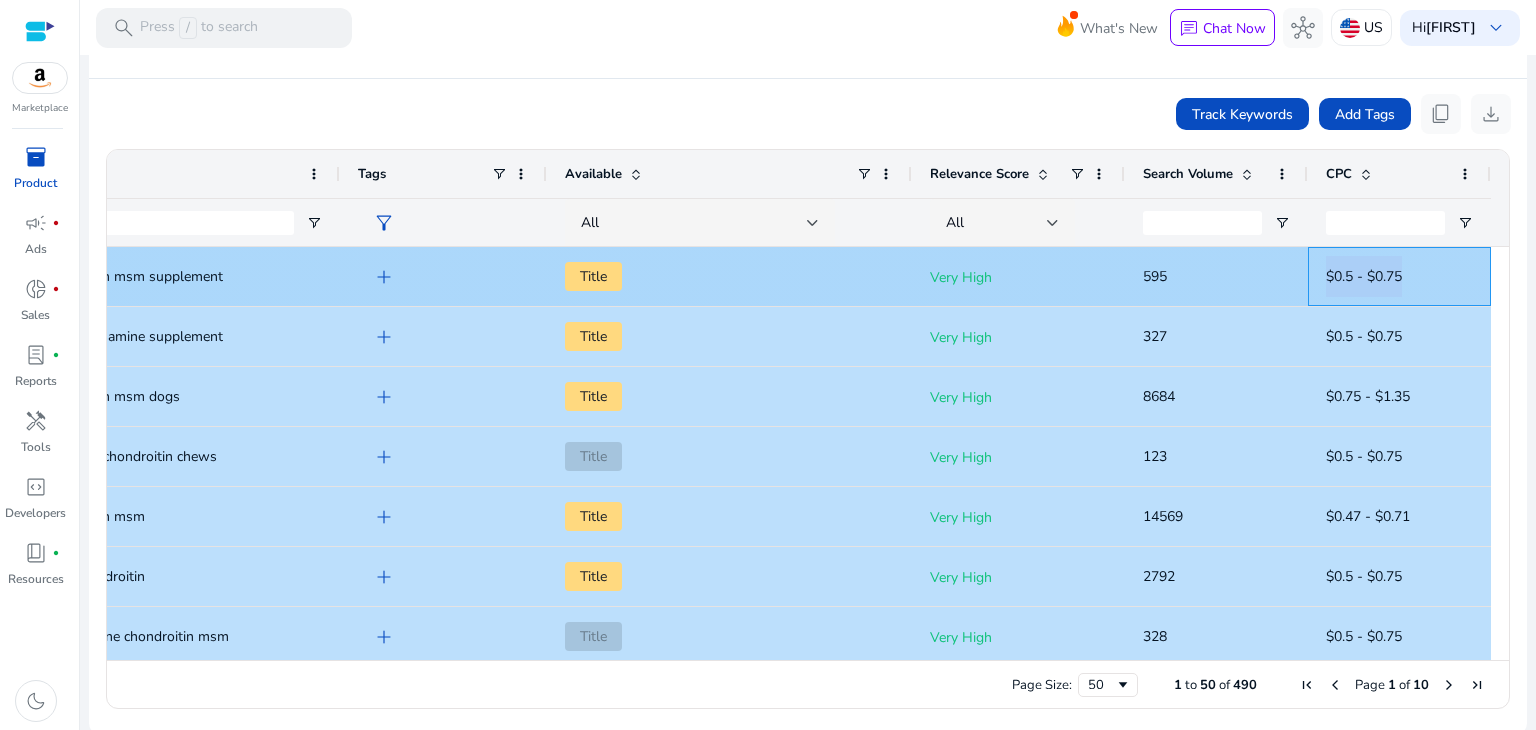 click on "$0.5 - $0.75" 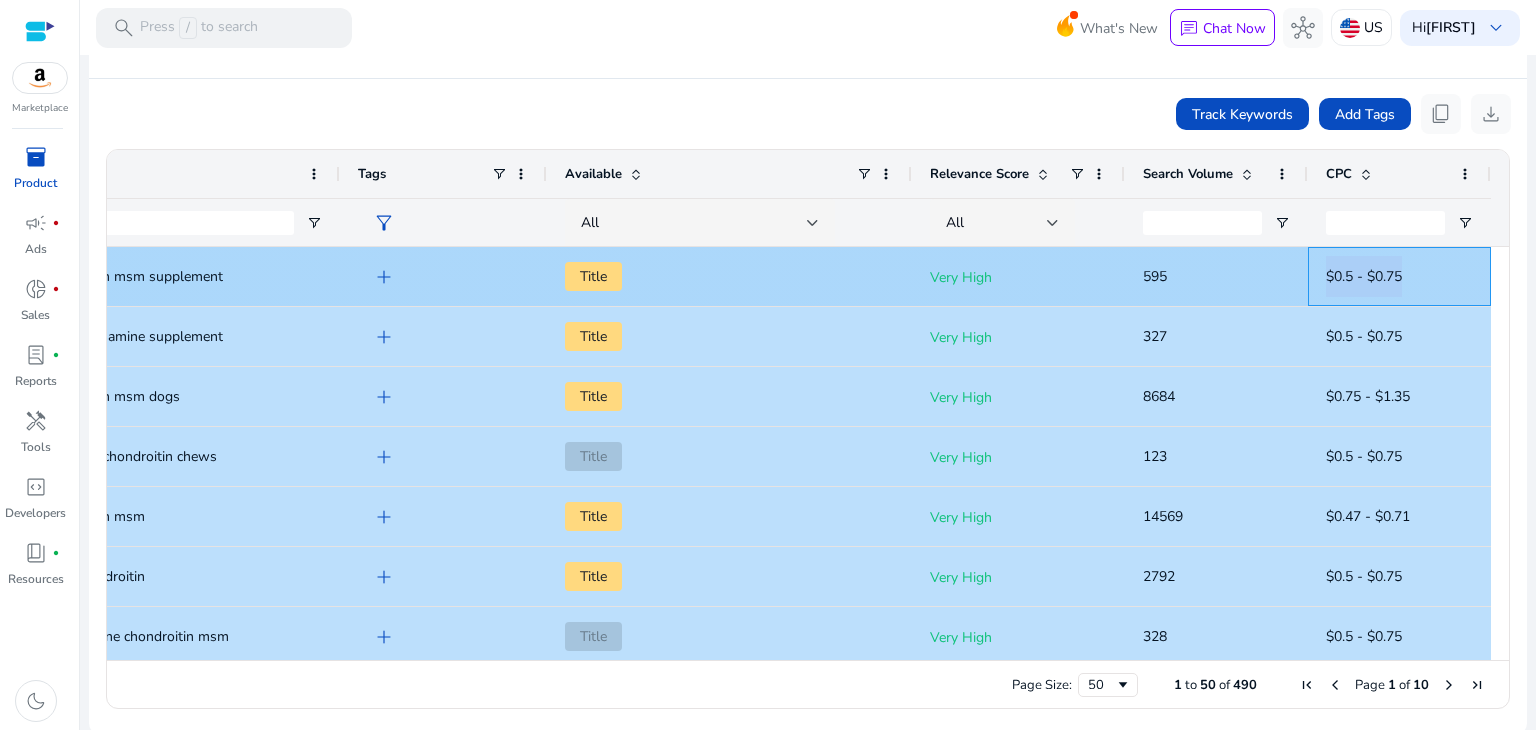 copy on "$0.5 - $0.75" 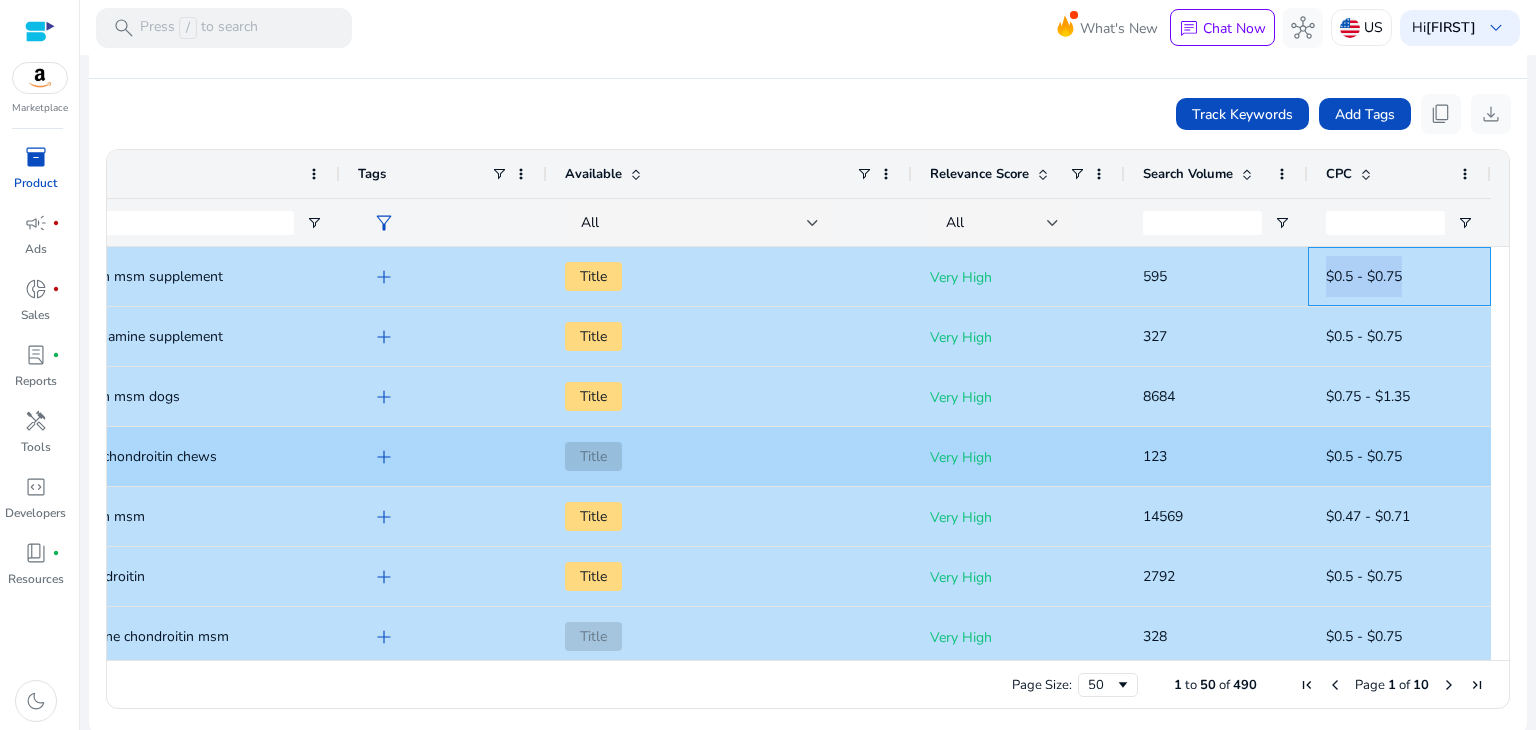 scroll, scrollTop: 0, scrollLeft: 0, axis: both 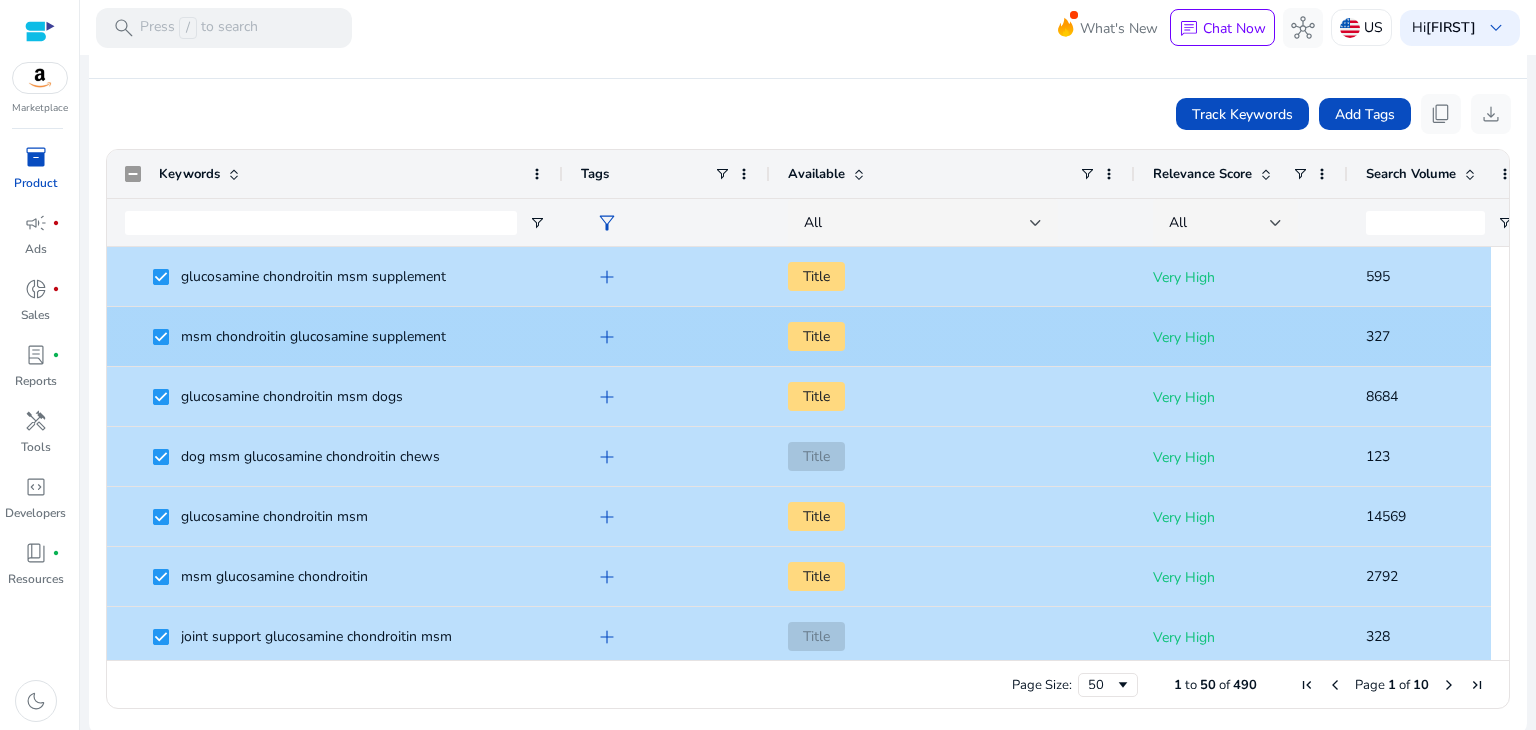 click on "msm chondroitin glucosamine supplement" 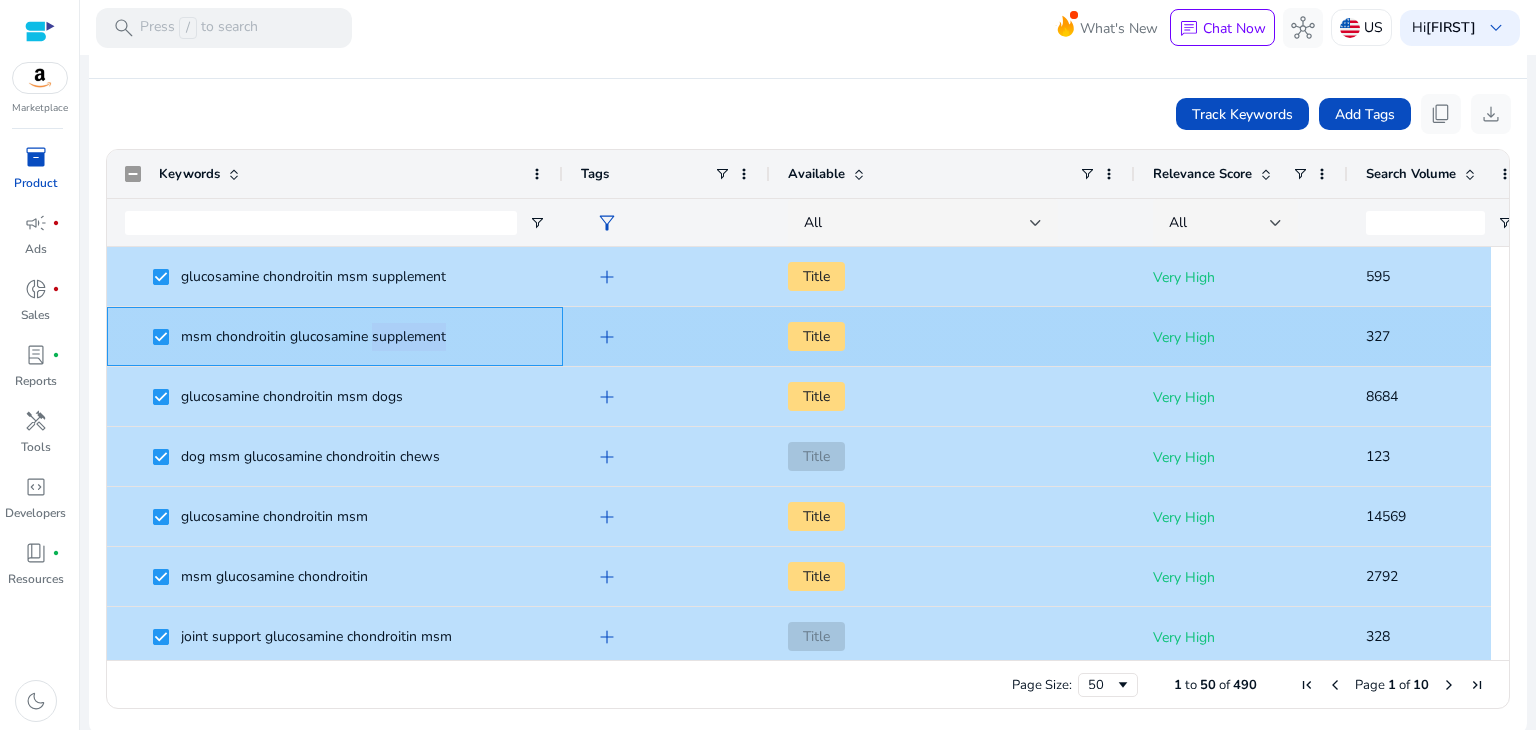 click on "msm chondroitin glucosamine supplement" 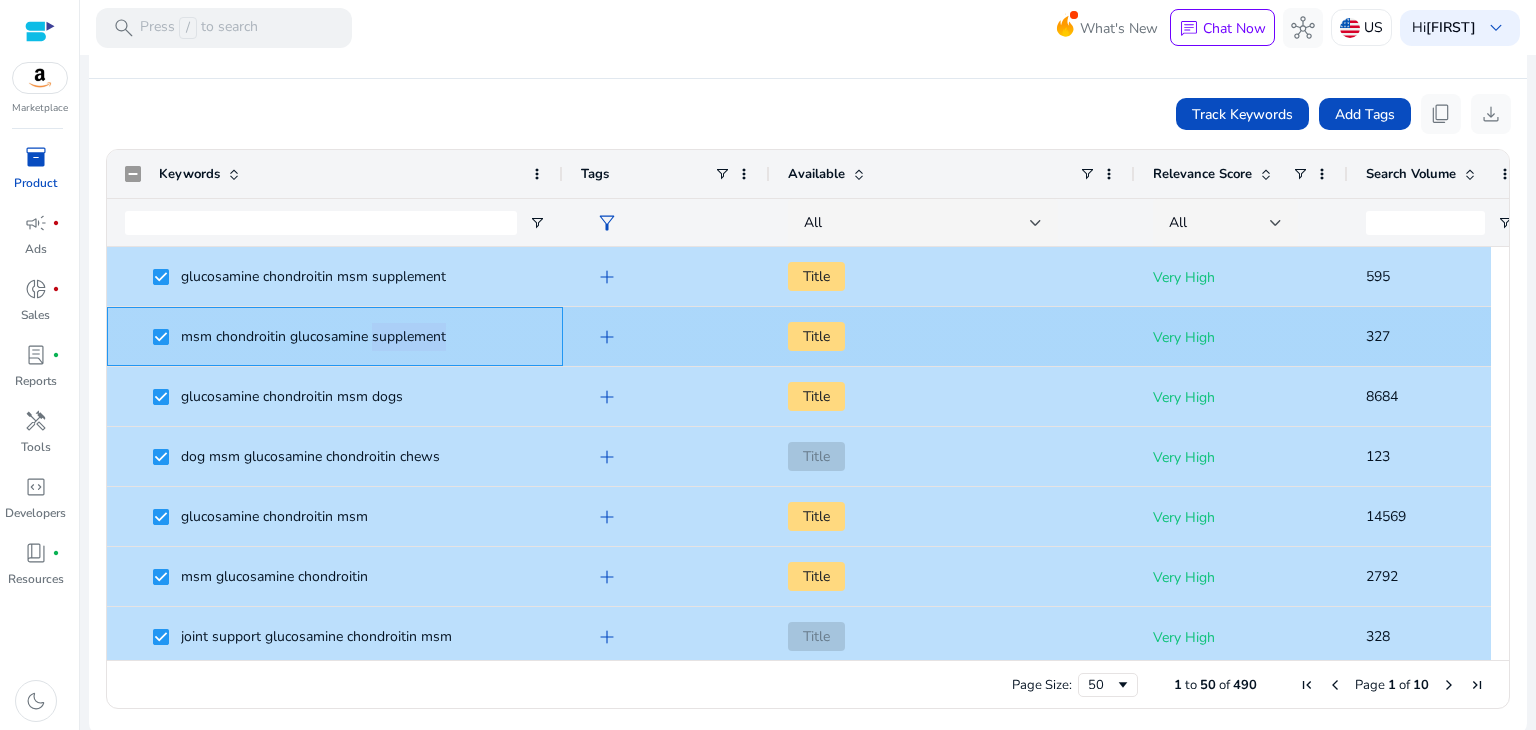 click on "msm chondroitin glucosamine supplement" 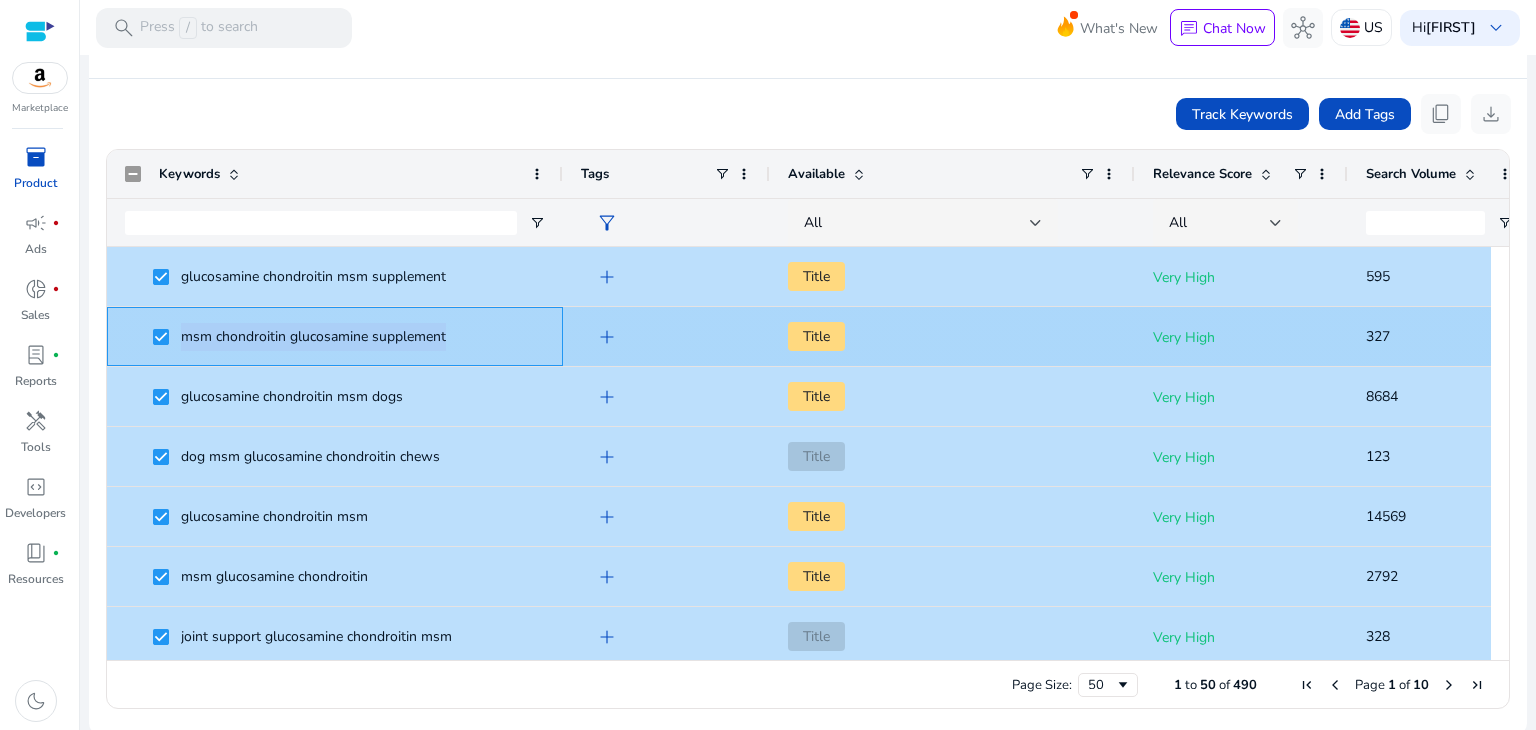 copy on "msm chondroitin glucosamine supplement" 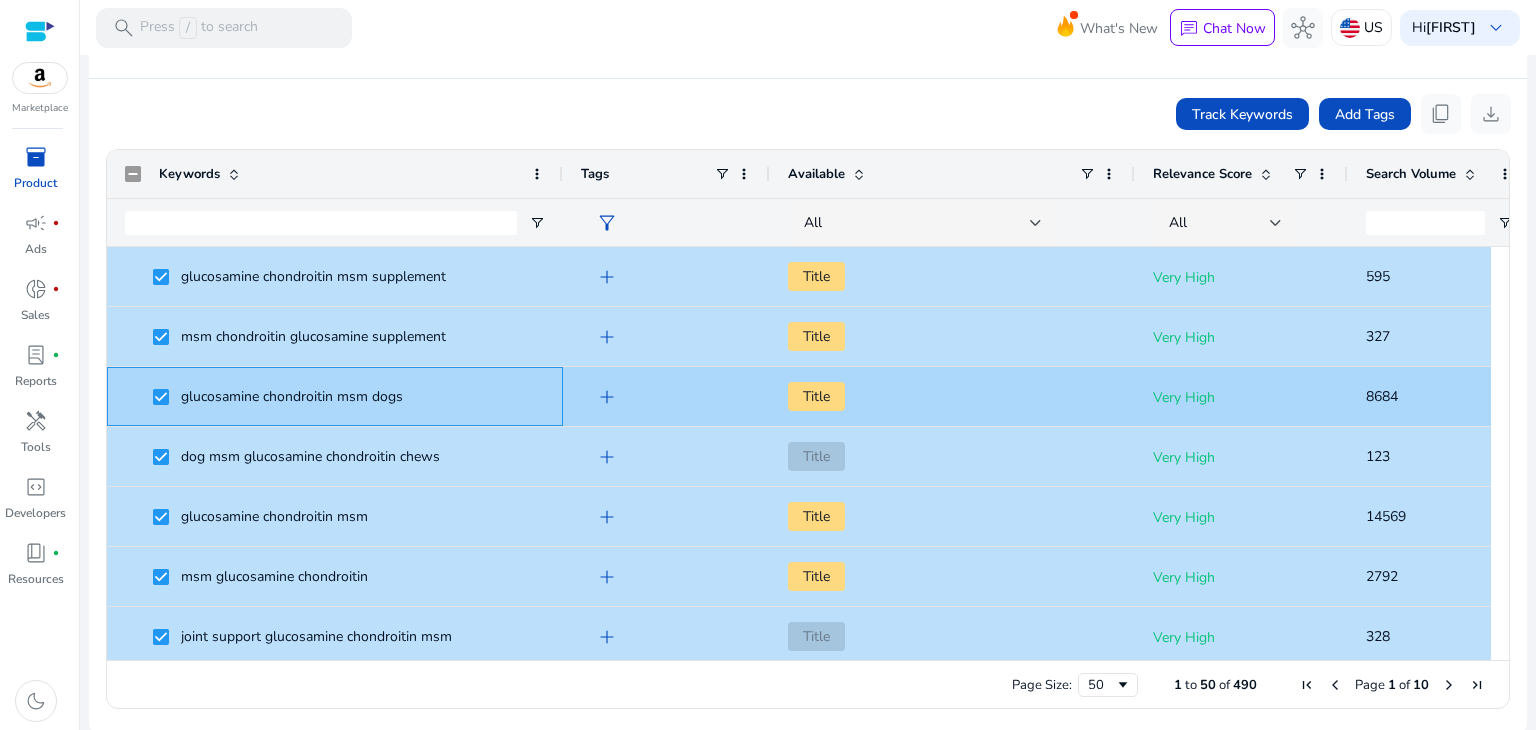 click on "glucosamine chondroitin msm dogs" 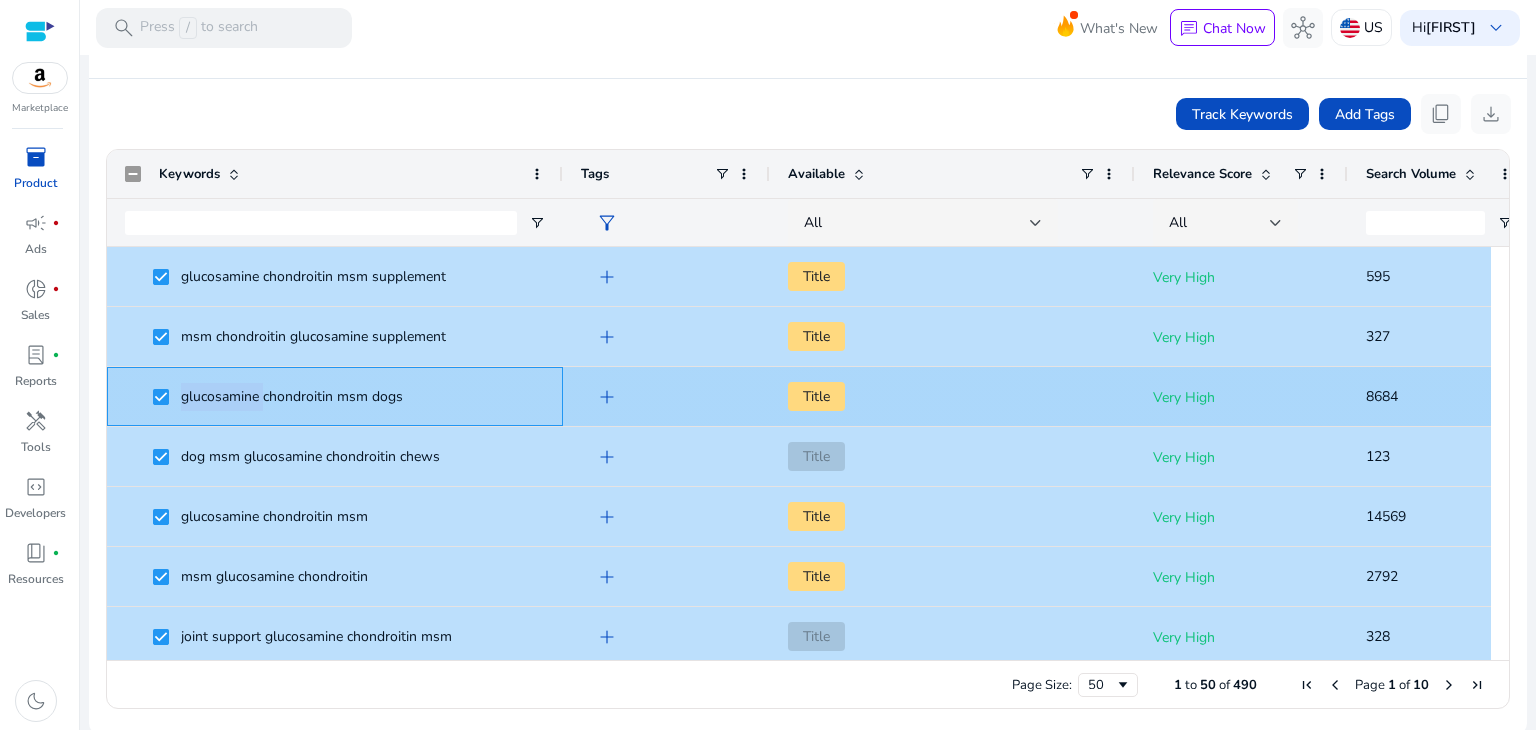 click on "glucosamine chondroitin msm dogs" 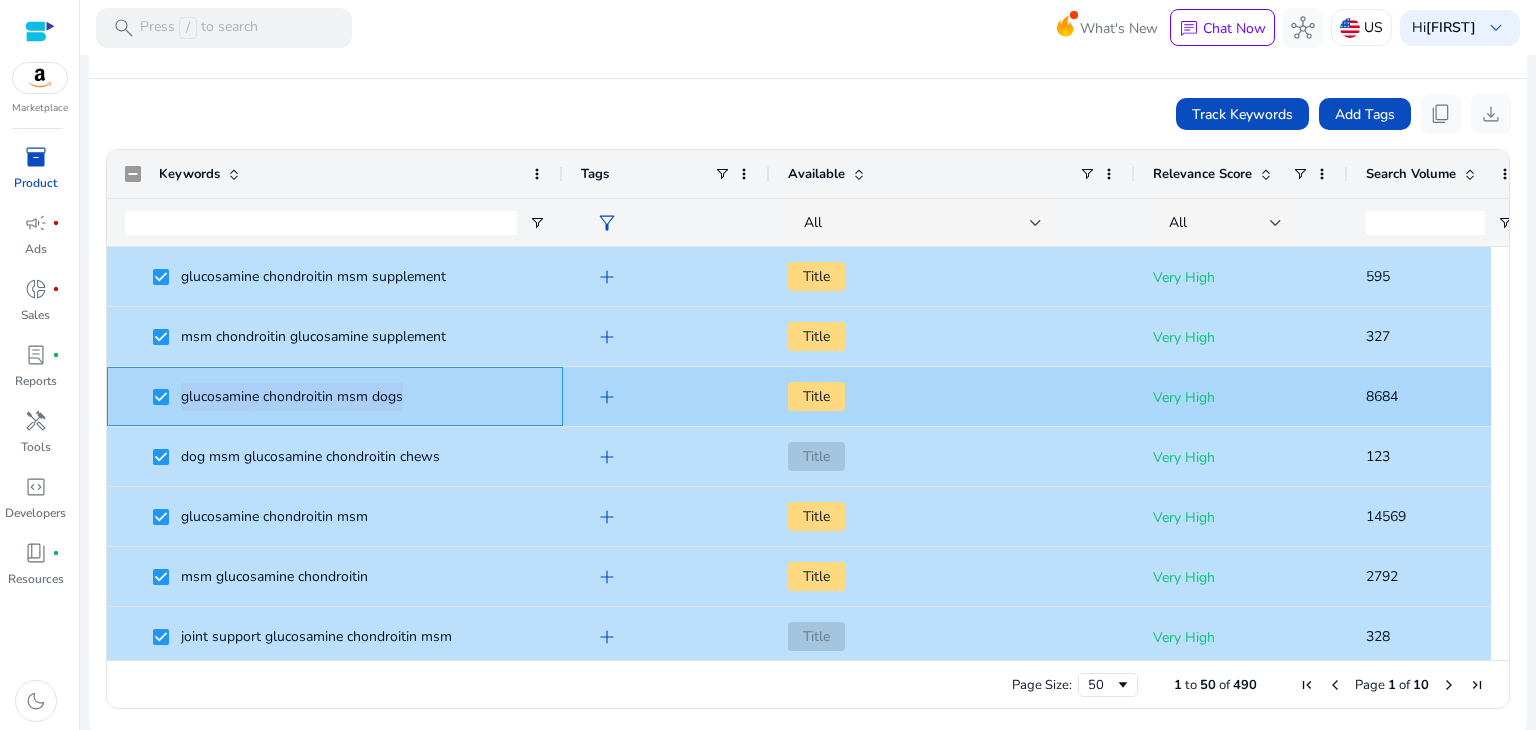 click on "glucosamine chondroitin msm dogs" 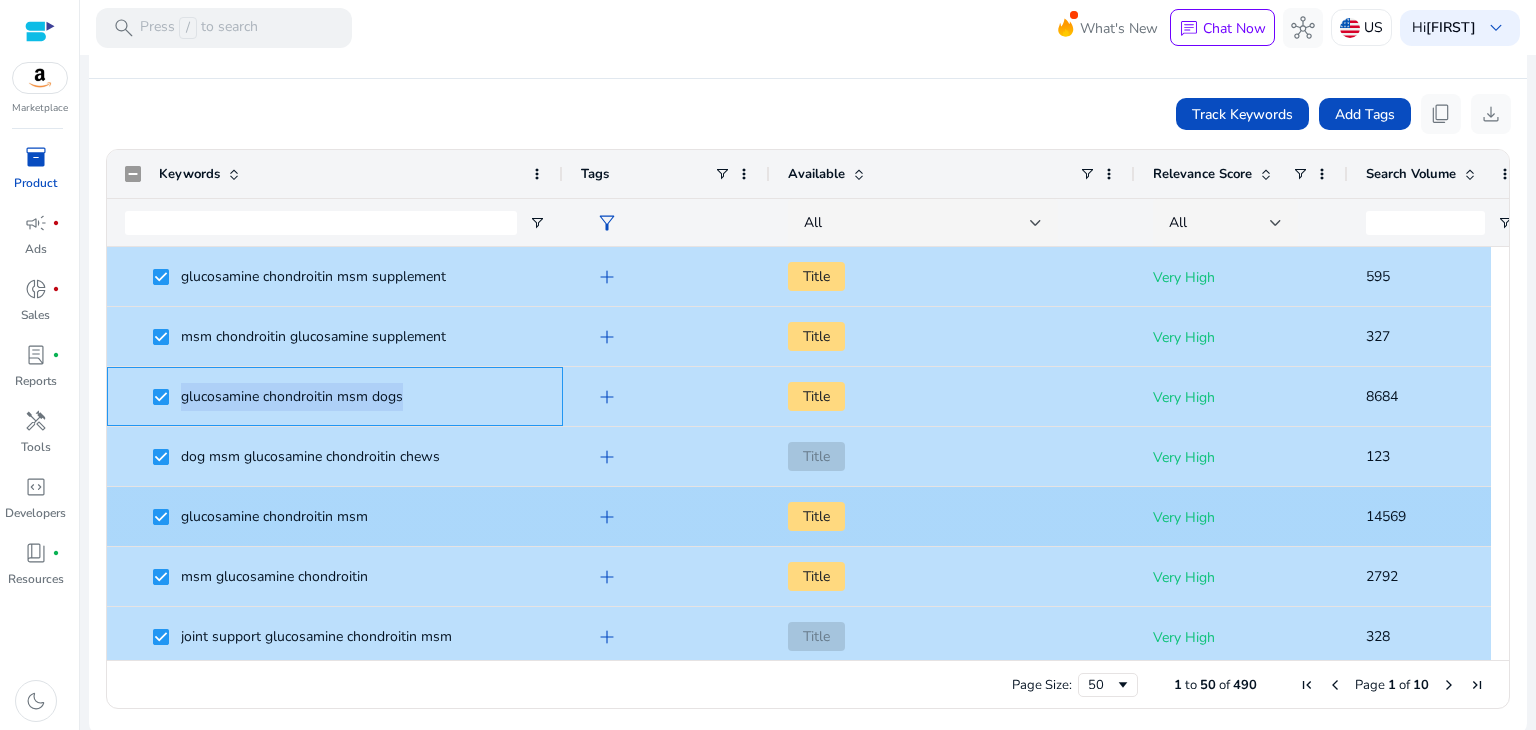 copy on "glucosamine chondroitin msm dogs" 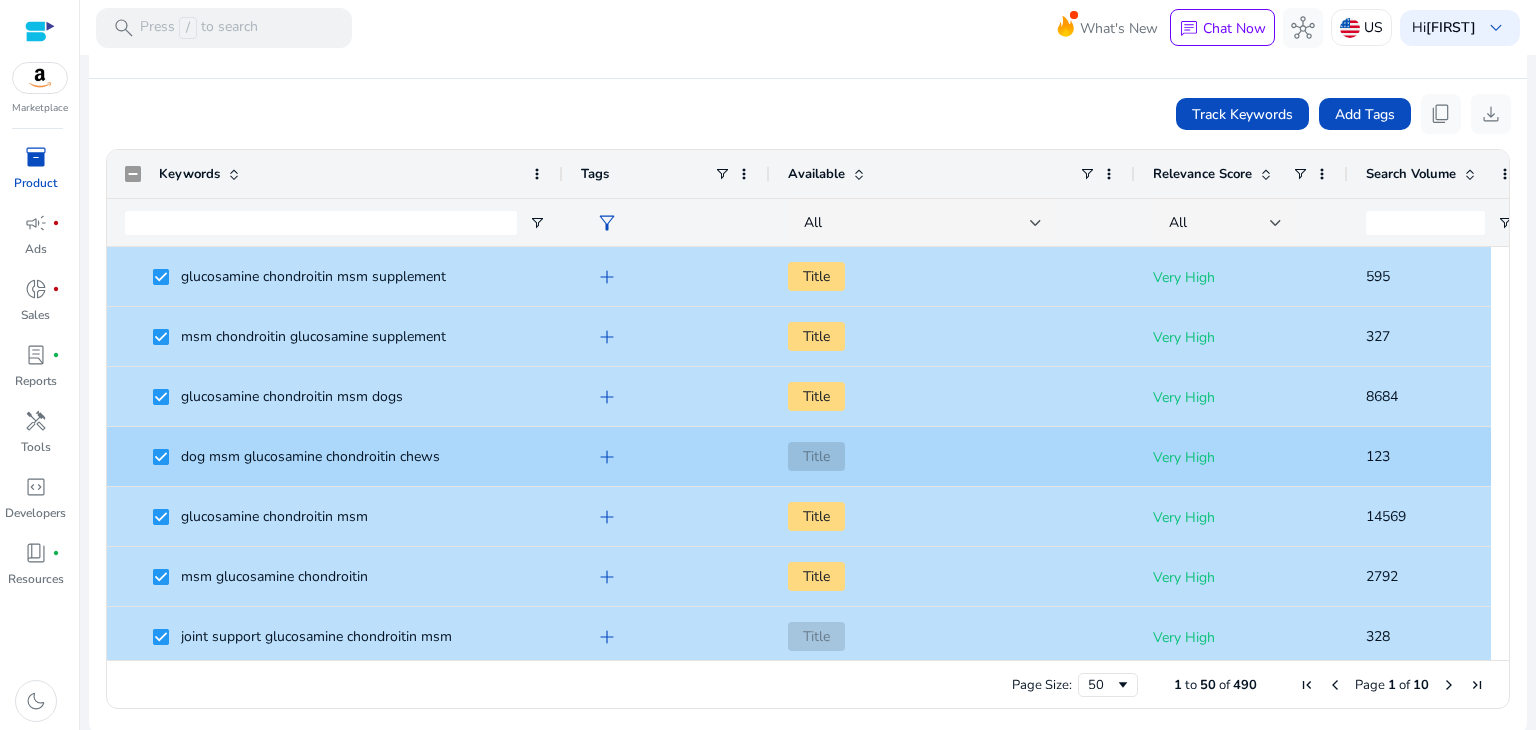 click on "dog msm glucosamine chondroitin chews" 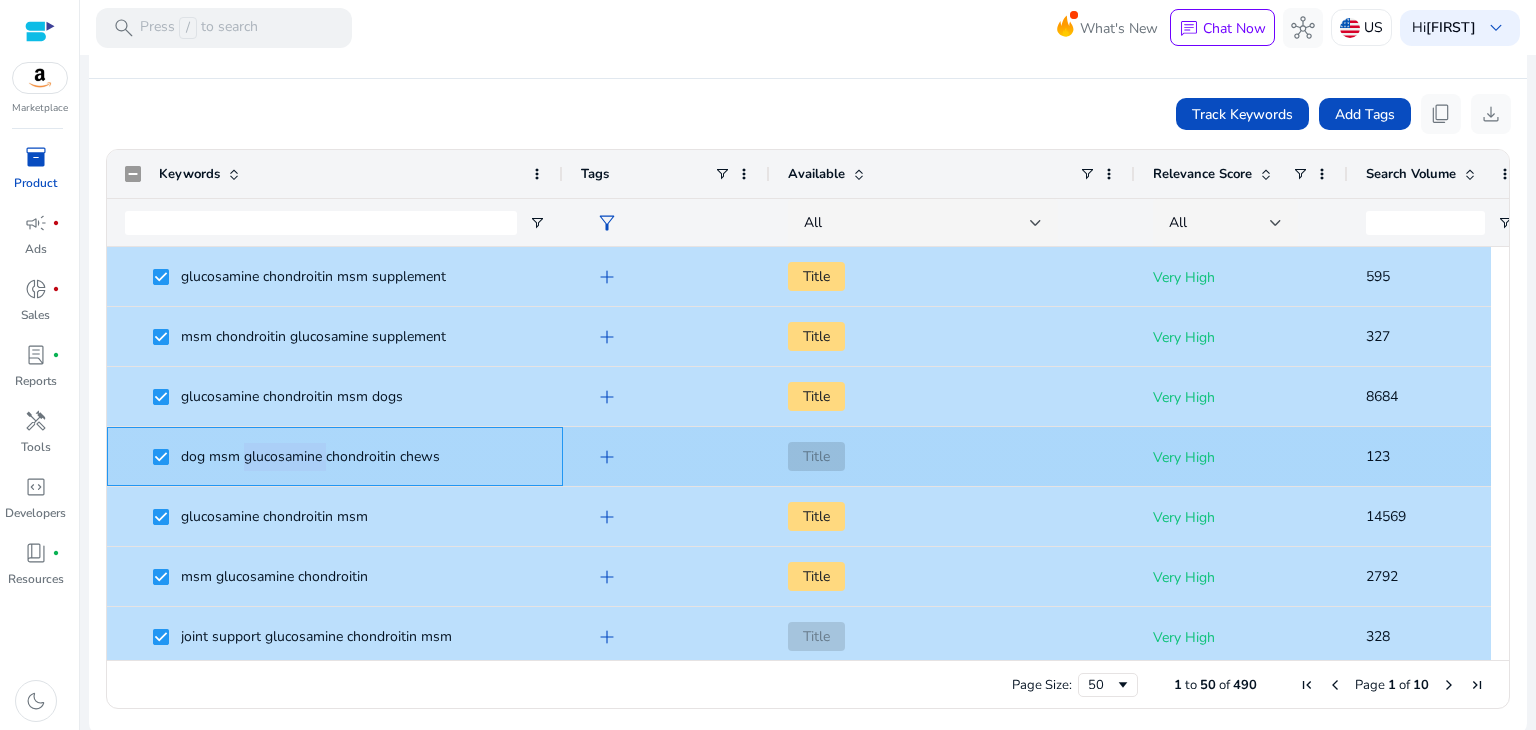 click on "dog msm glucosamine chondroitin chews" 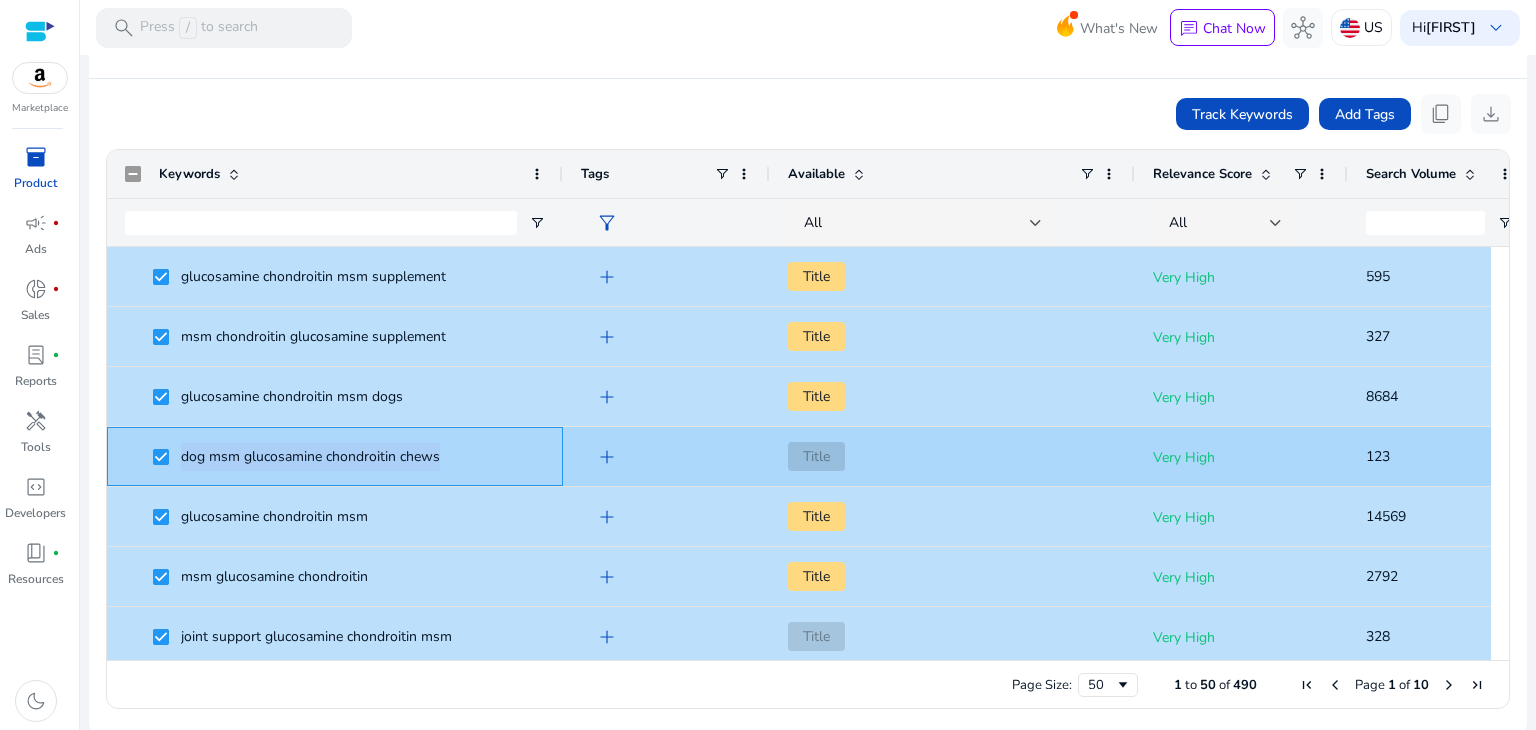 click on "dog msm glucosamine chondroitin chews" 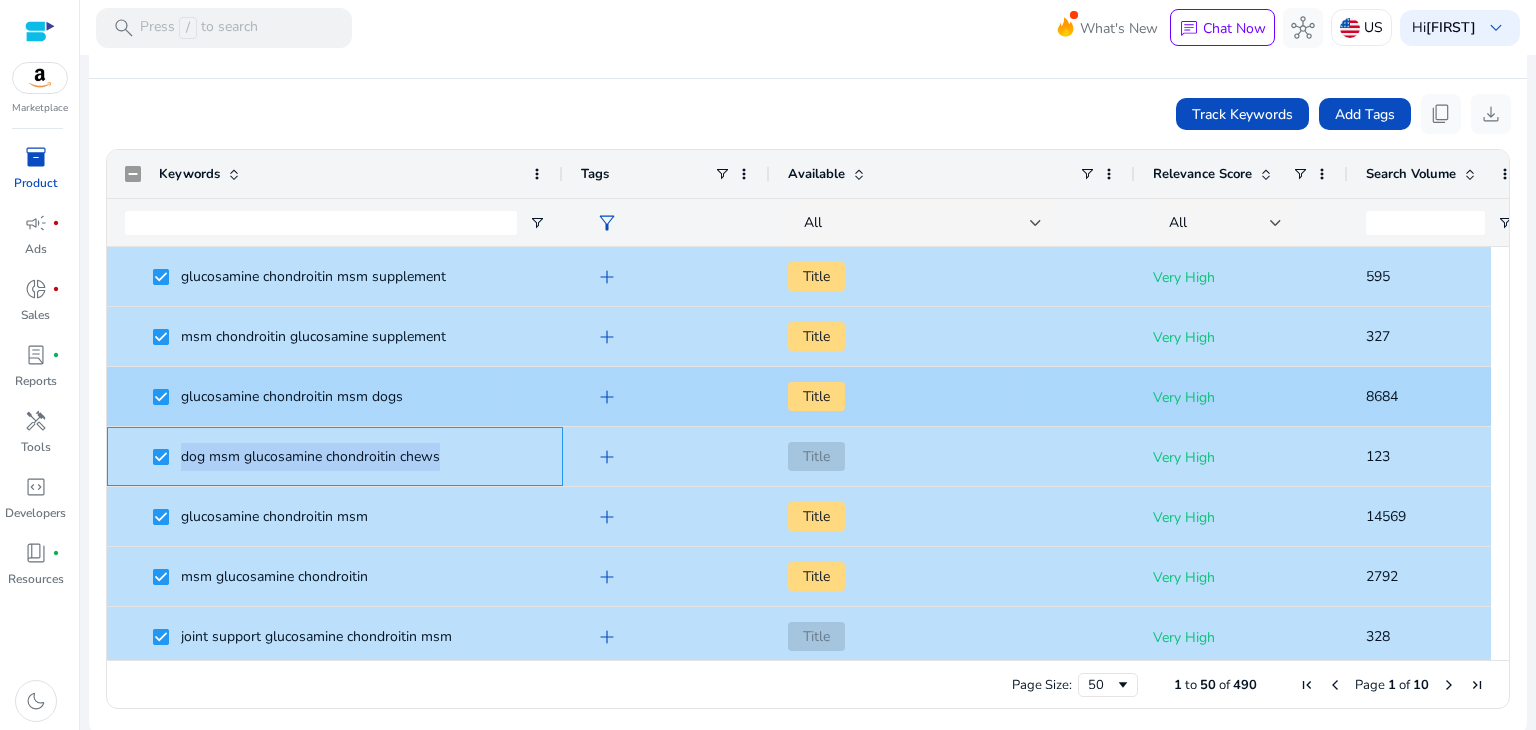 copy on "dog msm glucosamine chondroitin chews" 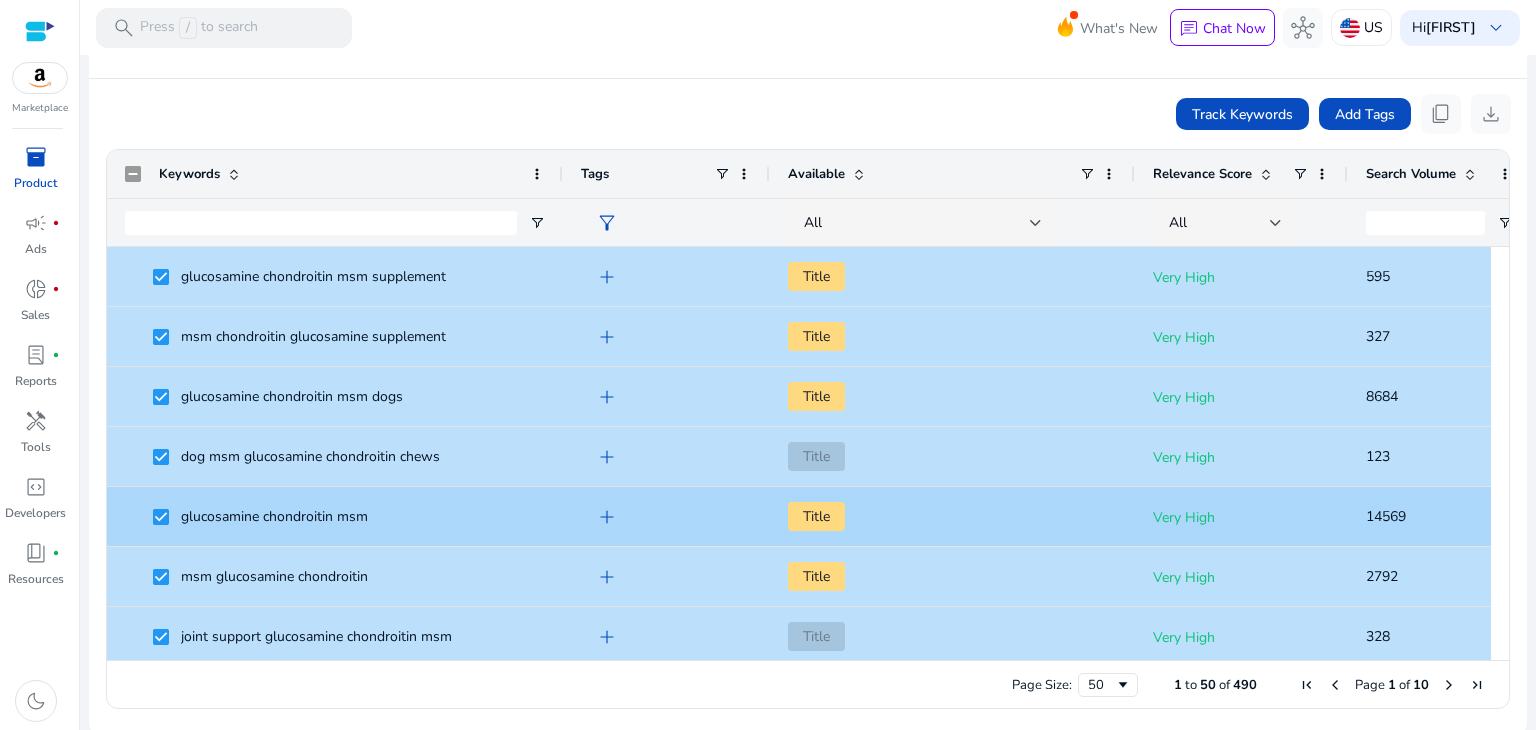click on "glucosamine chondroitin msm" 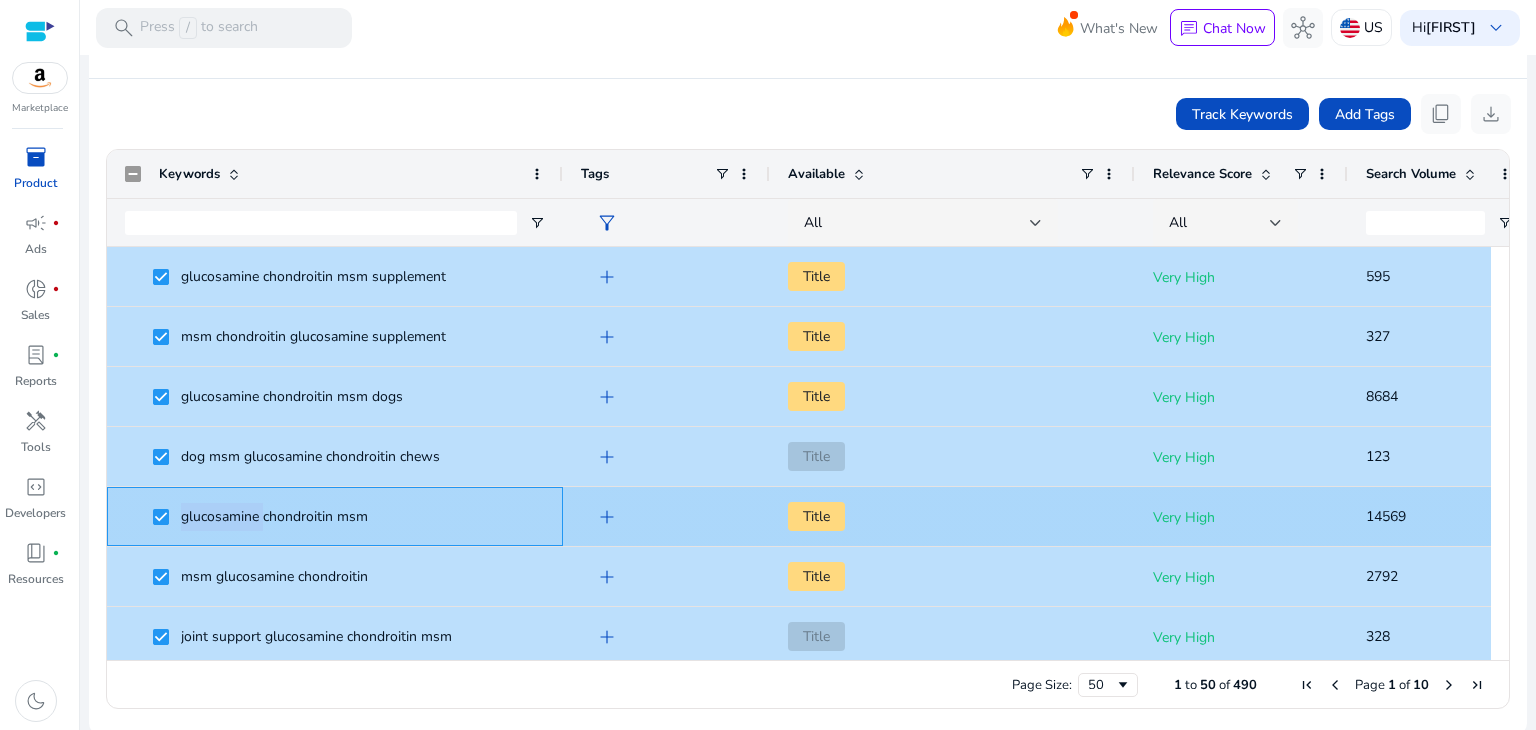 click on "glucosamine chondroitin msm" 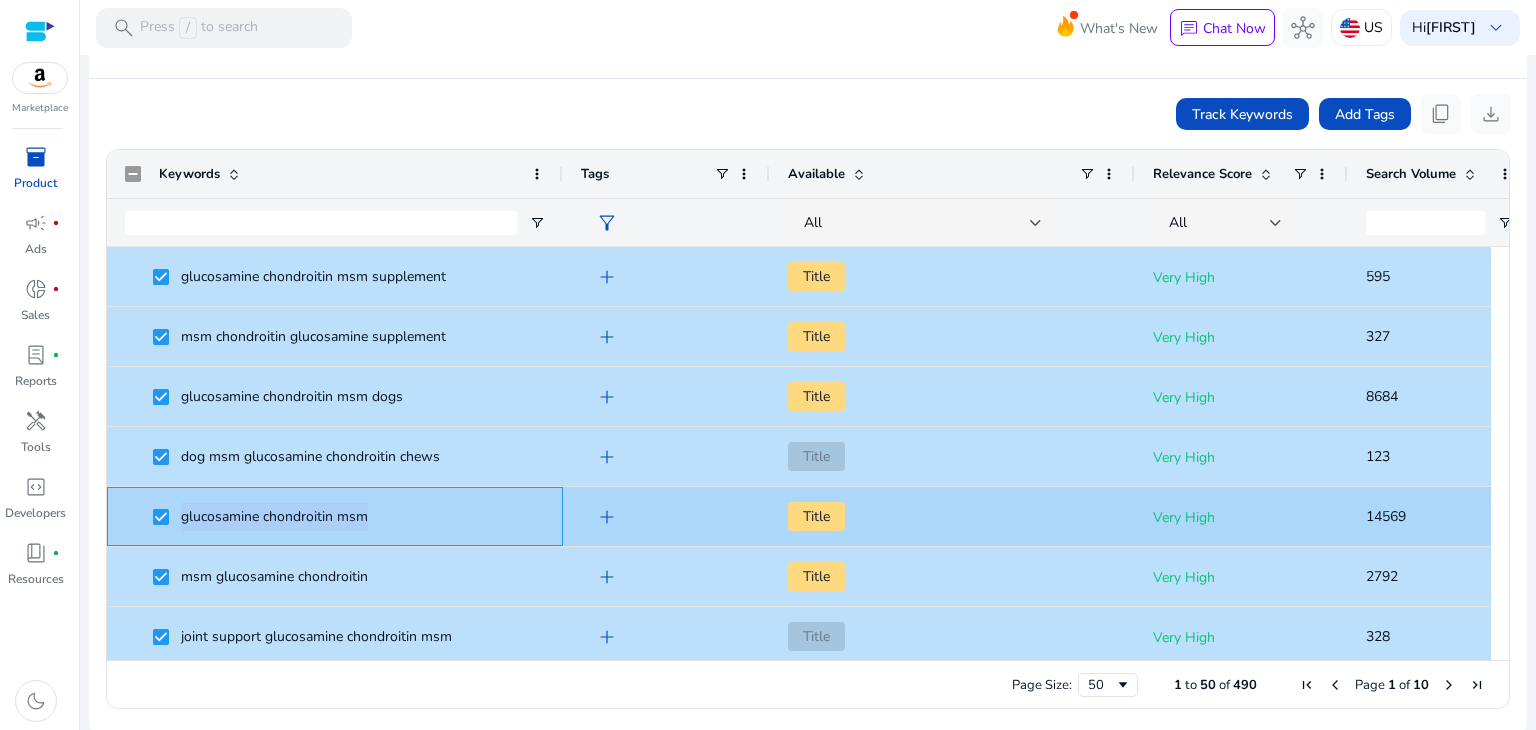click on "glucosamine chondroitin msm" 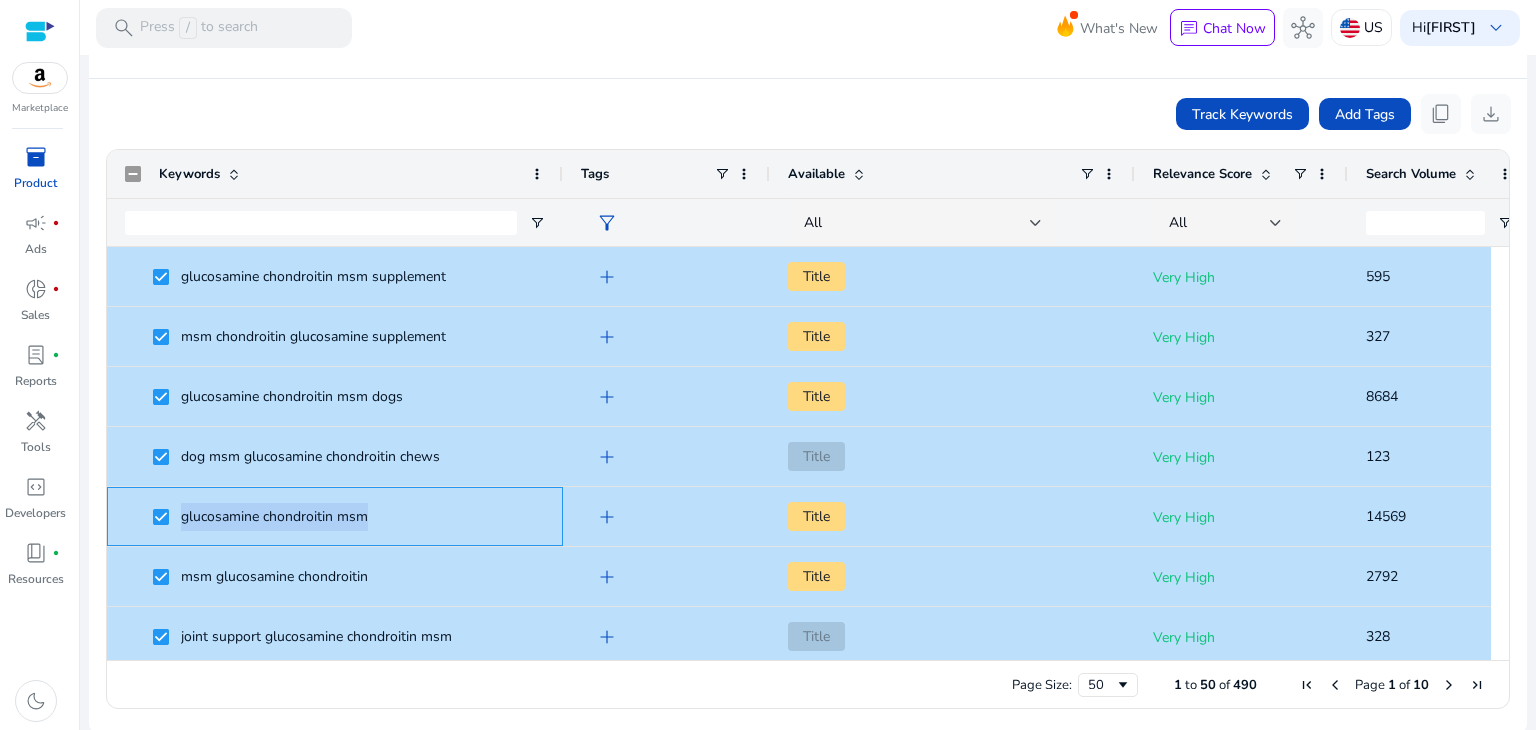 copy on "glucosamine chondroitin msm" 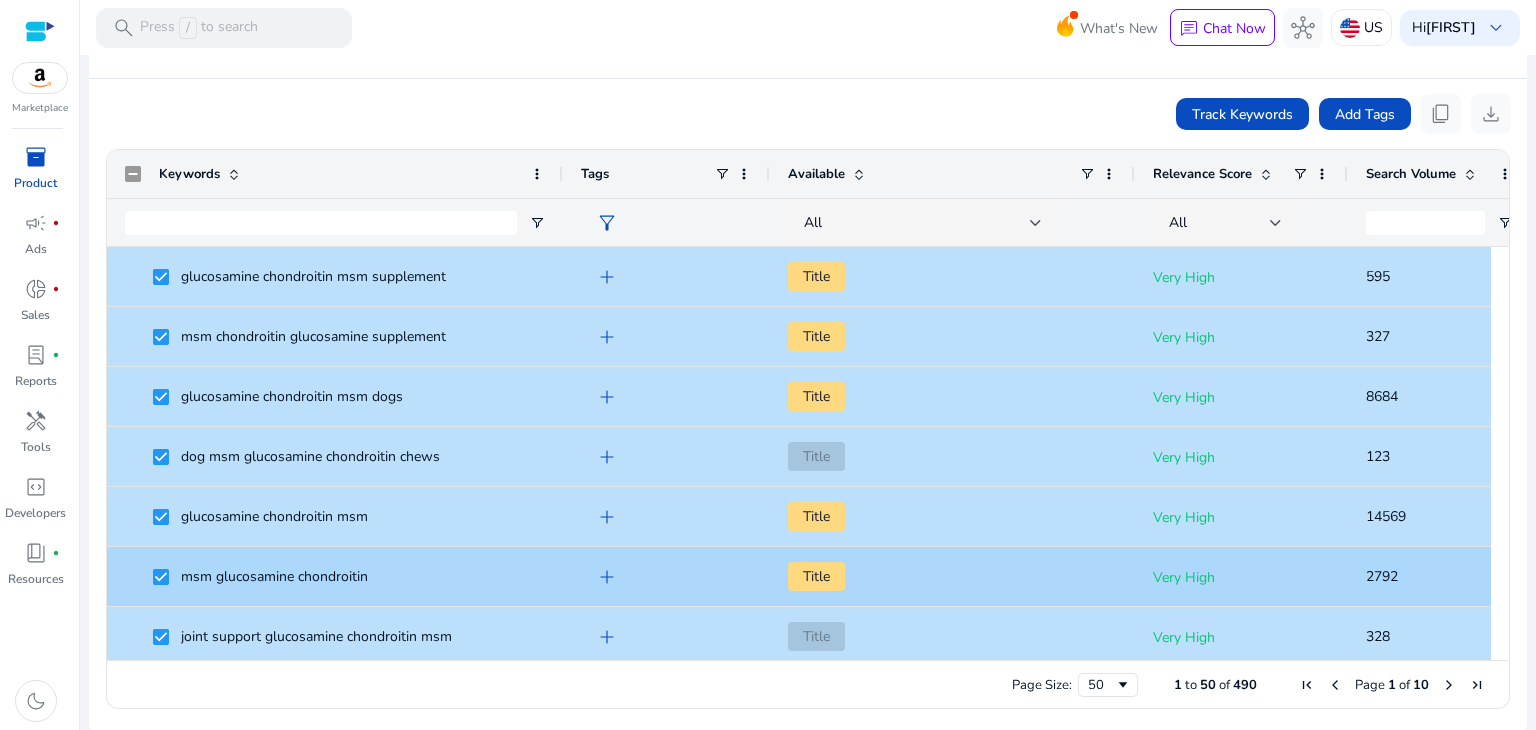click on "msm glucosamine chondroitin" 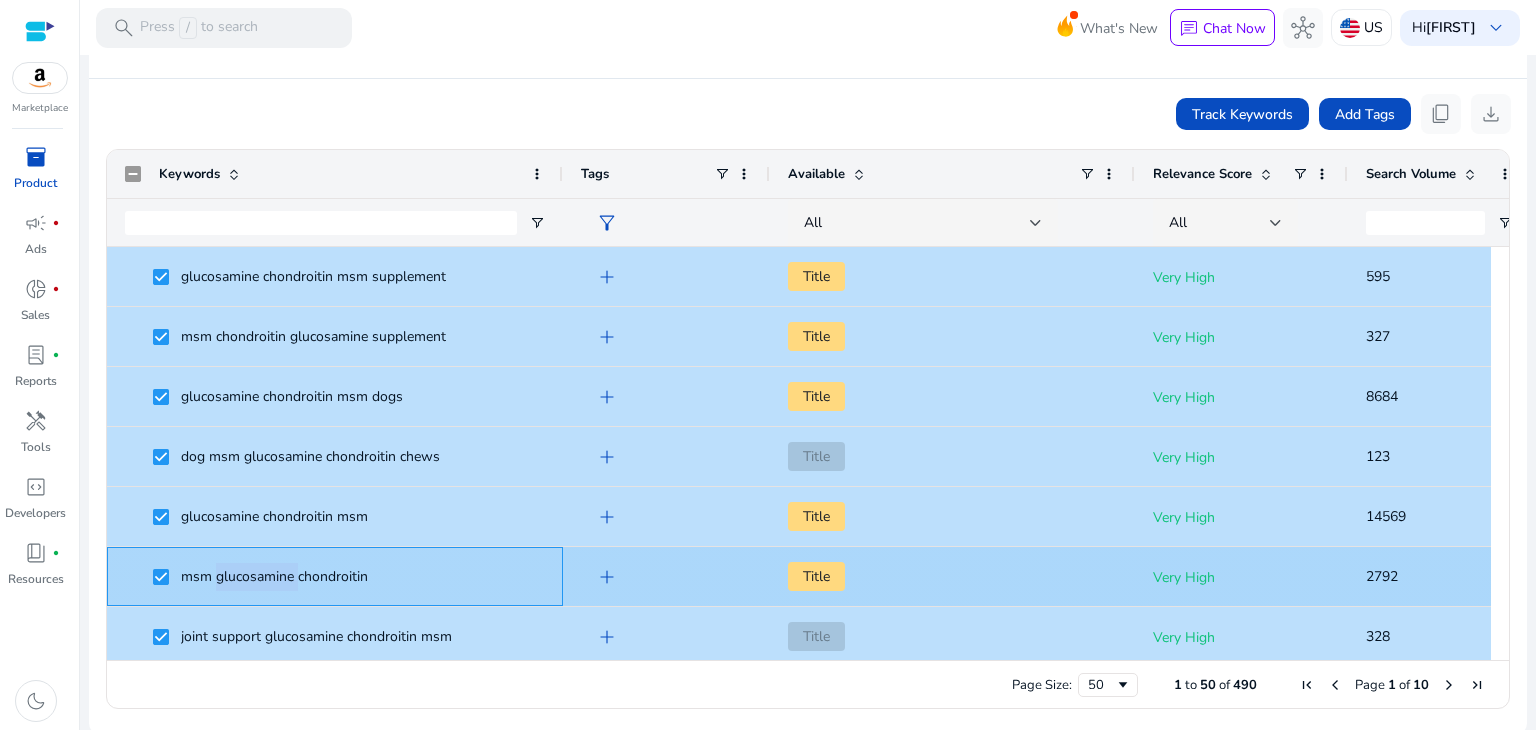 click on "msm glucosamine chondroitin" 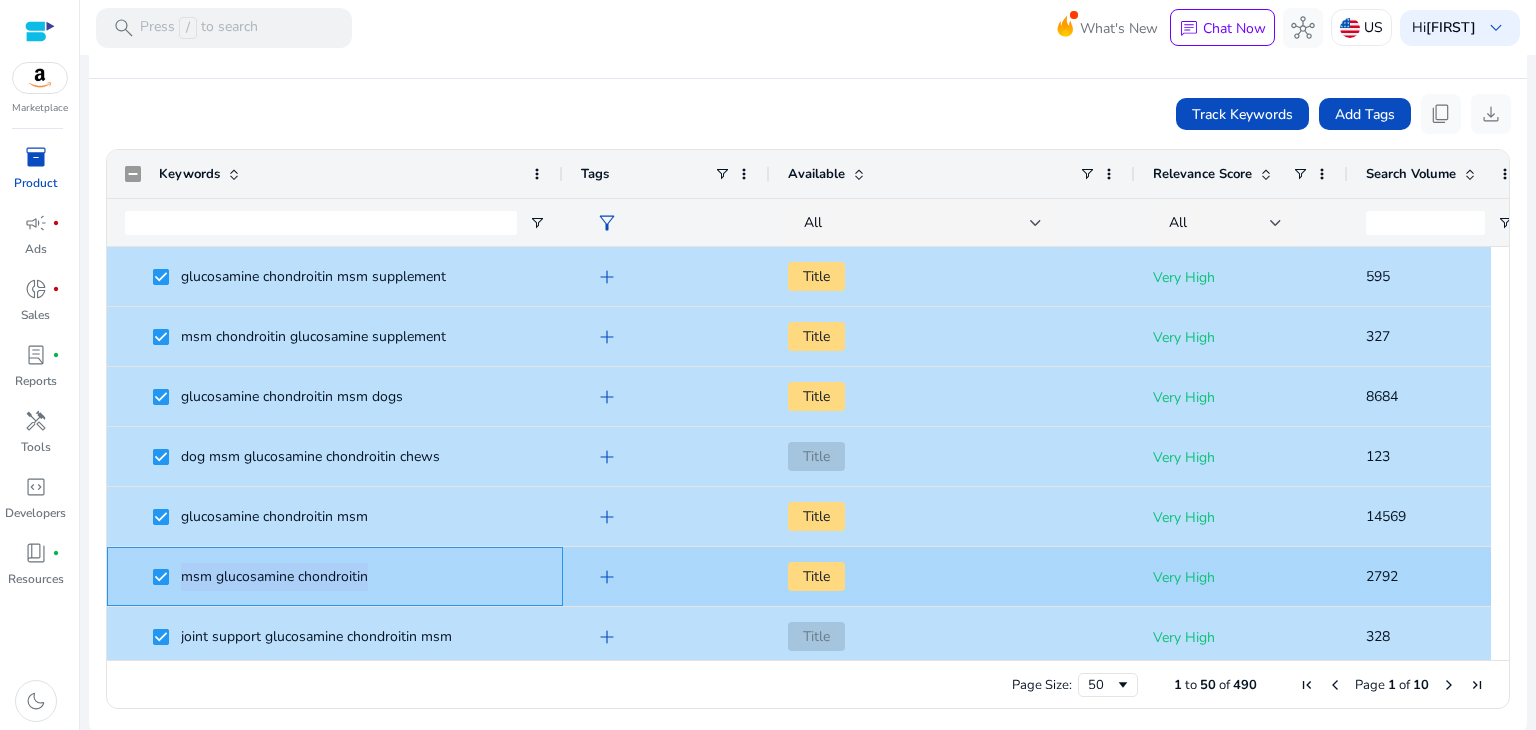 click on "msm glucosamine chondroitin" 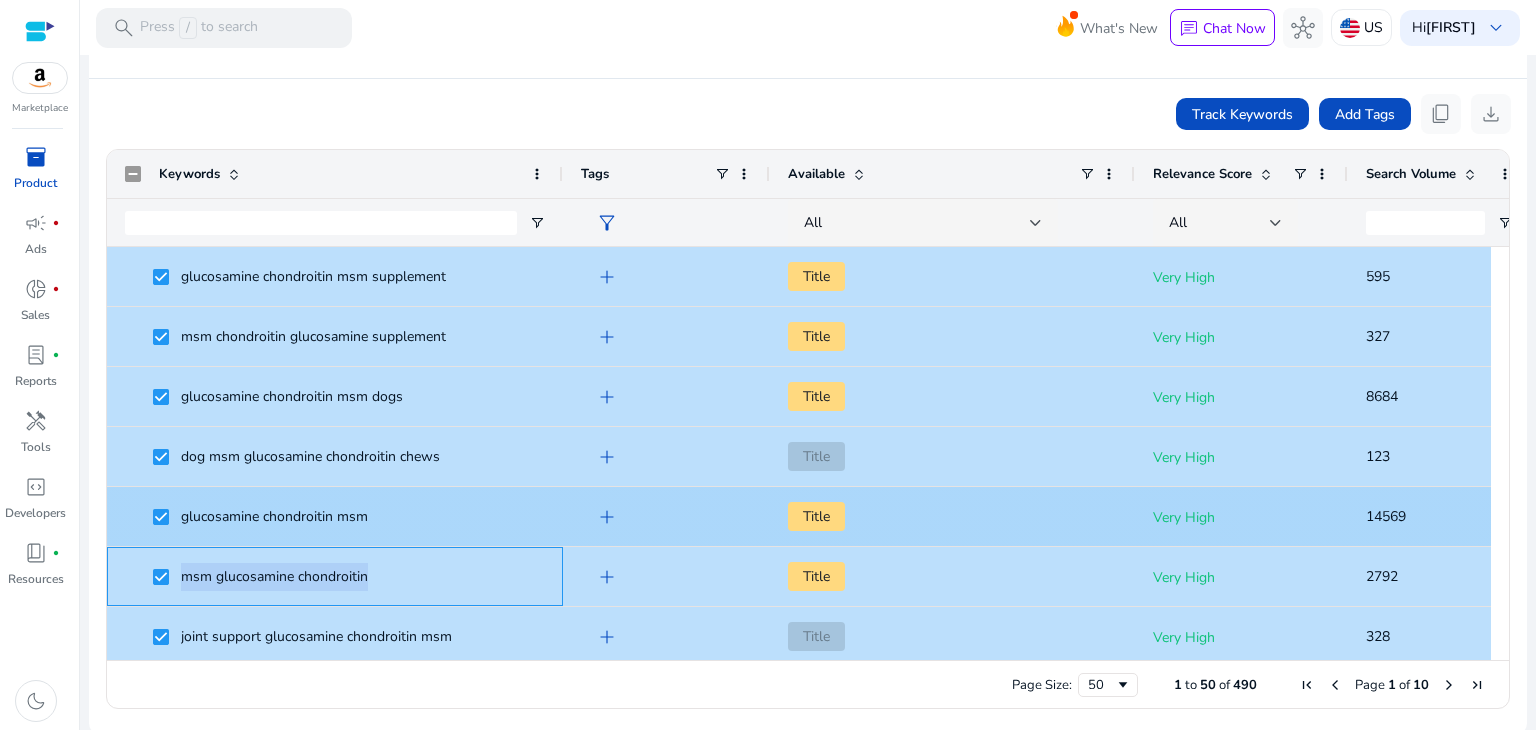 copy on "msm glucosamine chondroitin" 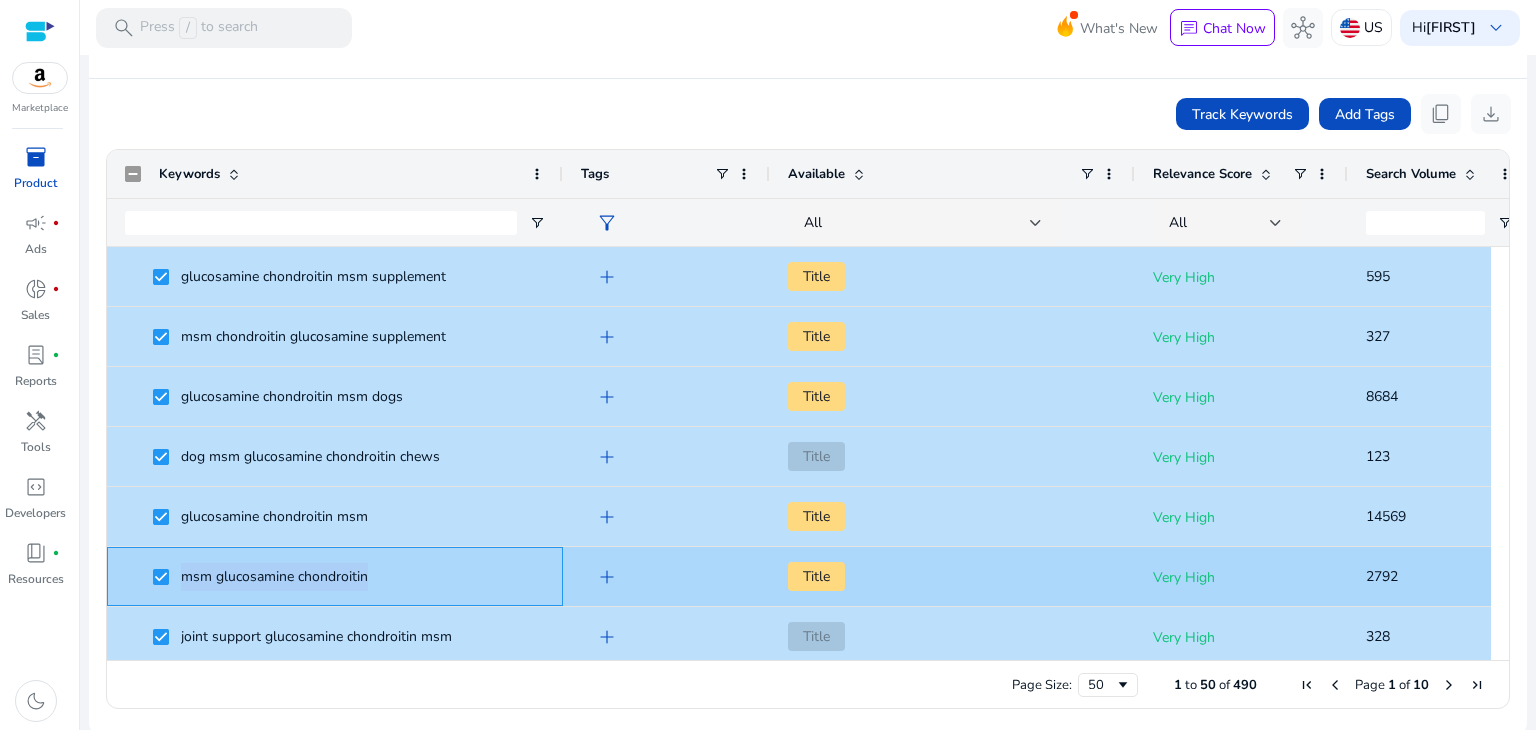 scroll, scrollTop: 151, scrollLeft: 0, axis: vertical 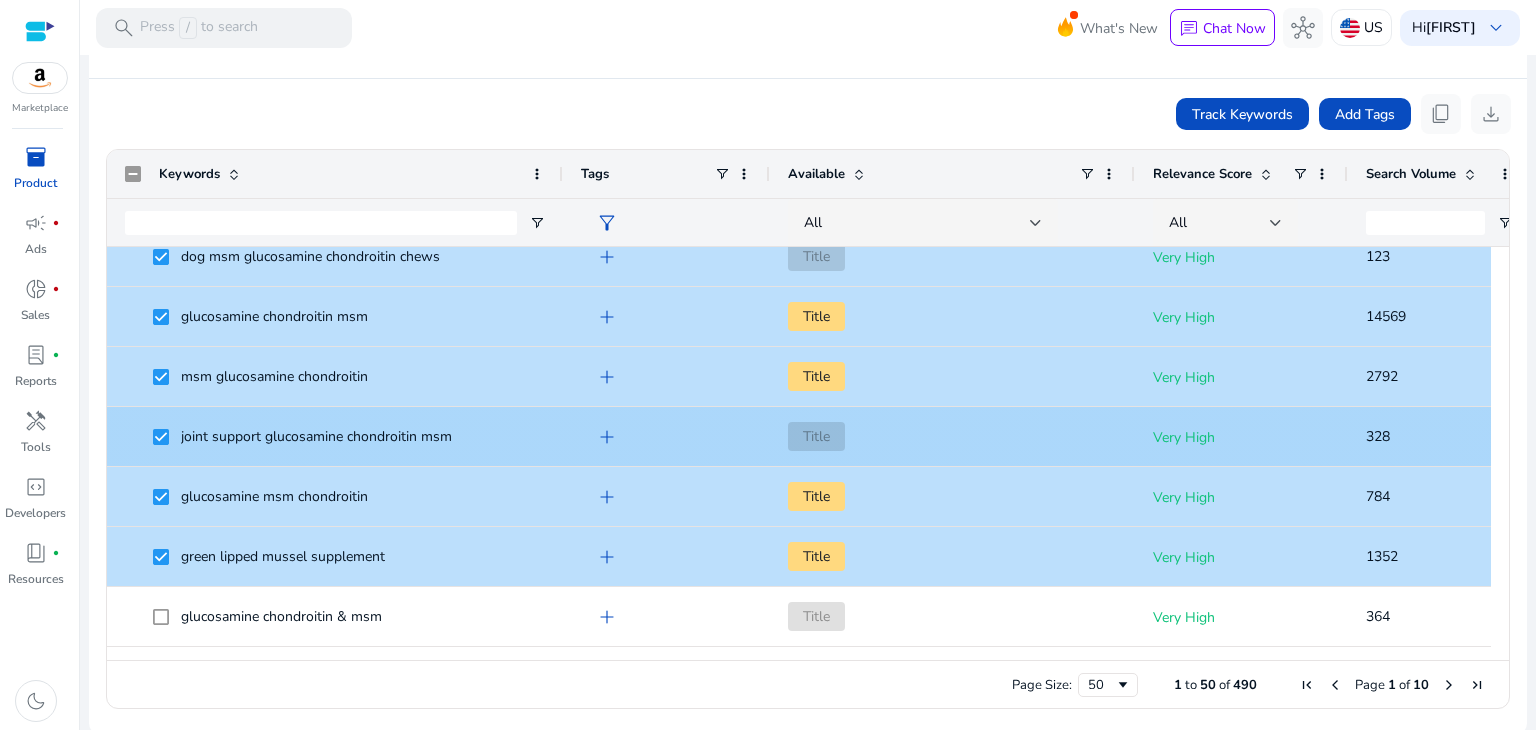 click on "joint support glucosamine chondroitin msm" 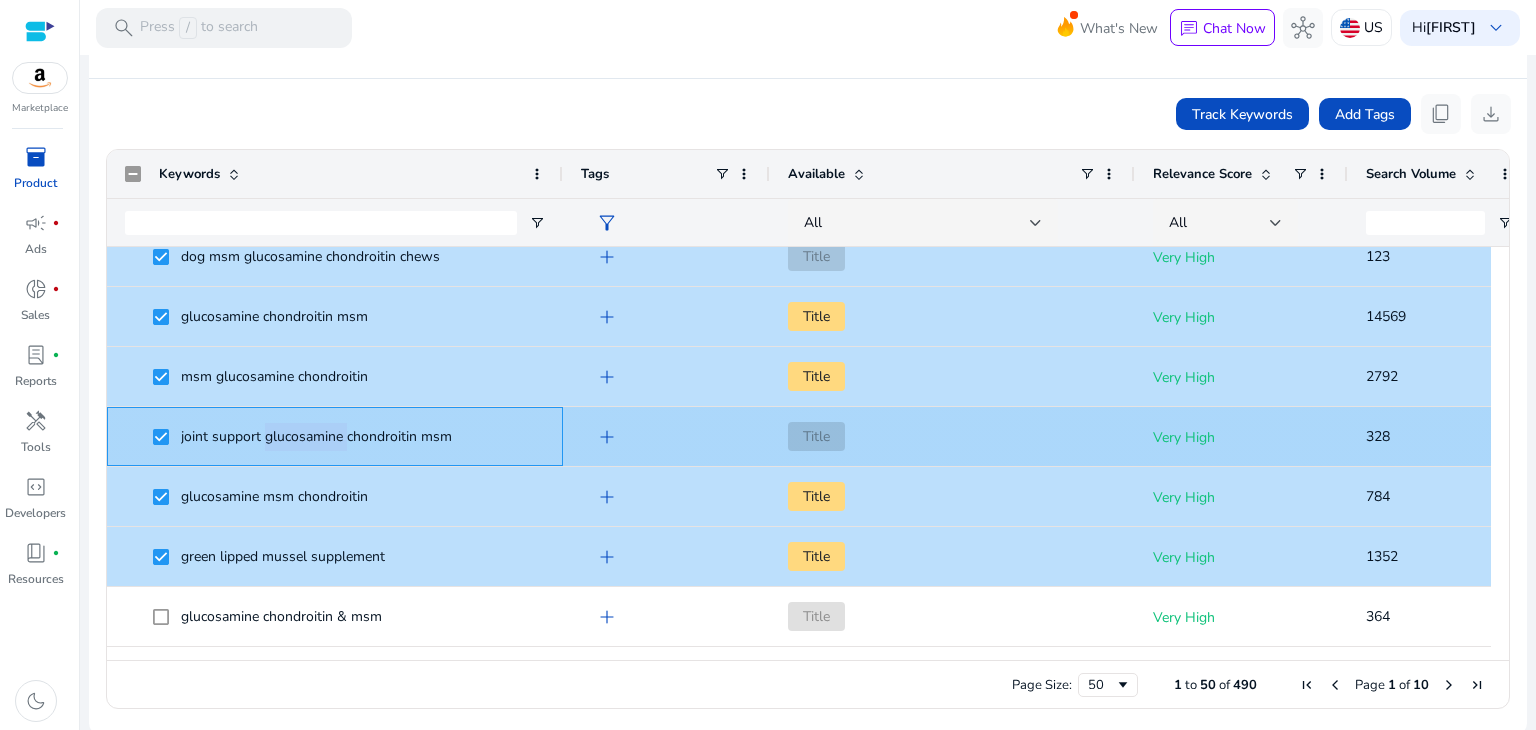 click on "joint support glucosamine chondroitin msm" 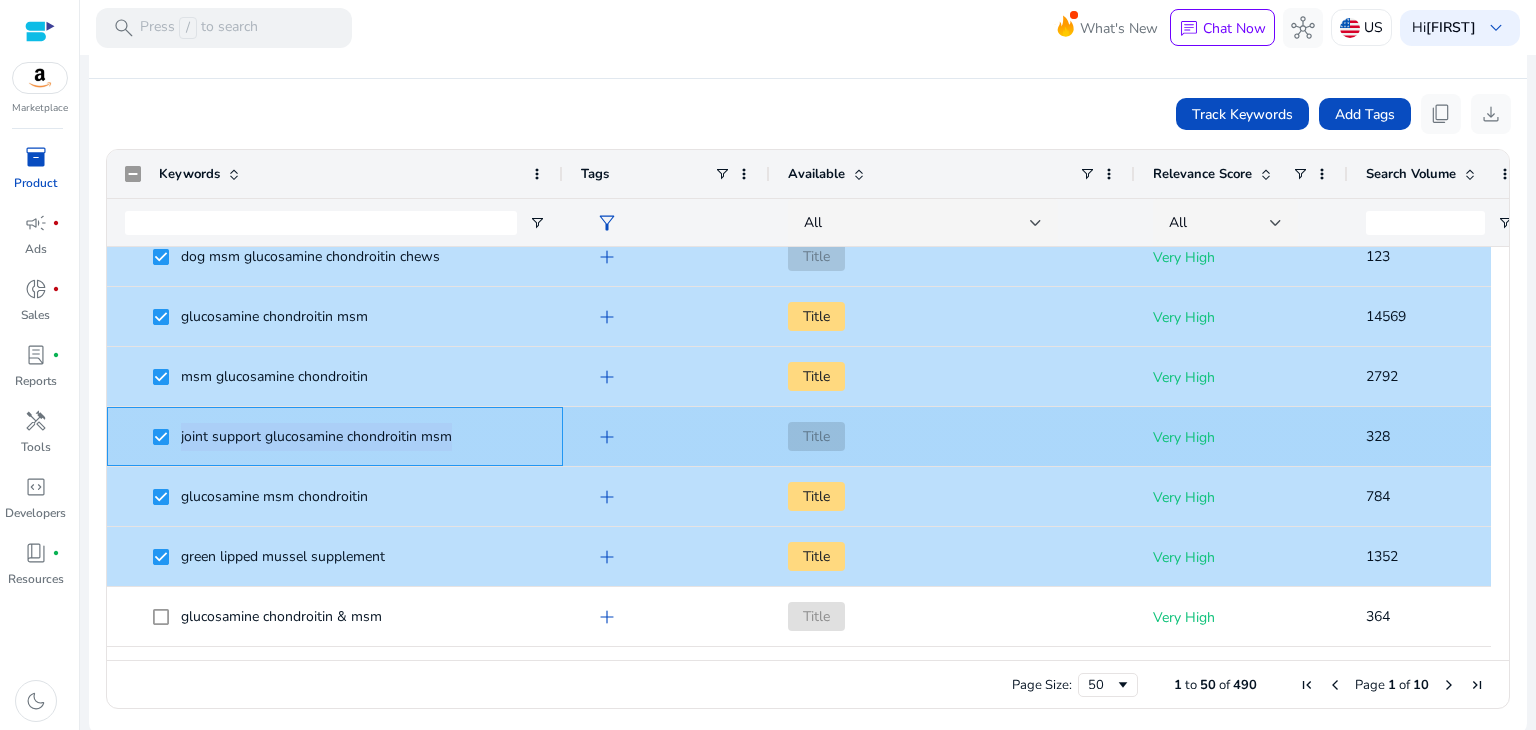 click on "joint support glucosamine chondroitin msm" 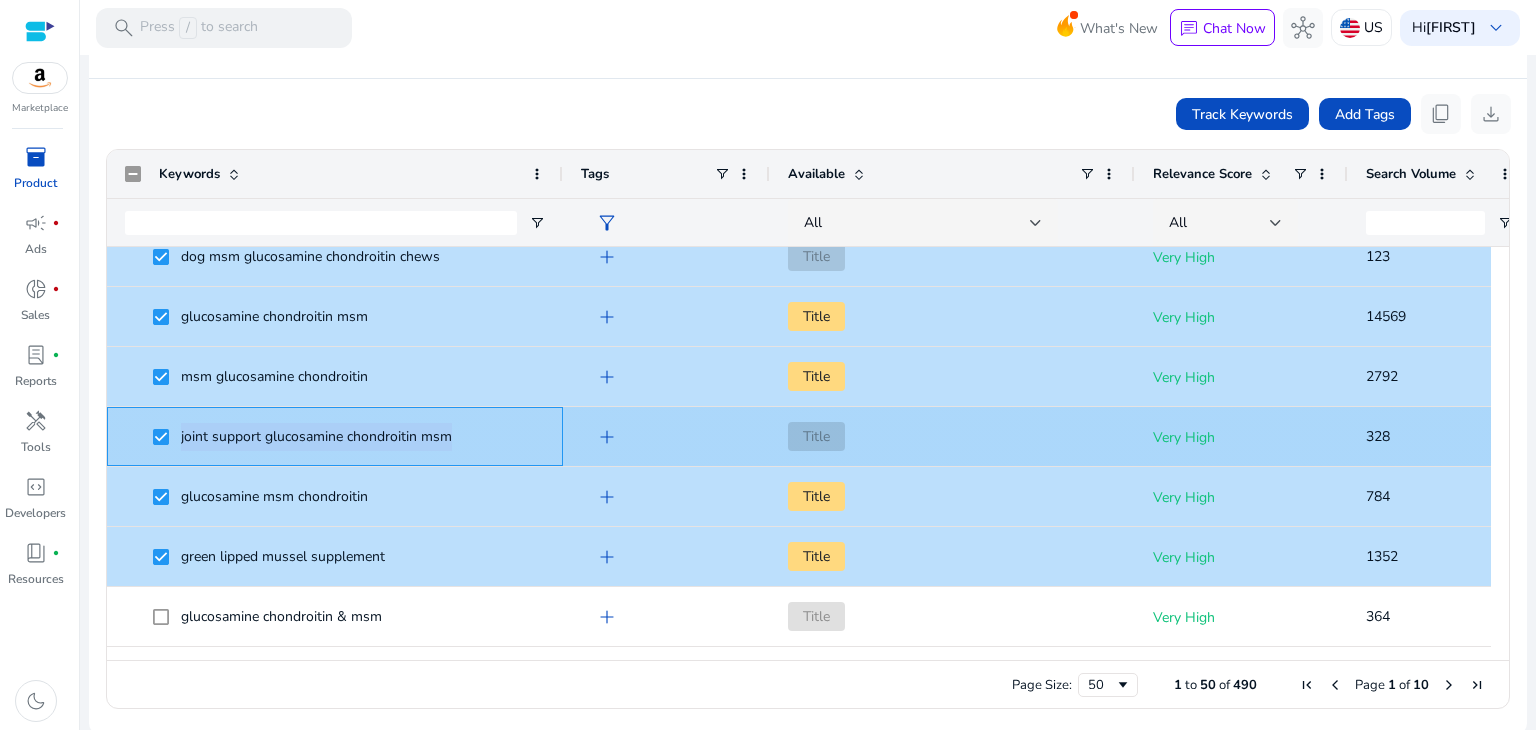 copy on "joint support glucosamine chondroitin msm" 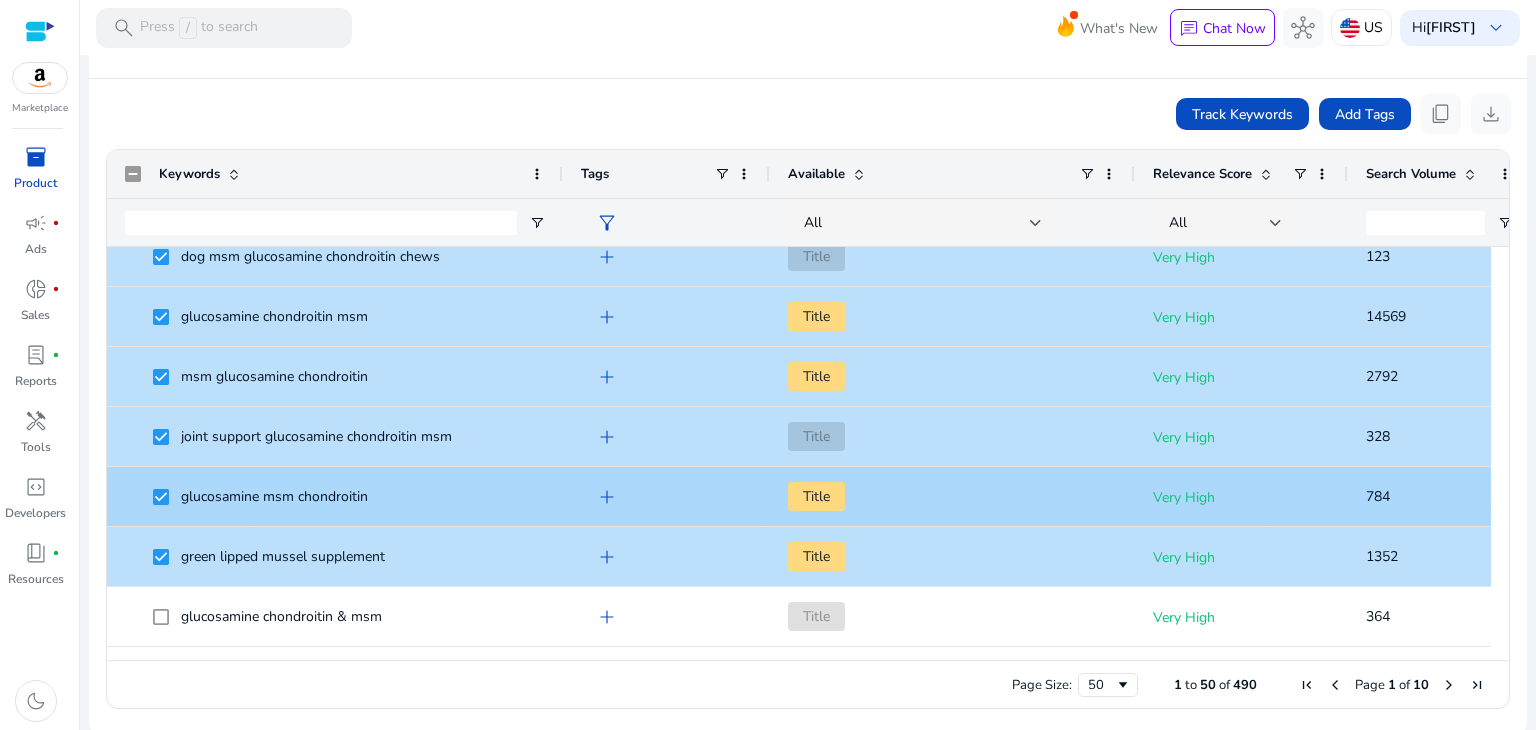 click on "glucosamine msm chondroitin" 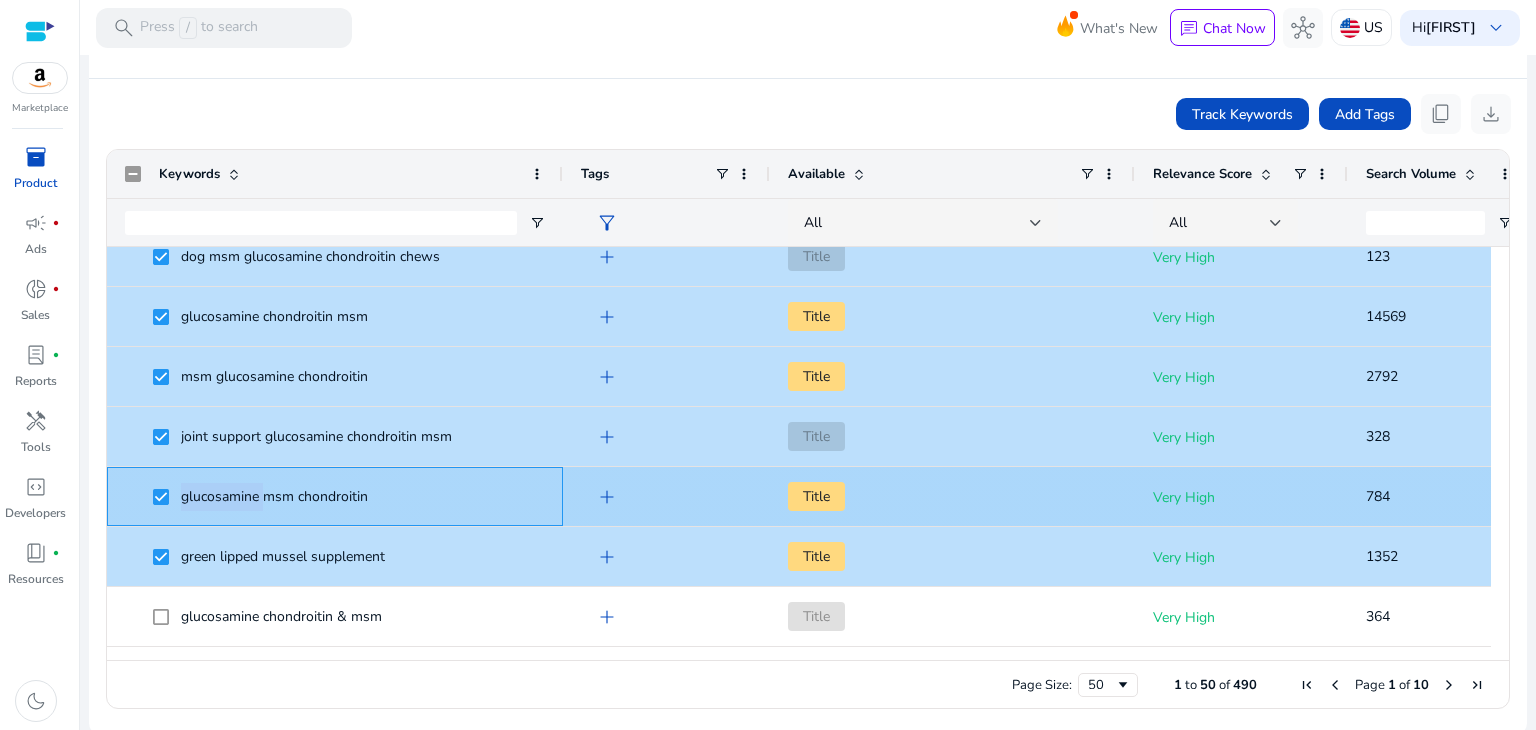 click on "glucosamine msm chondroitin" 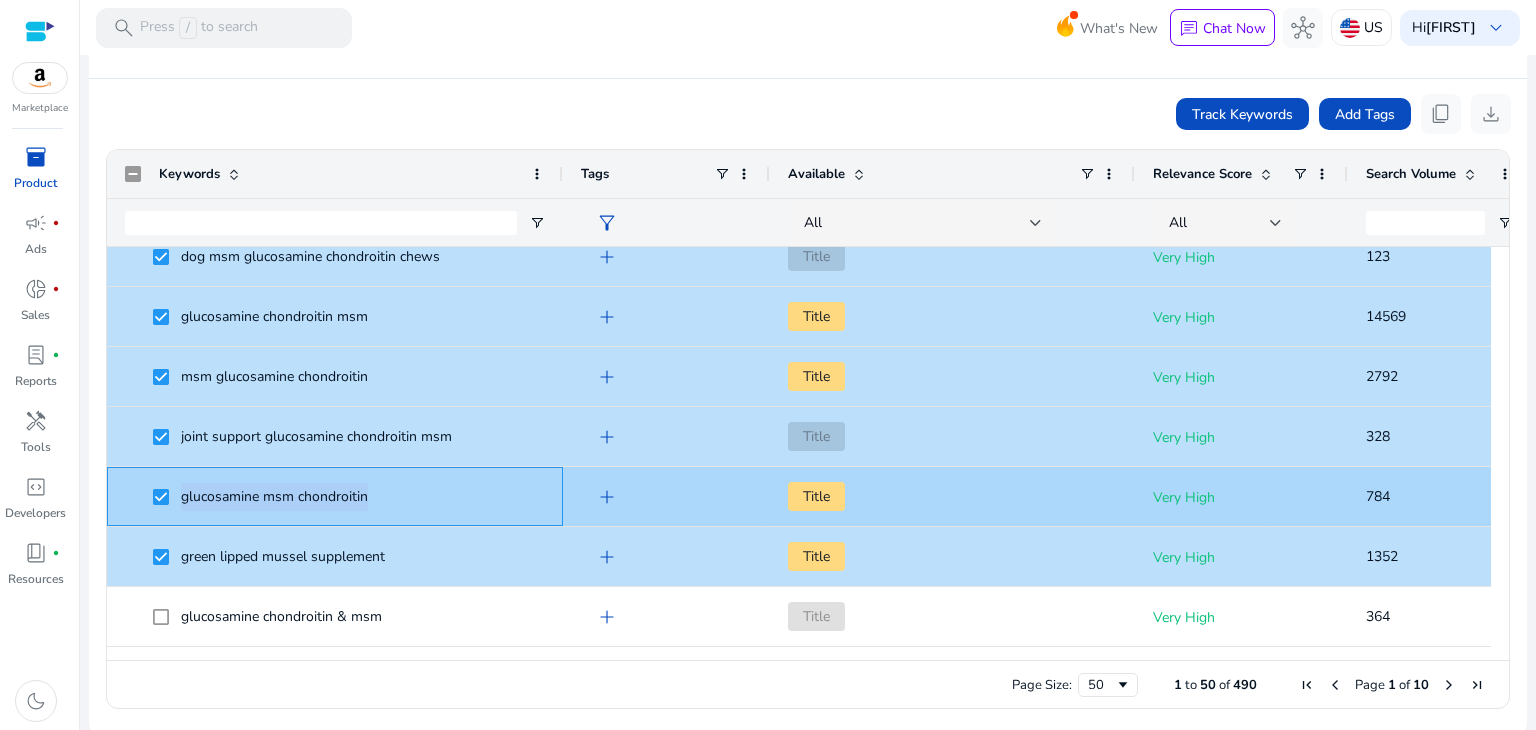 click on "glucosamine msm chondroitin" 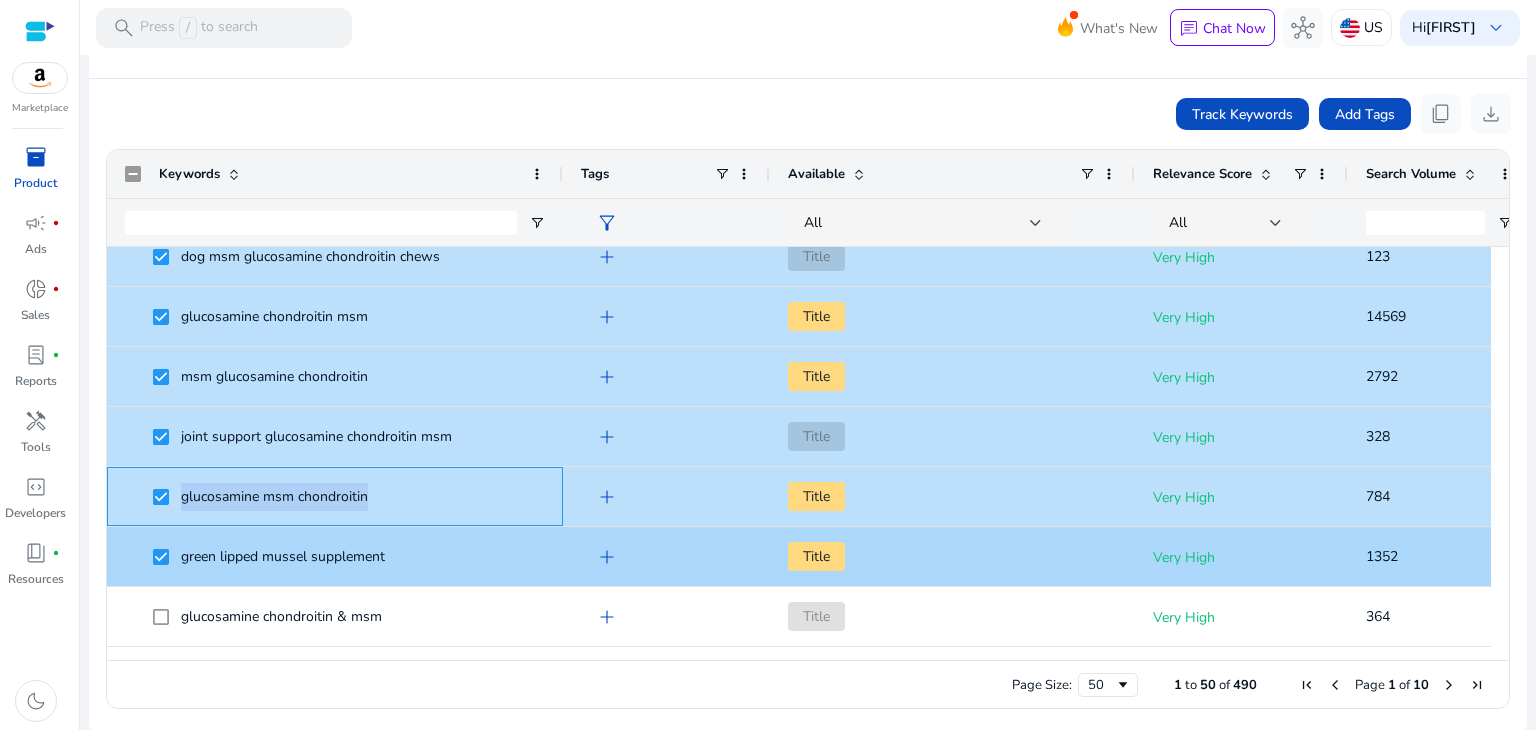 scroll, scrollTop: 424, scrollLeft: 0, axis: vertical 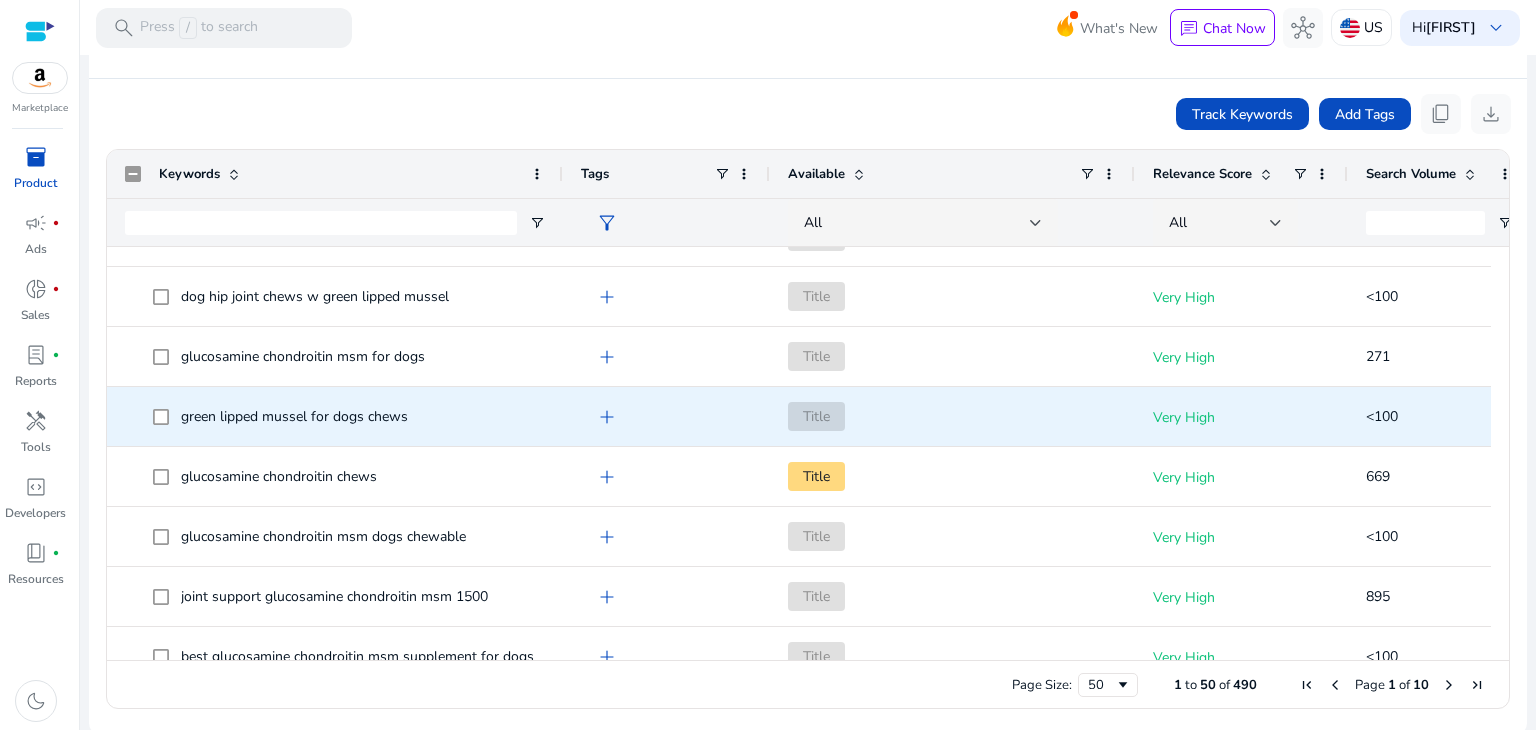 click on "green lipped mussel for dogs chews" 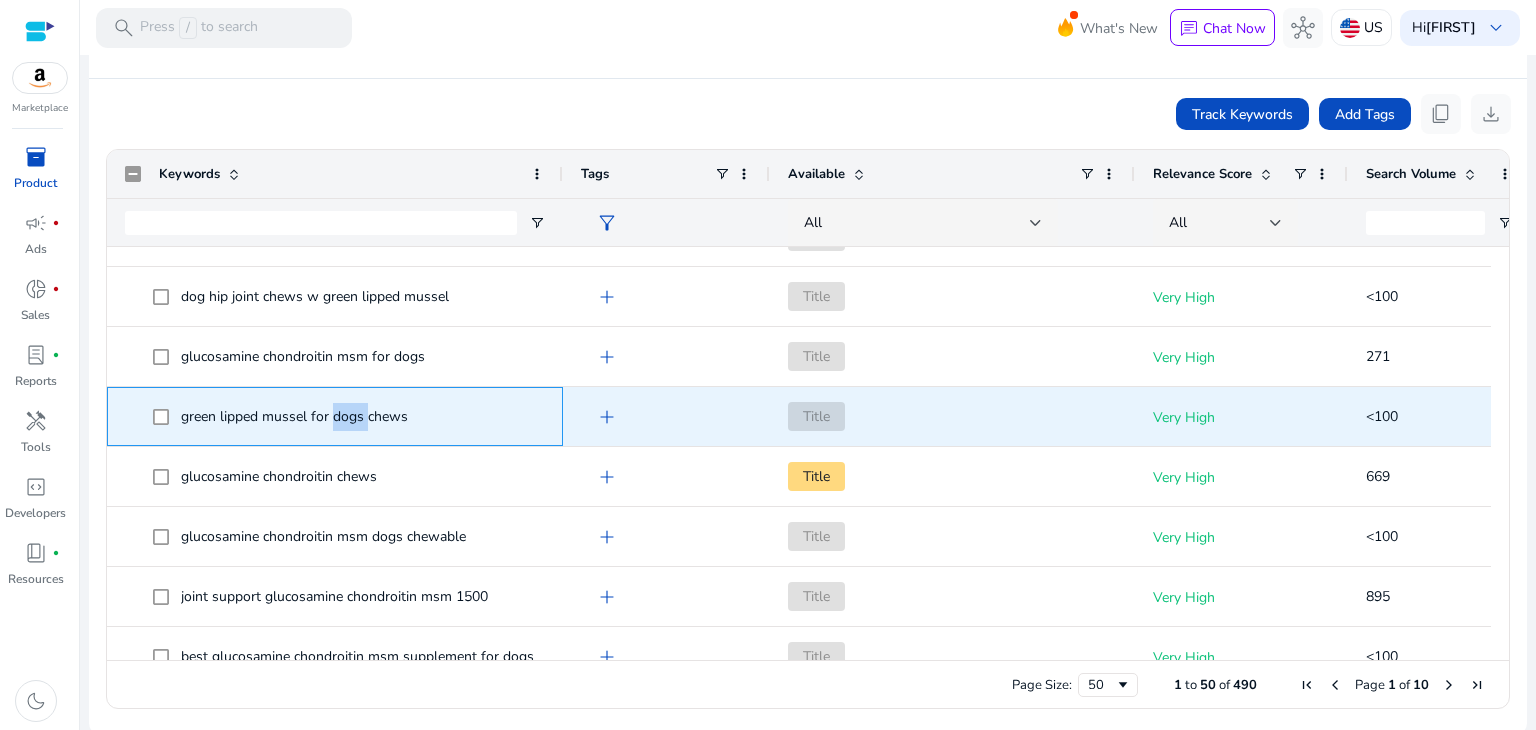 click on "green lipped mussel for dogs chews" 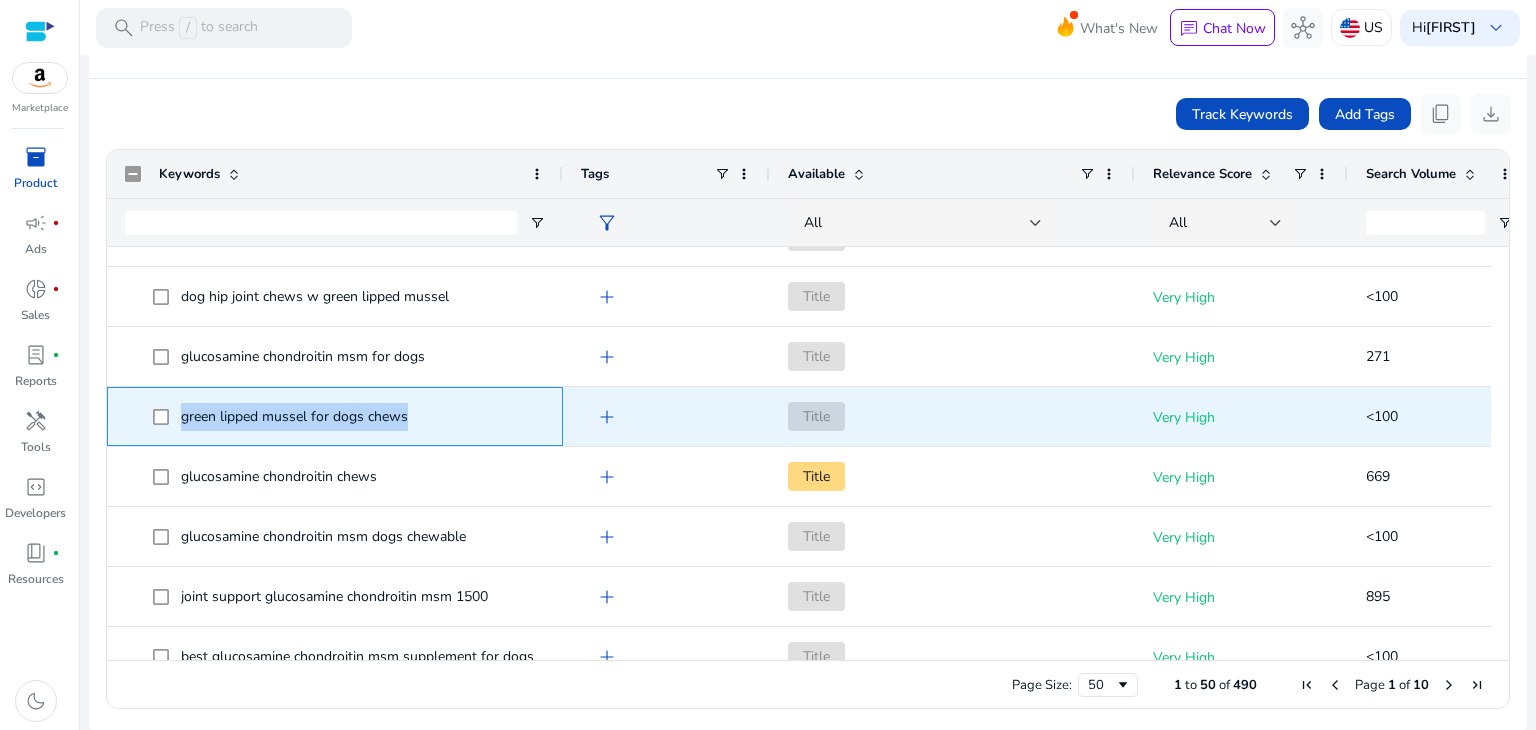 click on "green lipped mussel for dogs chews" 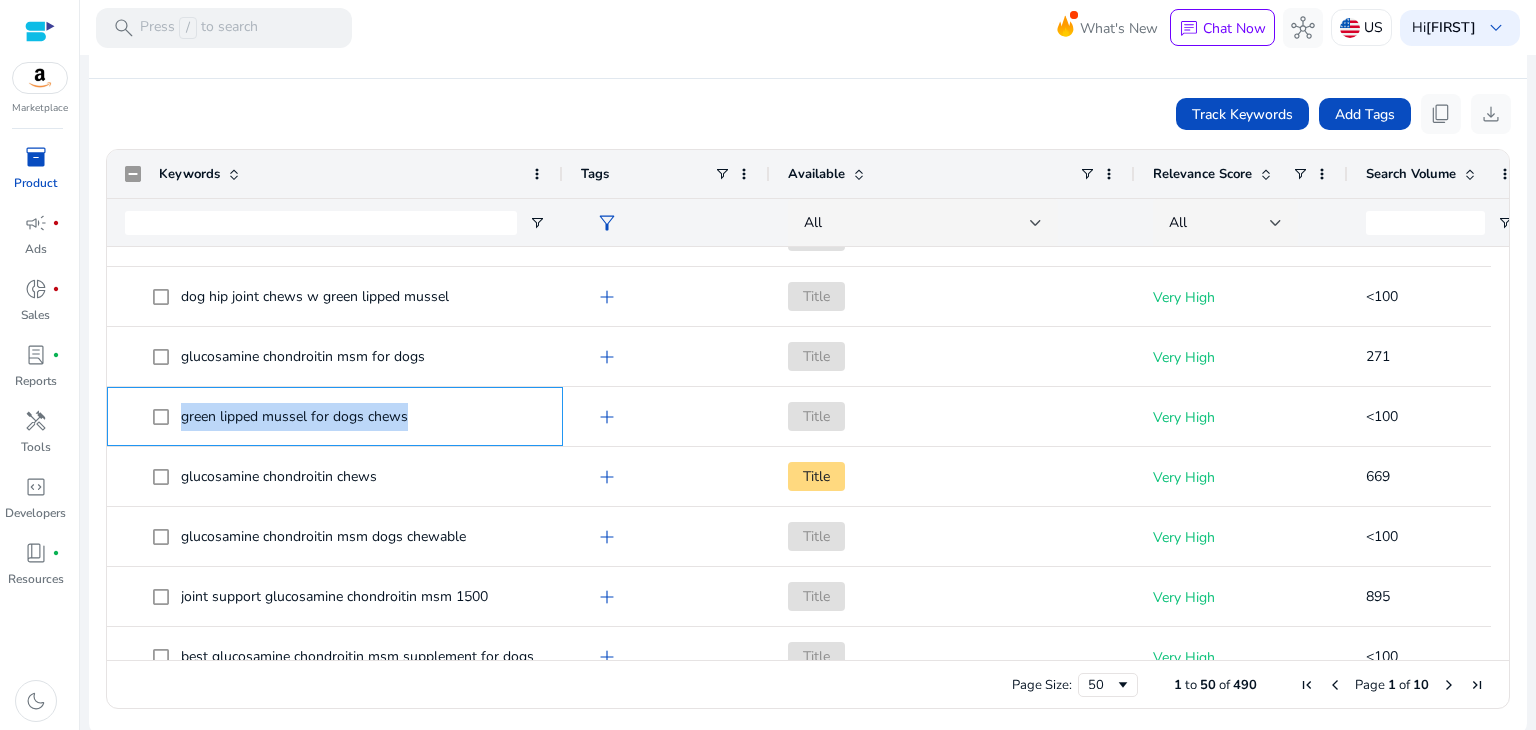 scroll, scrollTop: 185, scrollLeft: 0, axis: vertical 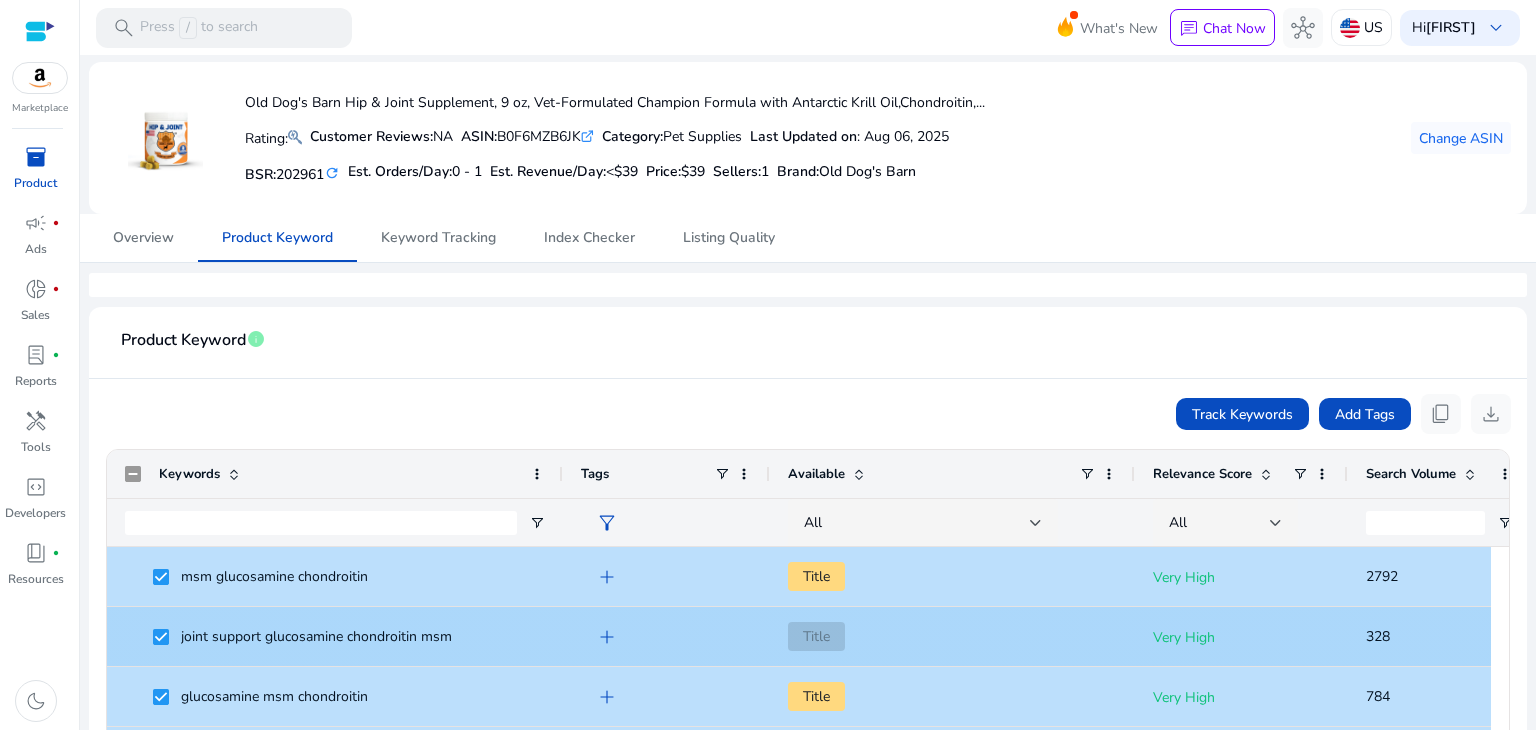 click on "joint support glucosamine chondroitin msm" 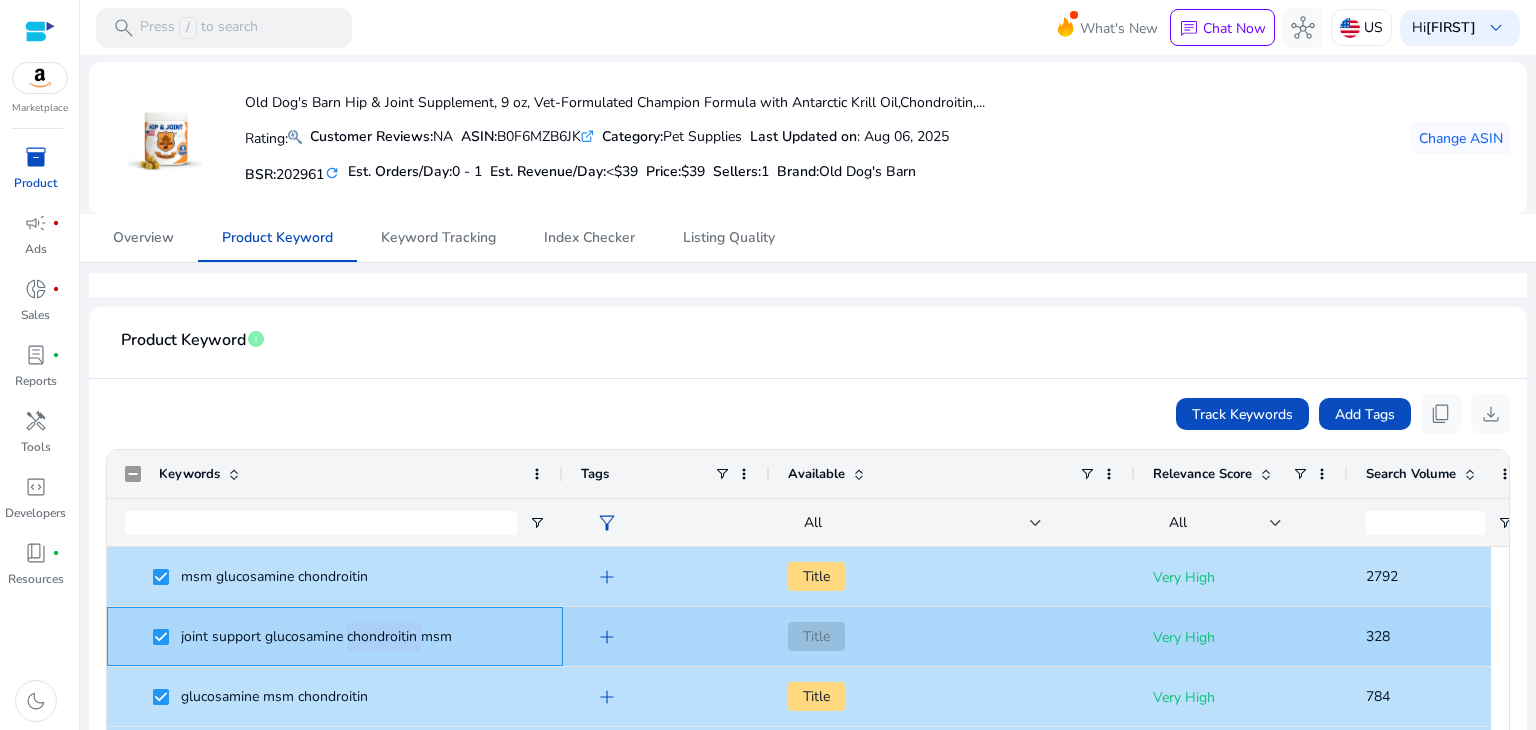 click on "joint support glucosamine chondroitin msm" 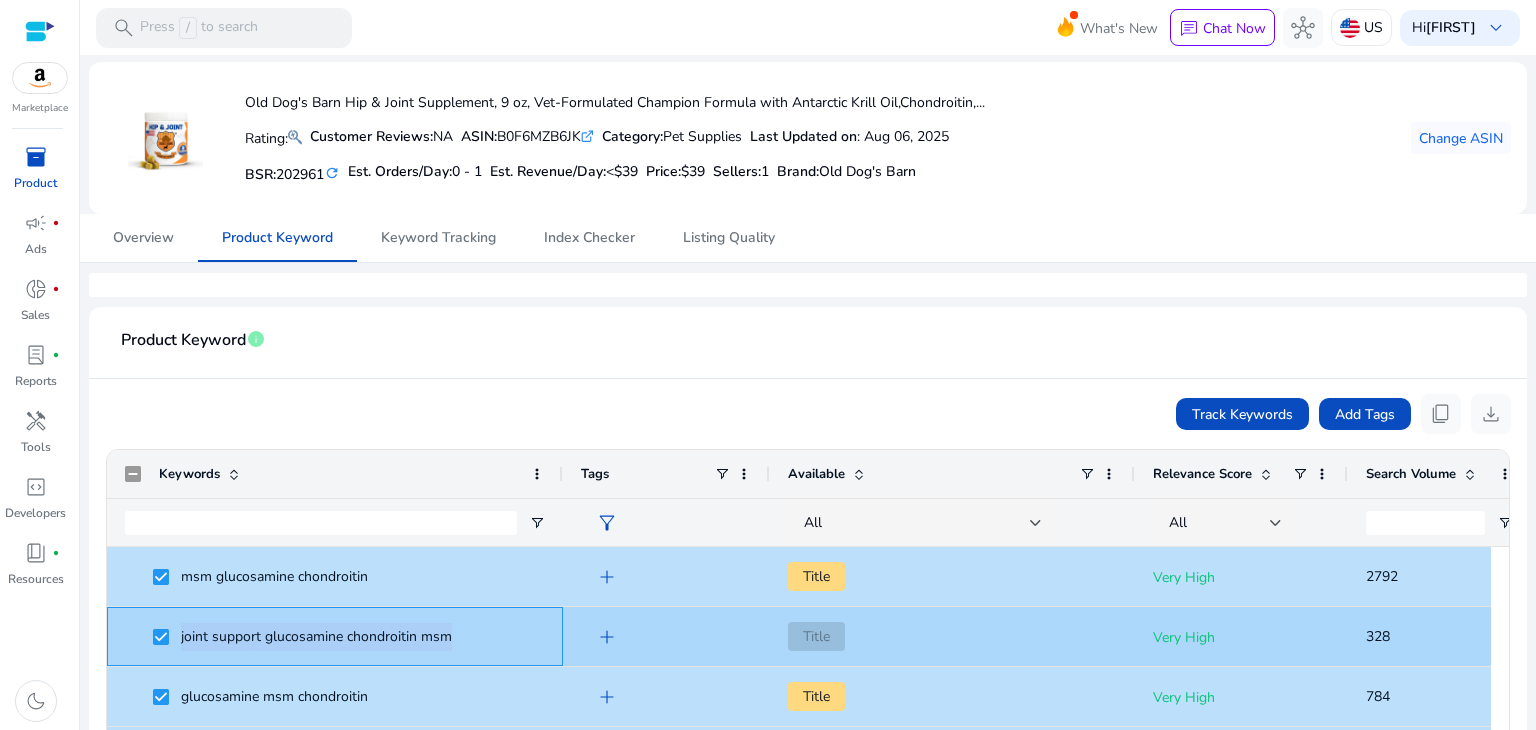 click on "joint support glucosamine chondroitin msm" 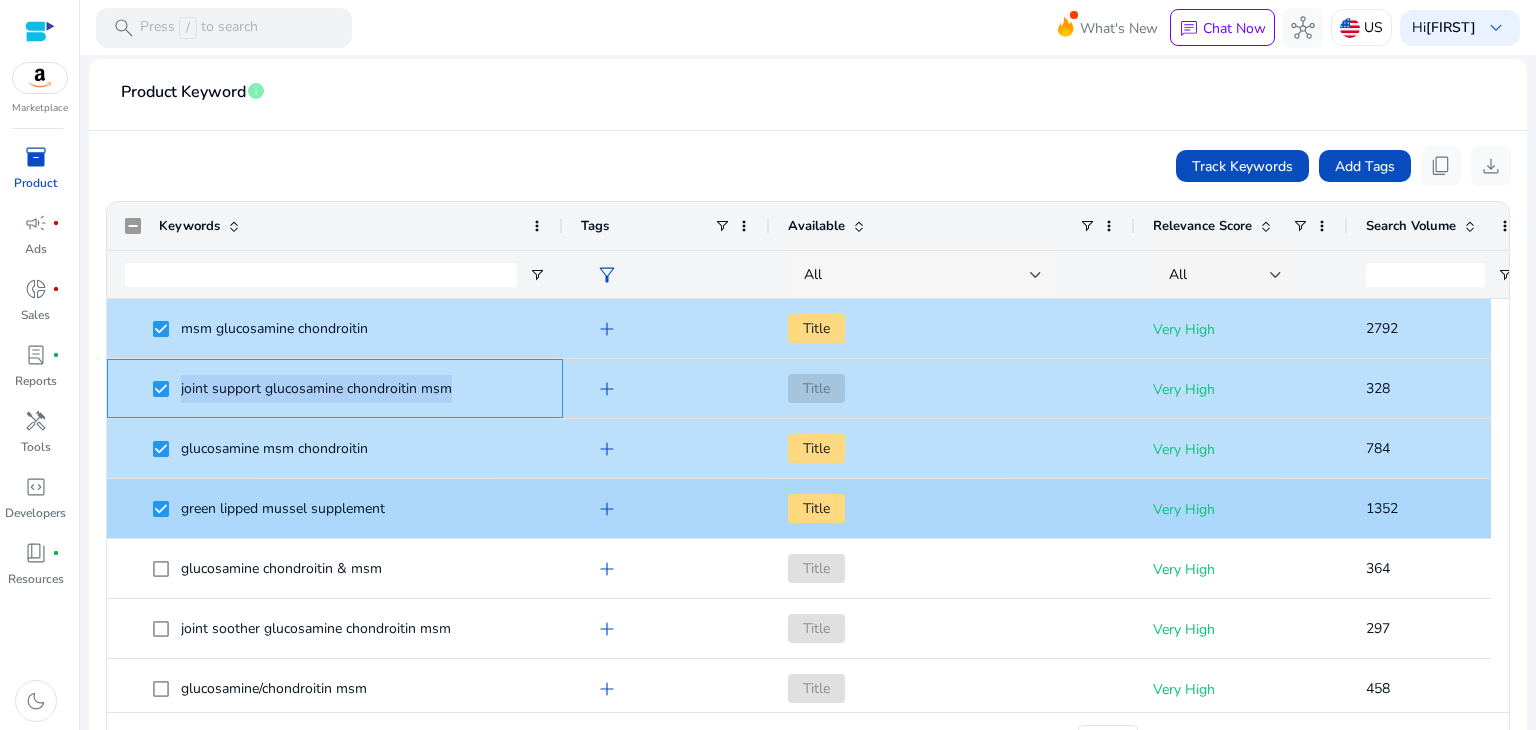 scroll, scrollTop: 328, scrollLeft: 0, axis: vertical 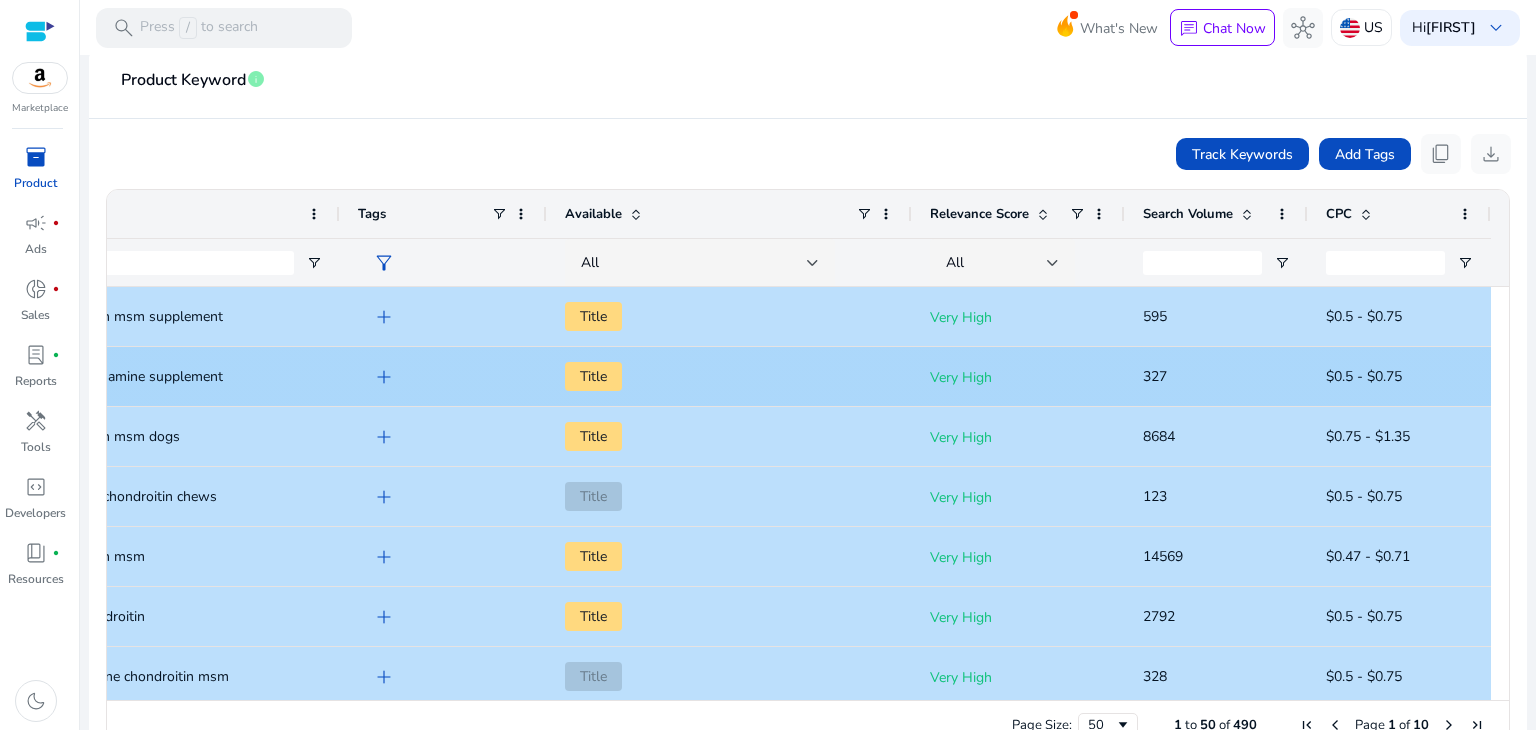 click on "327" 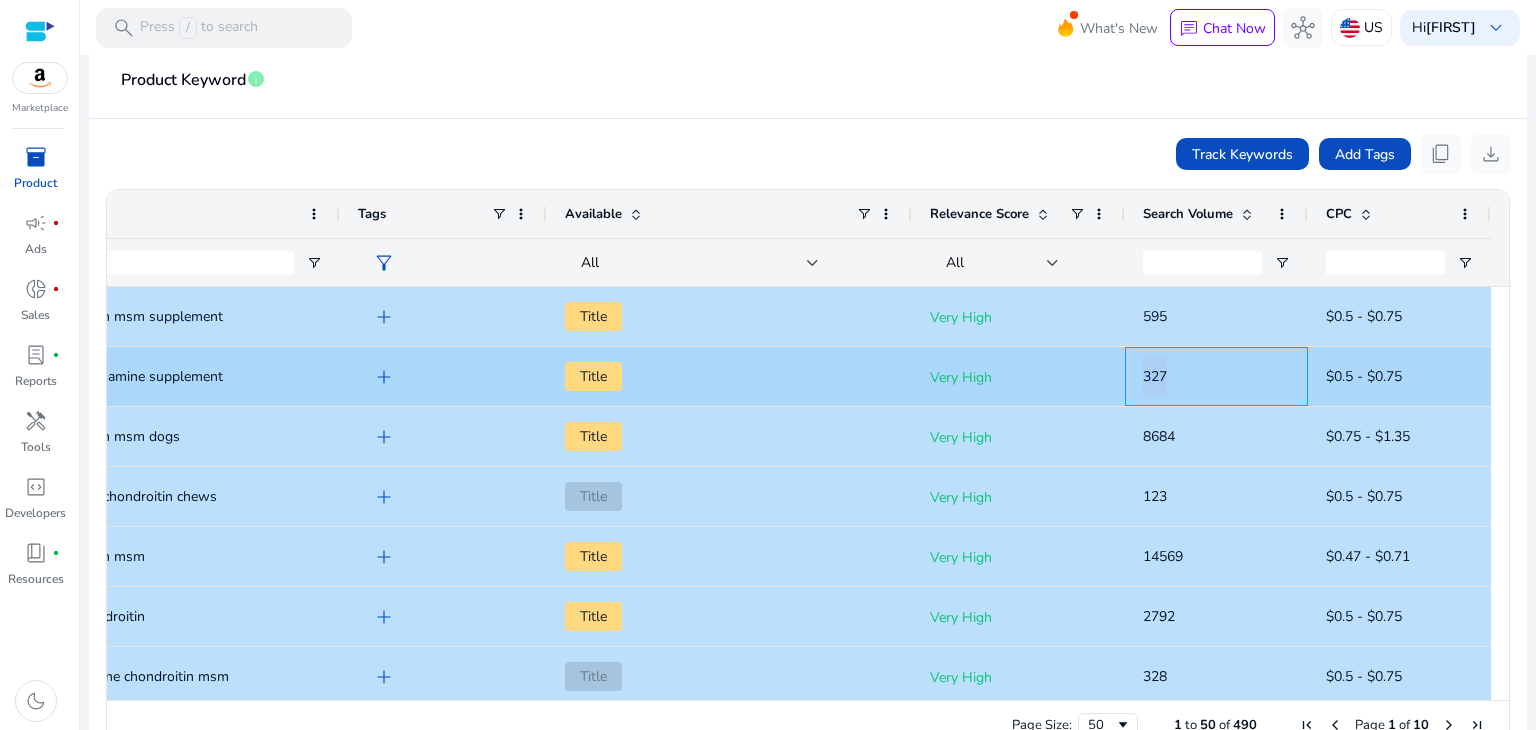 click on "327" 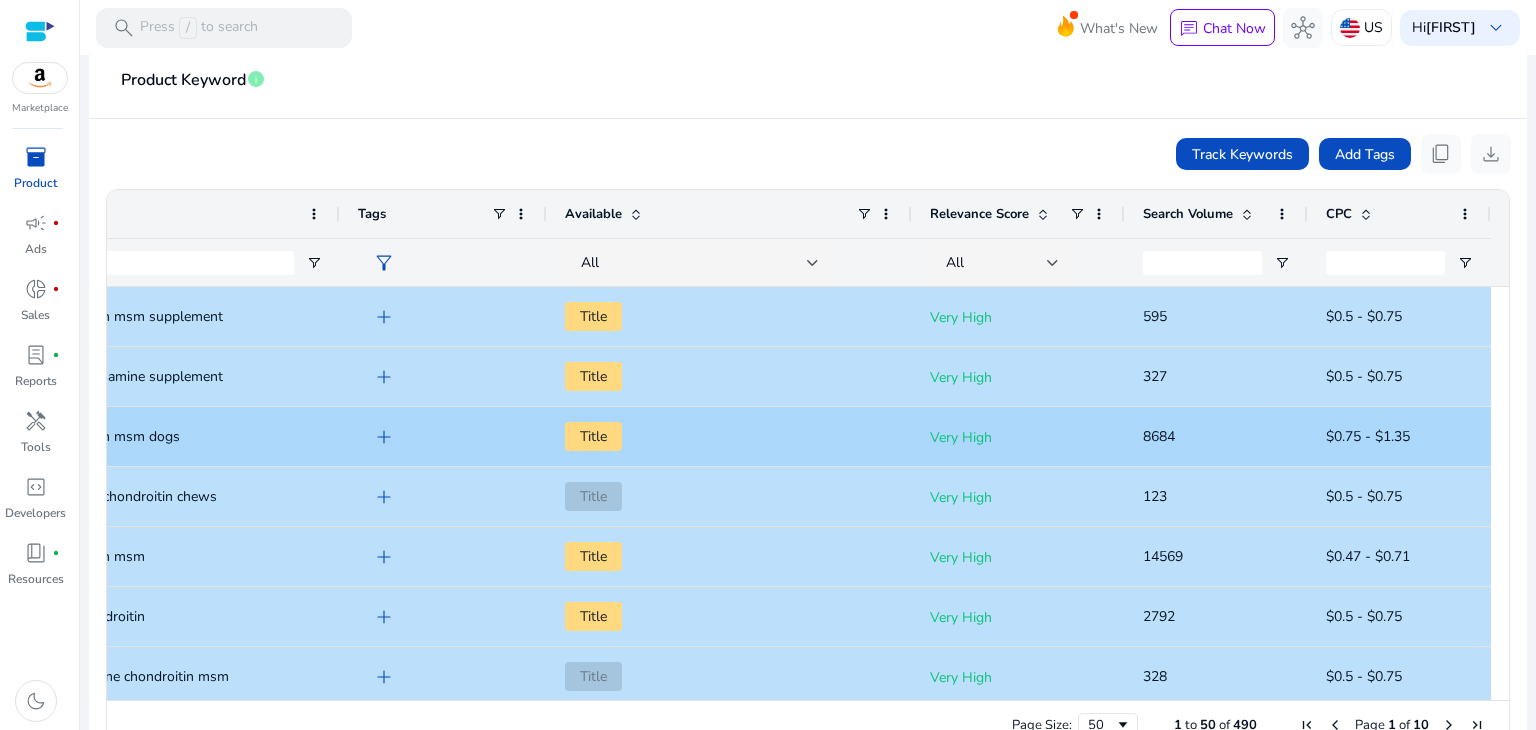 click on "8684" 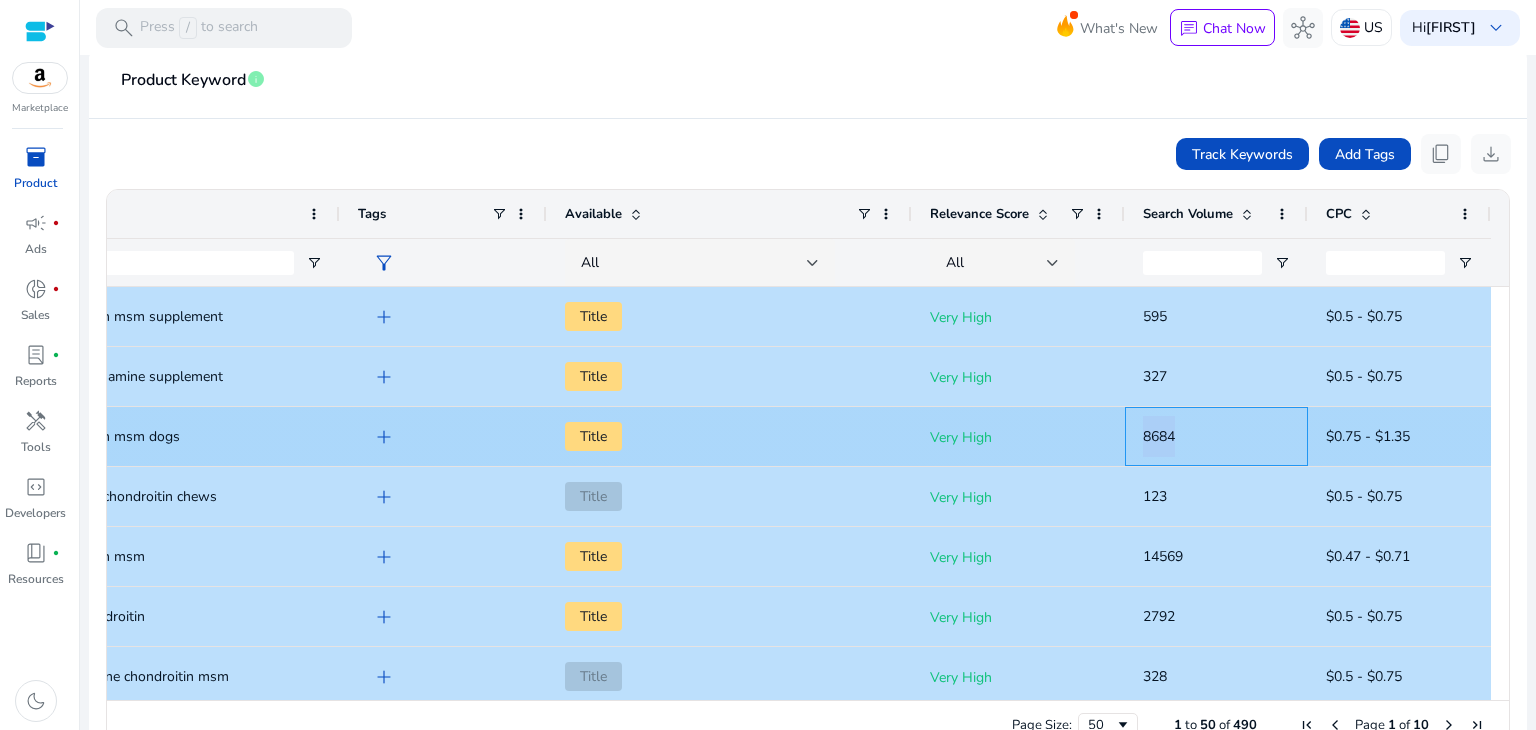 click on "8684" 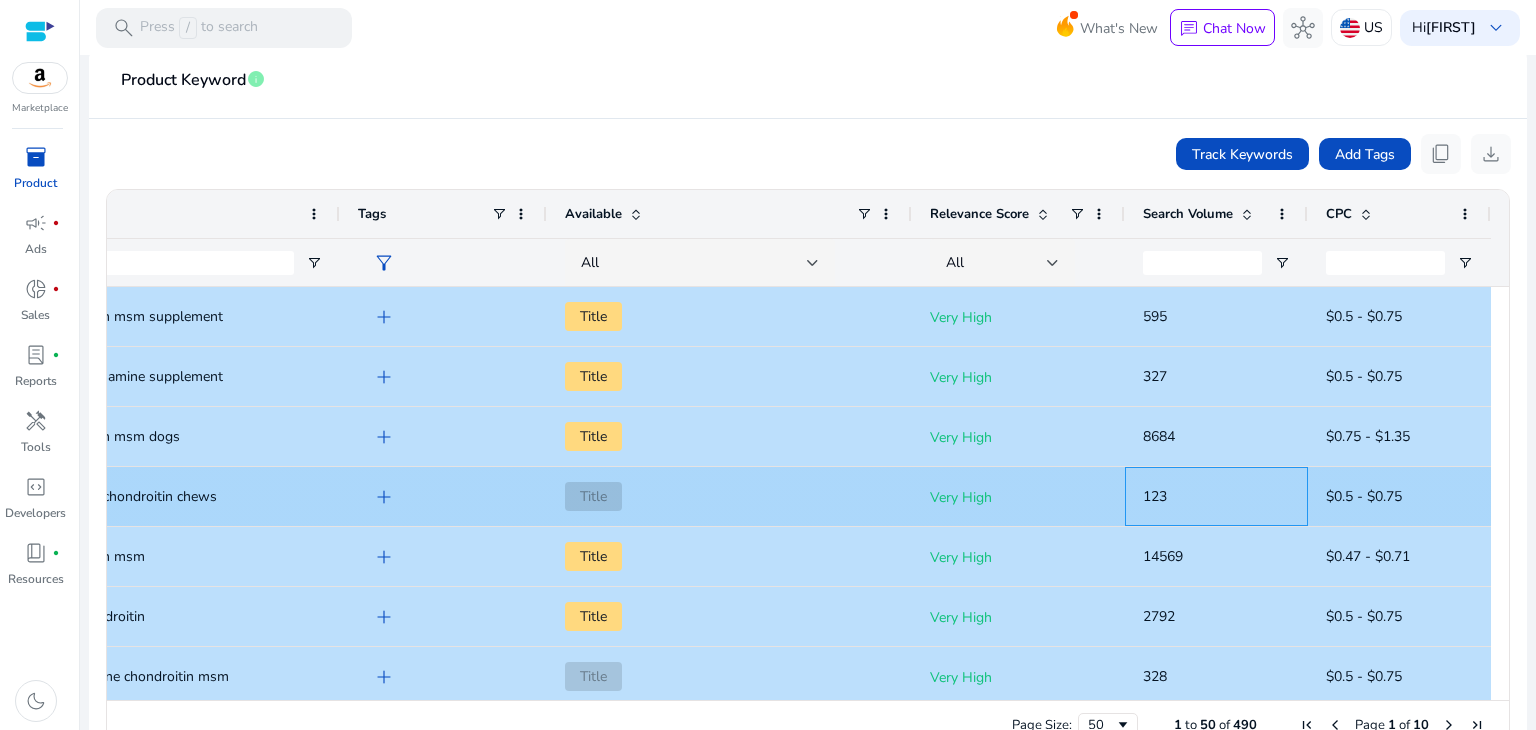 click on "123" 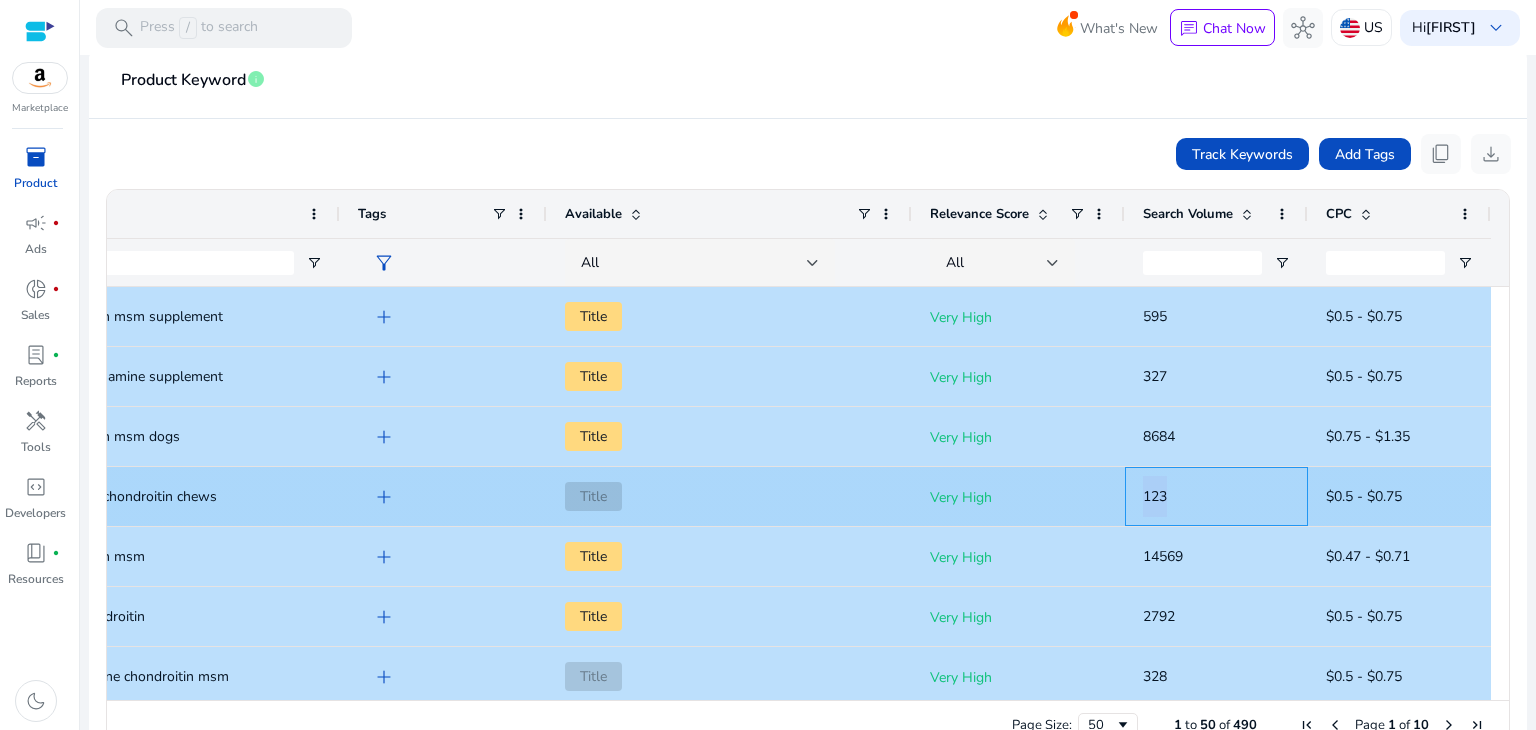 click on "123" 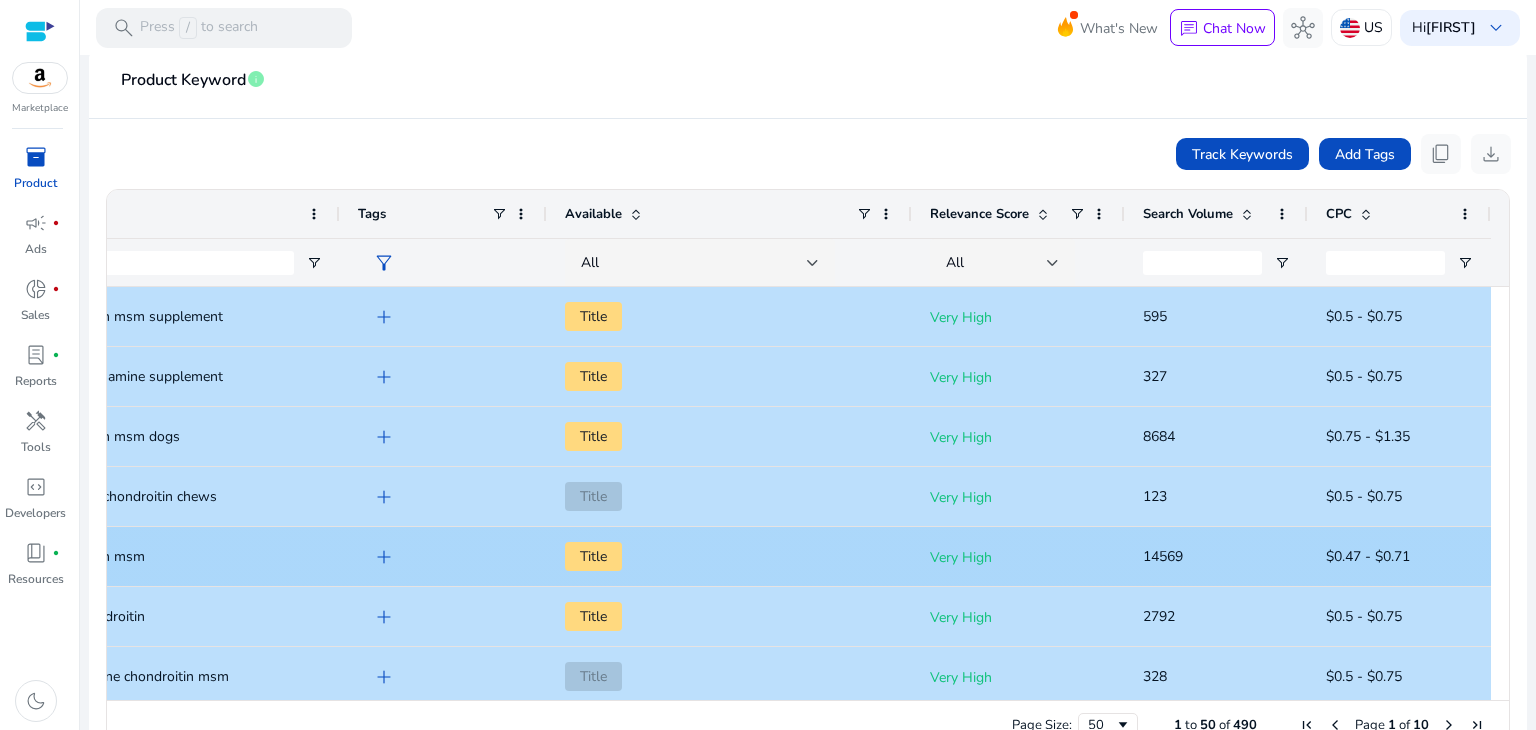 click on "14569" 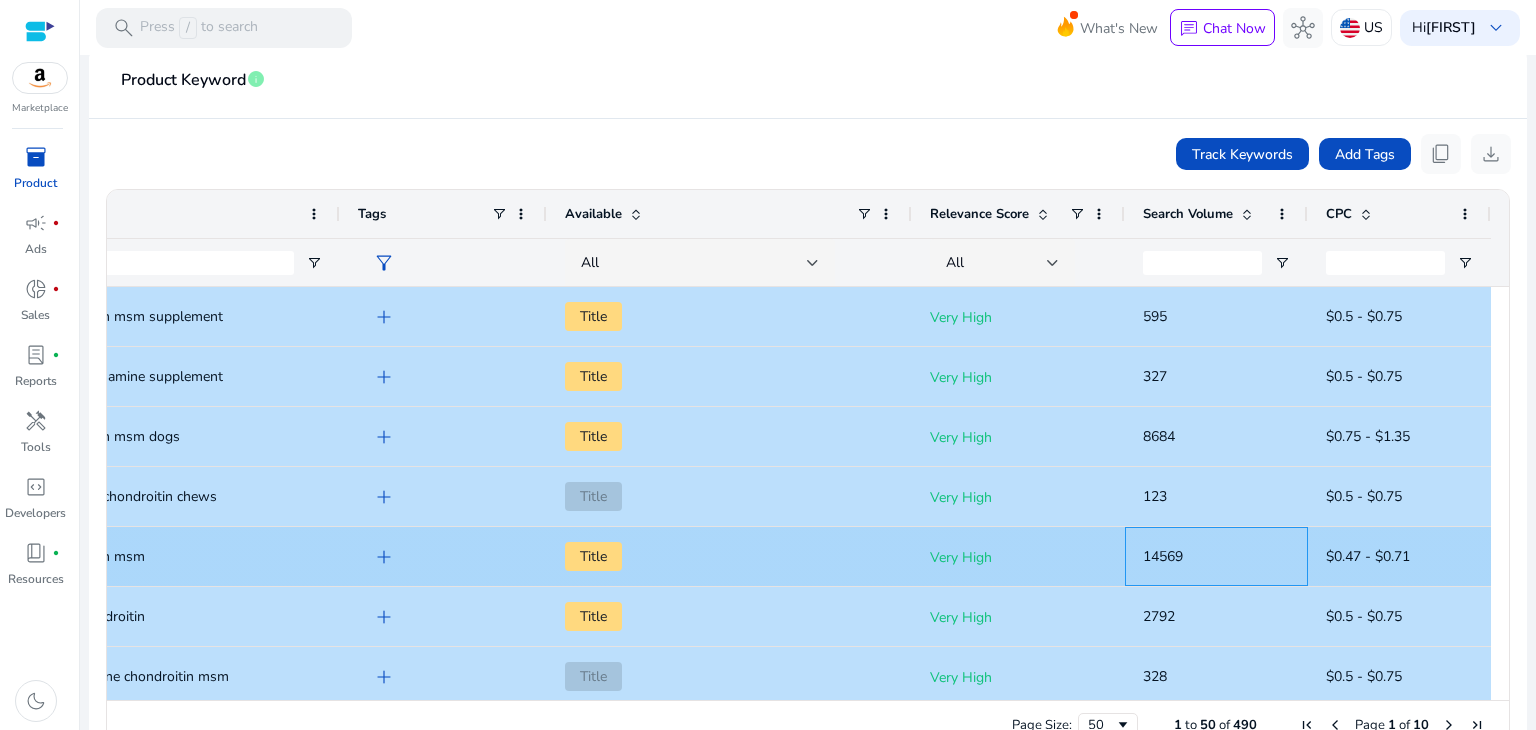 click on "14569" 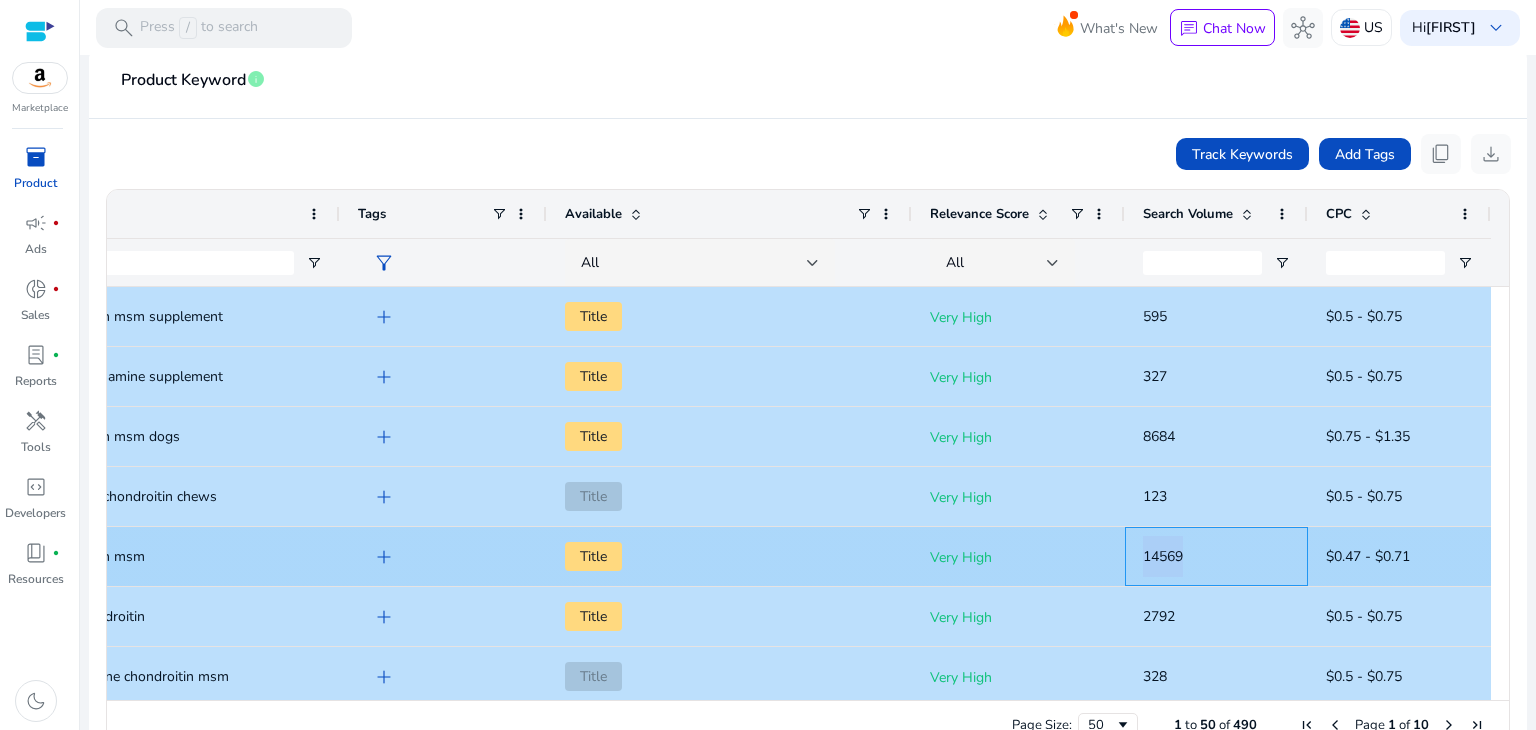 click on "14569" 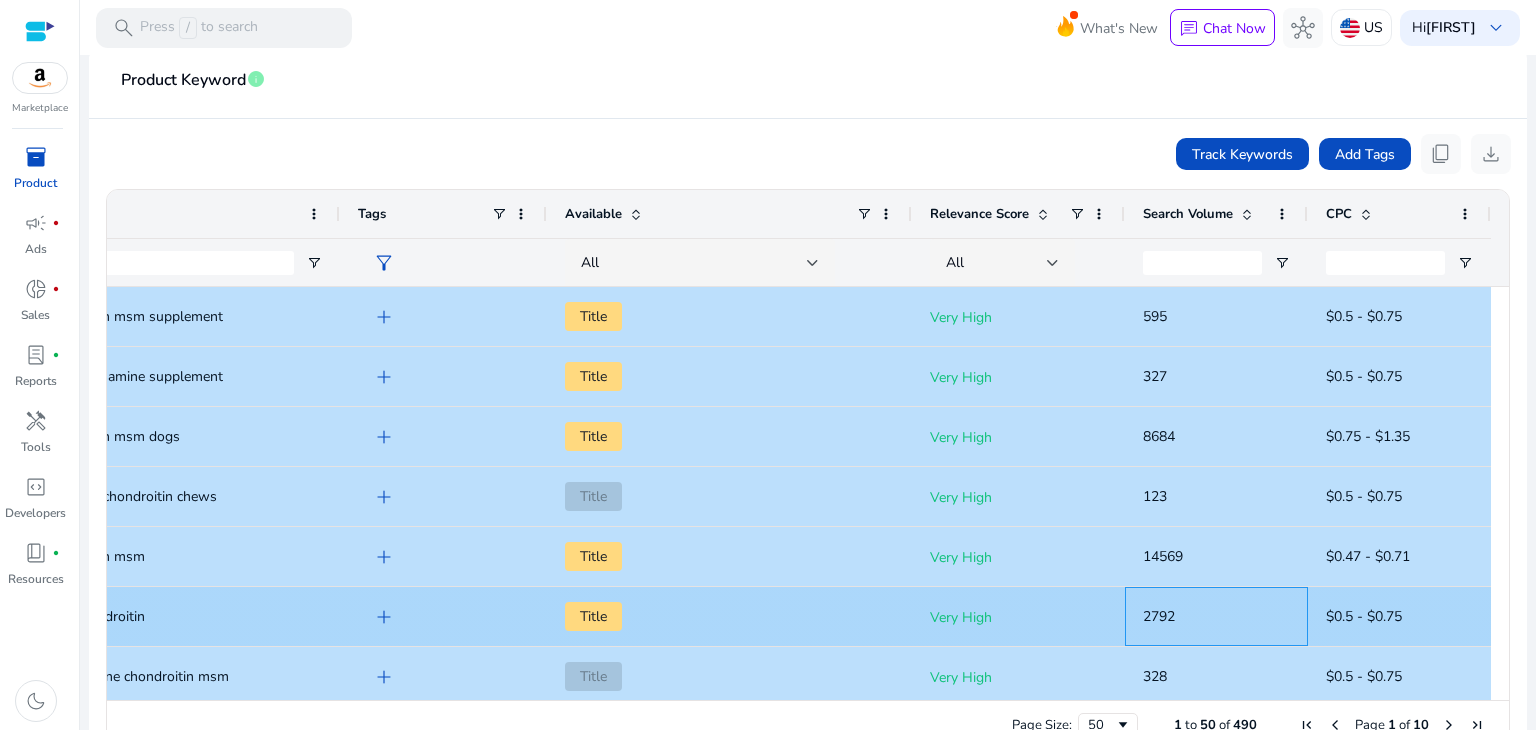 click on "2792" 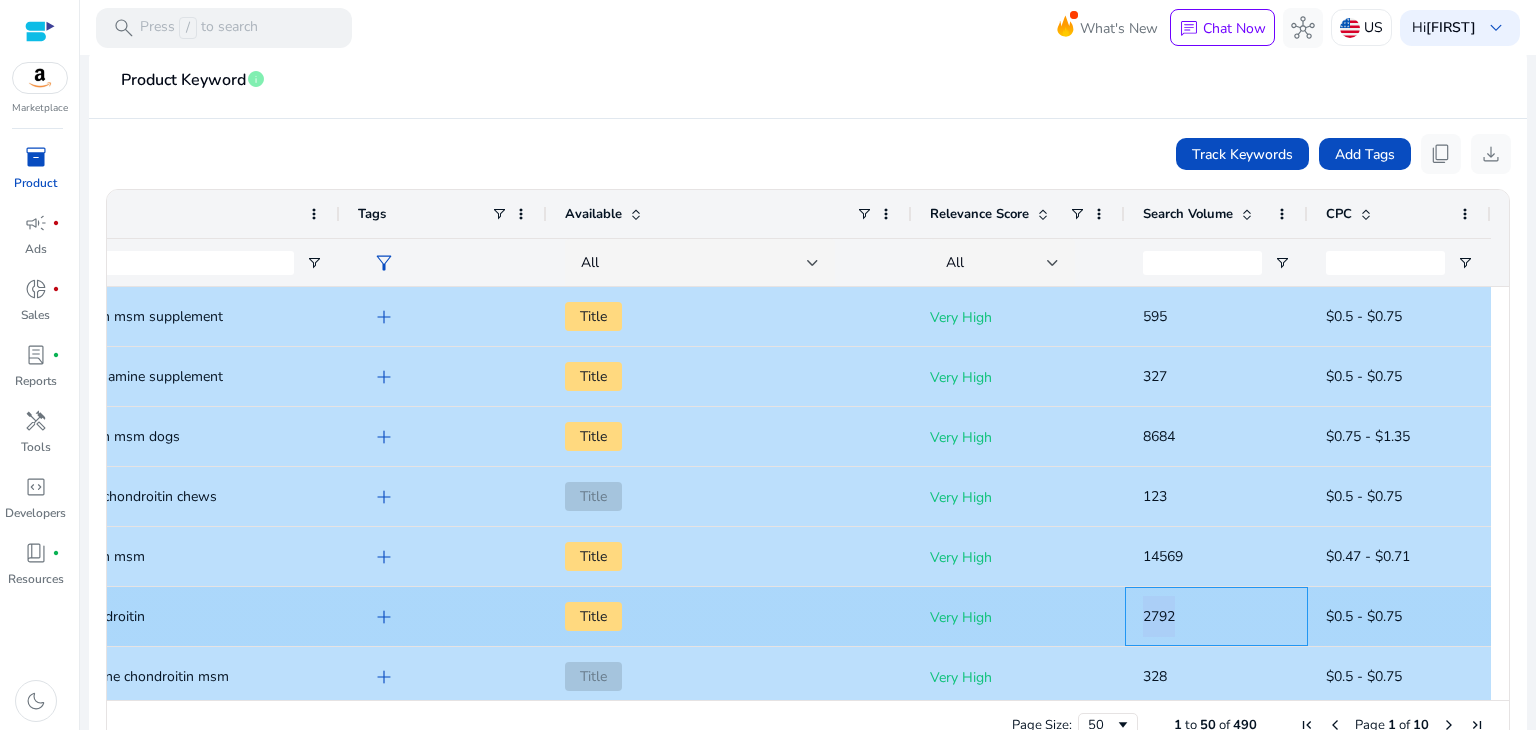 click on "2792" 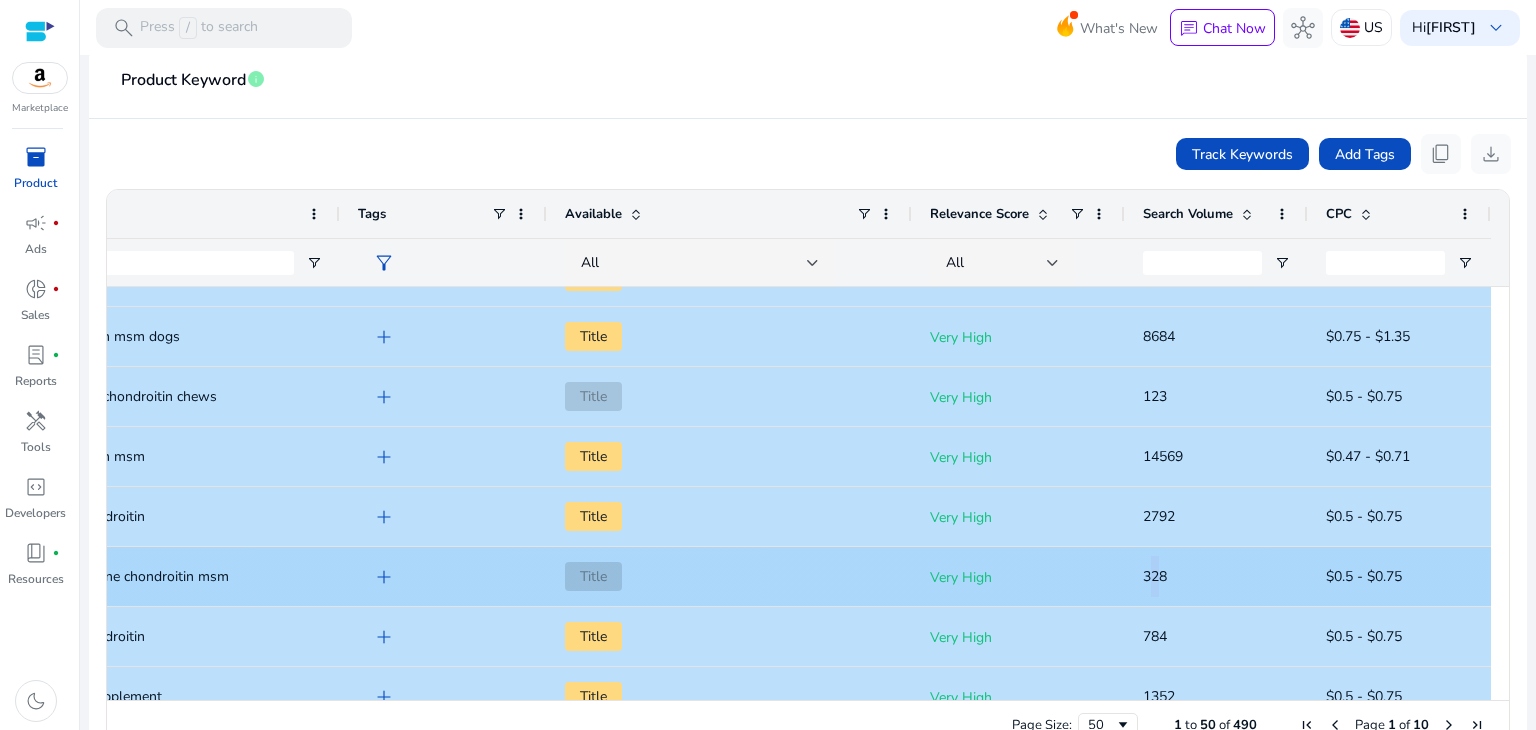 click on "328" 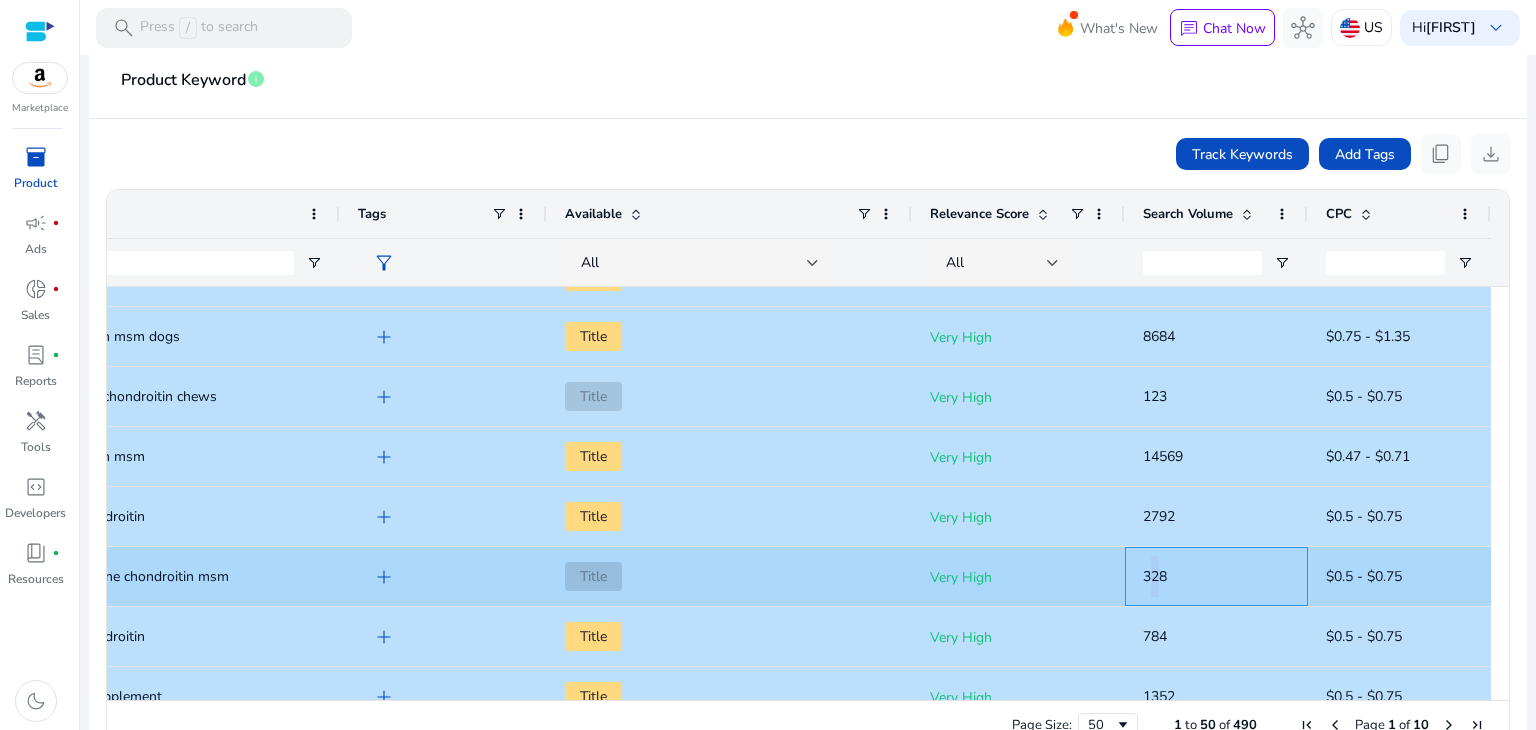 click on "328" 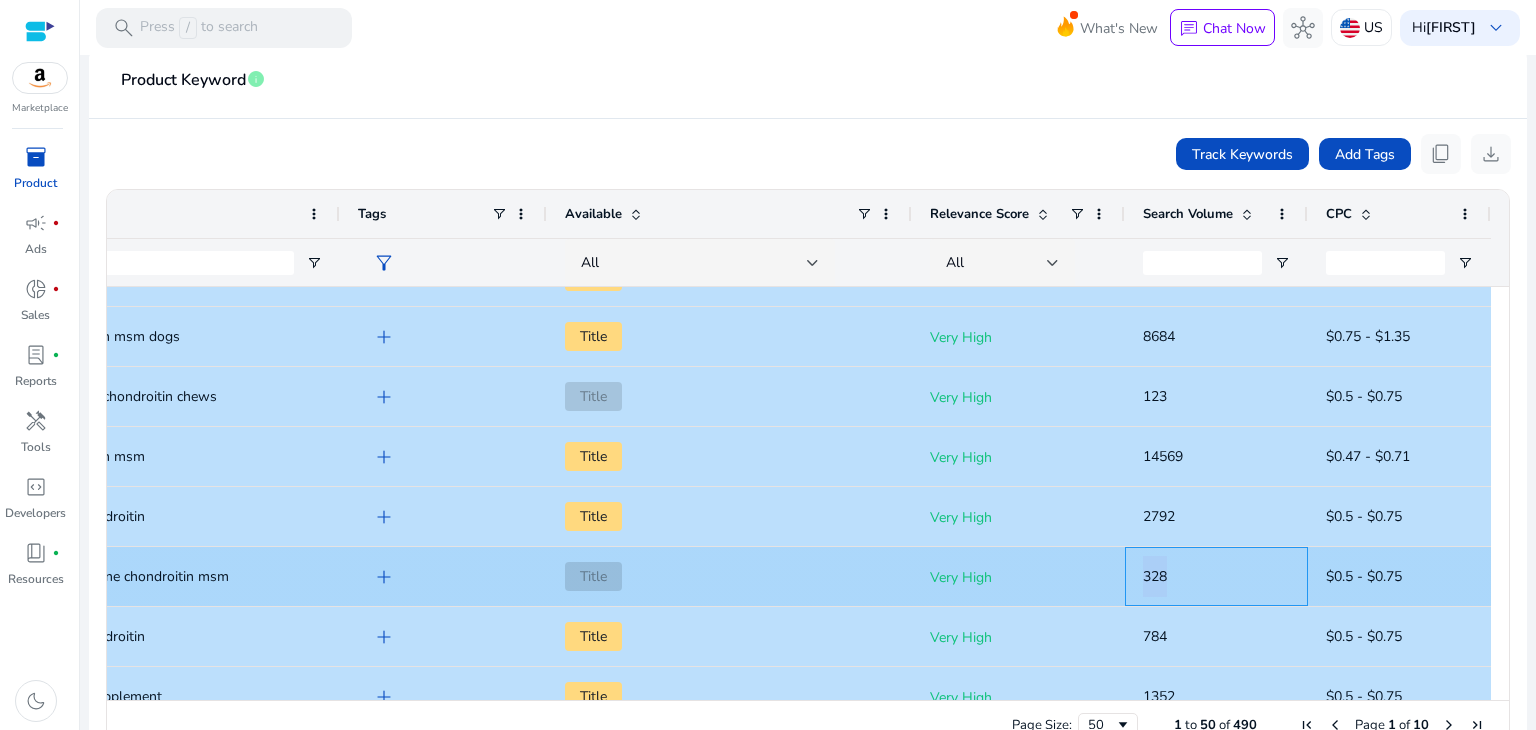 click on "328" 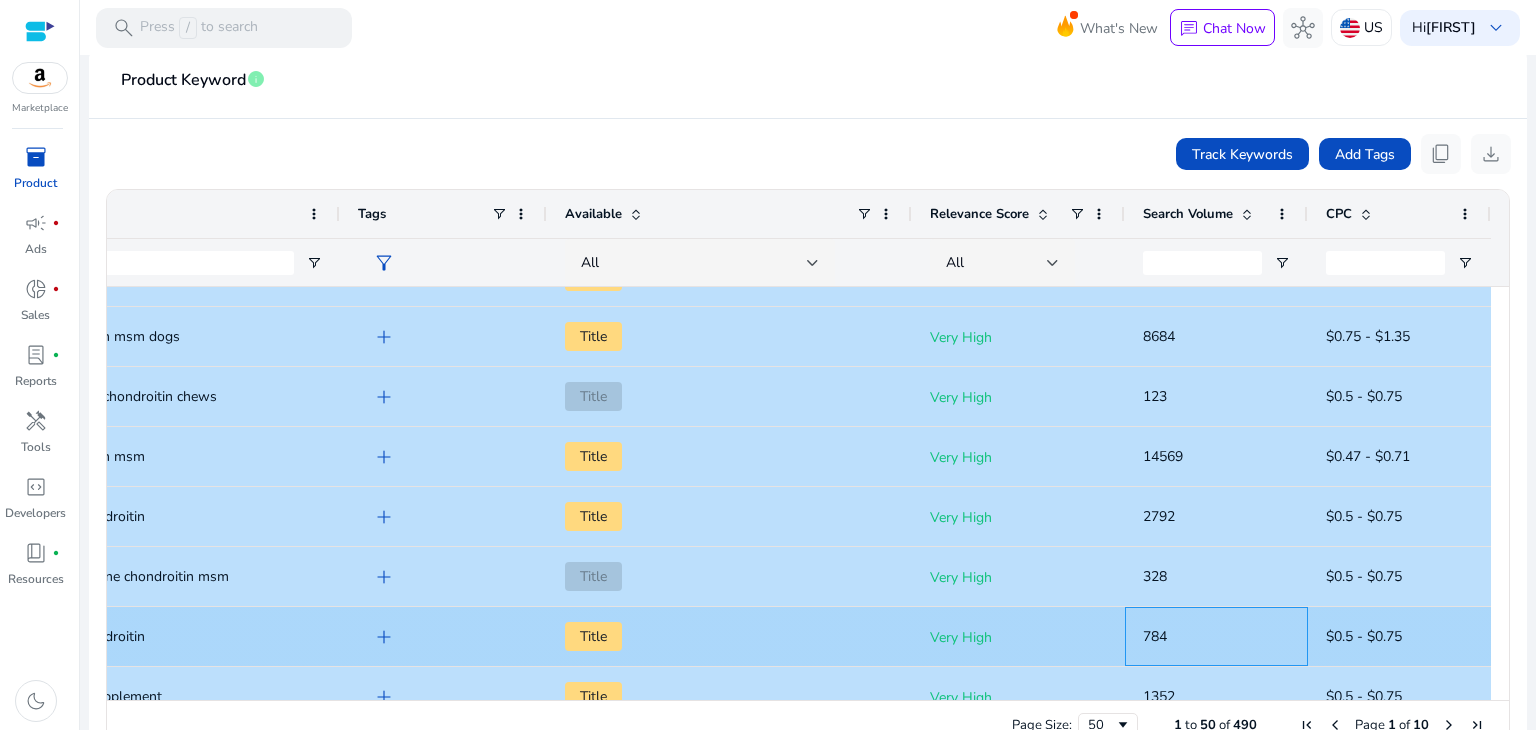 click on "784" 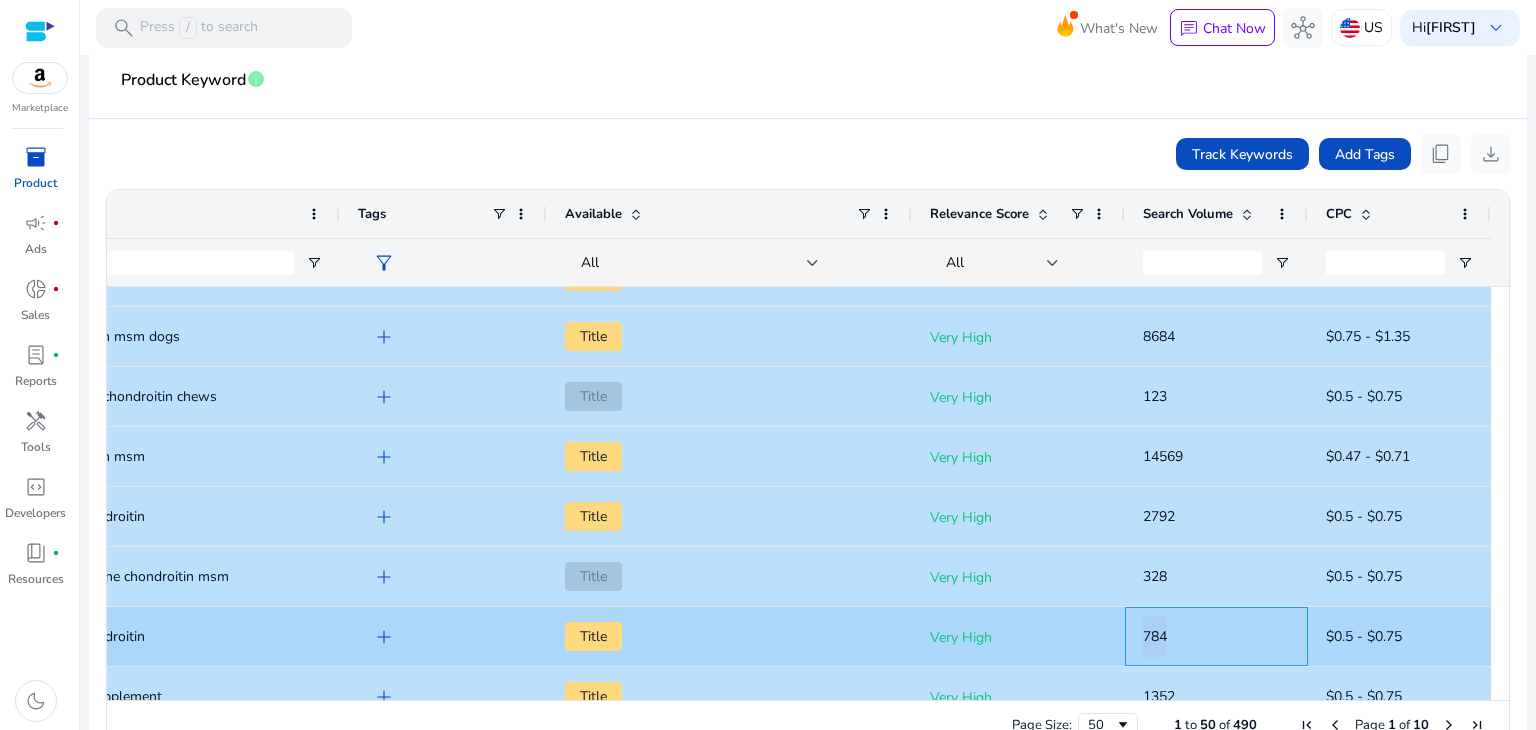 click on "784" 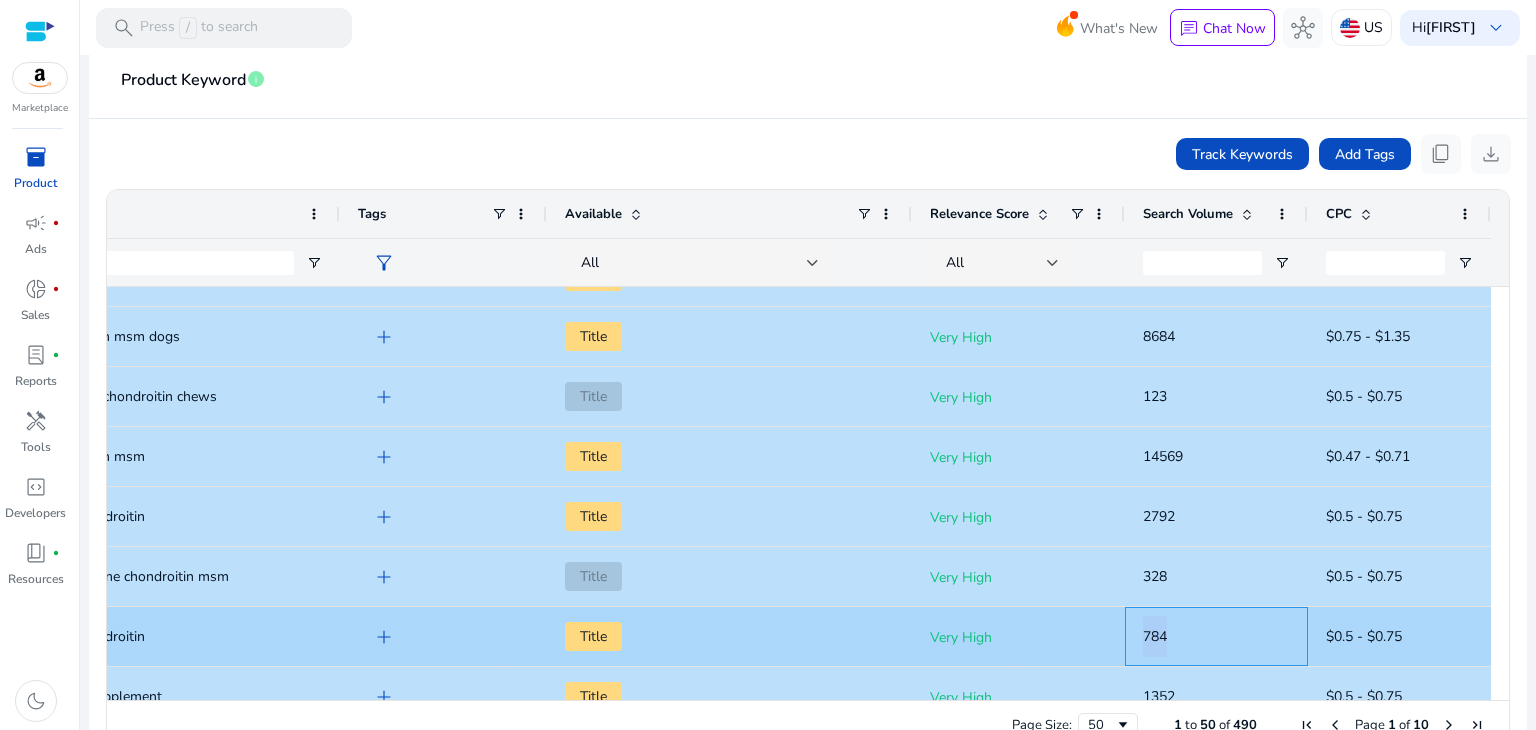 click on "784" 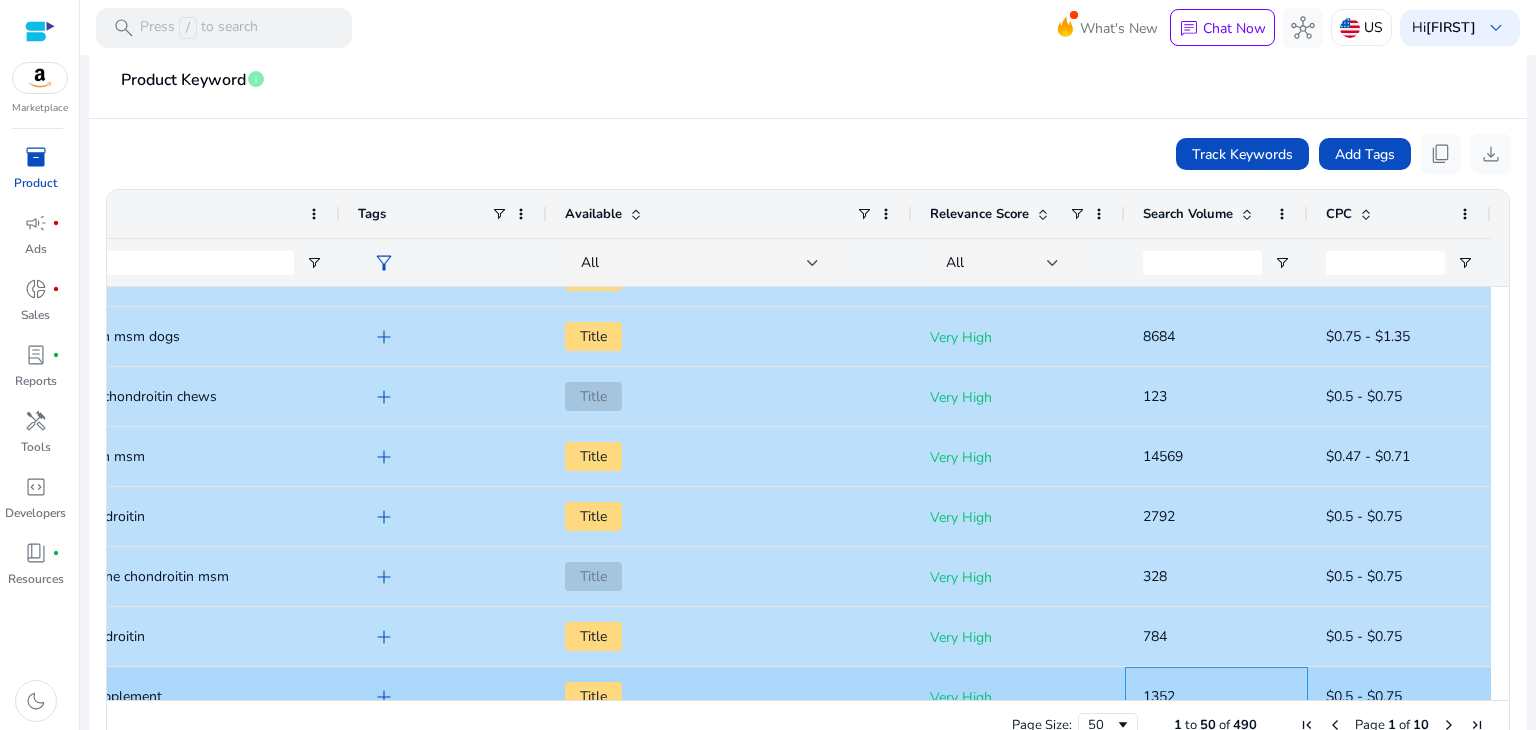 click on "1352" 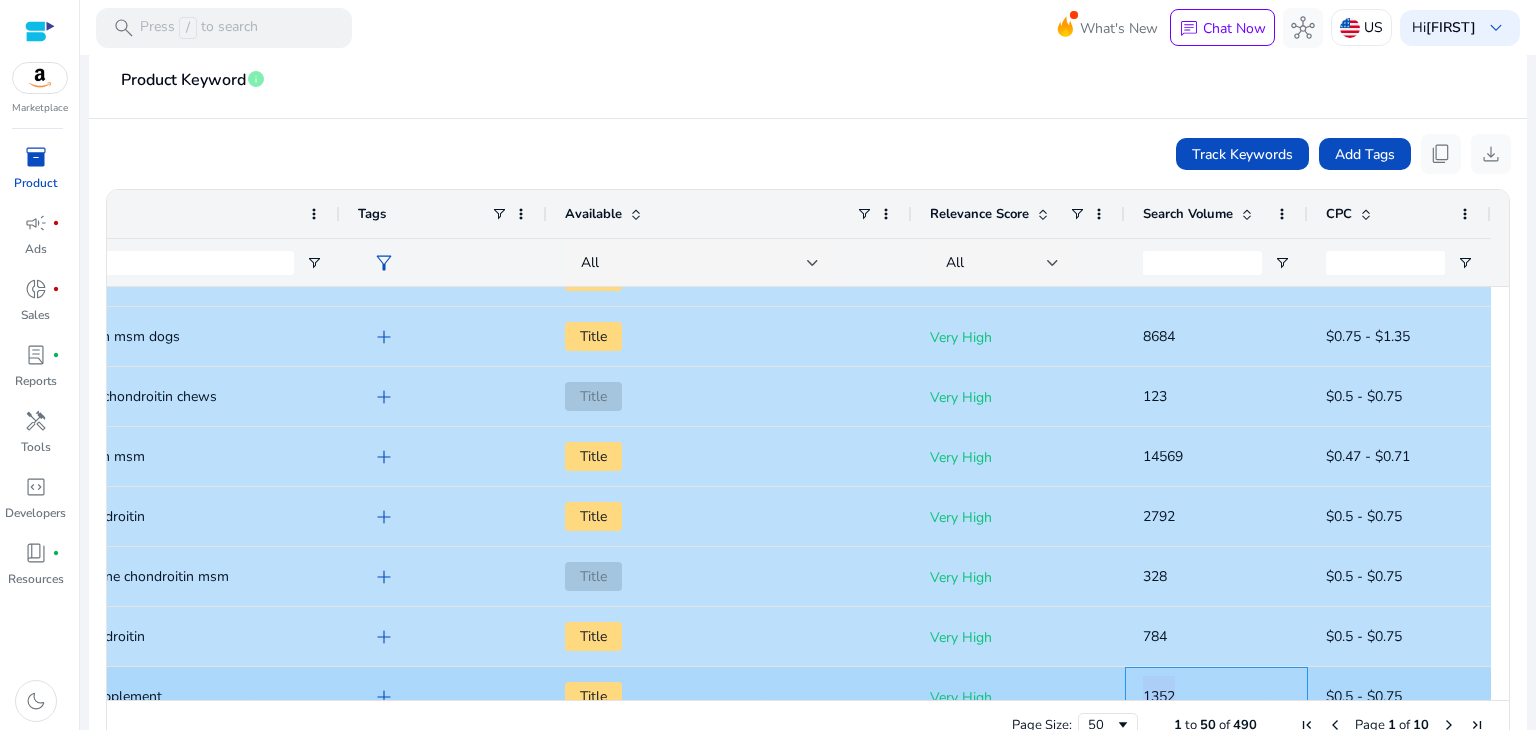 click on "1352" 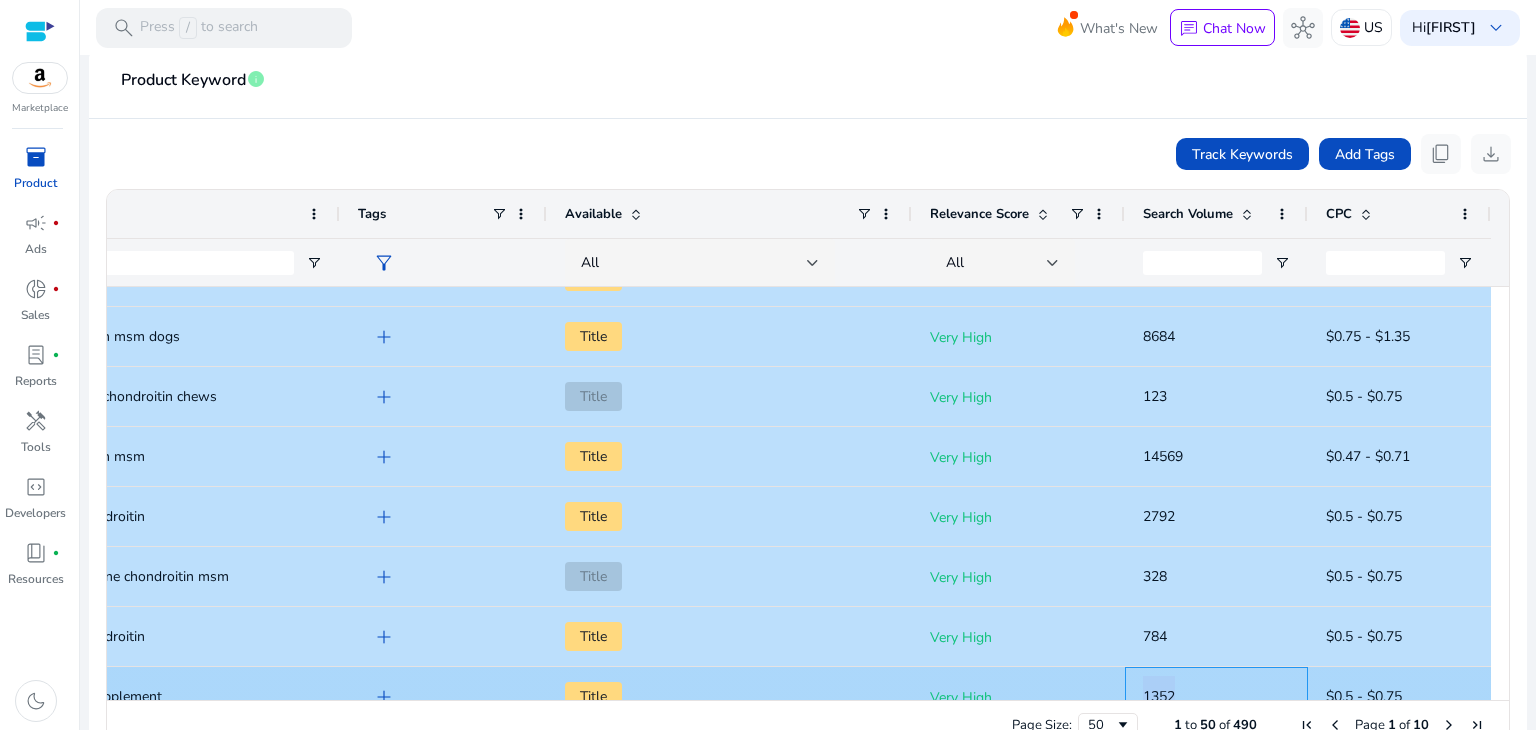 click on "1352" 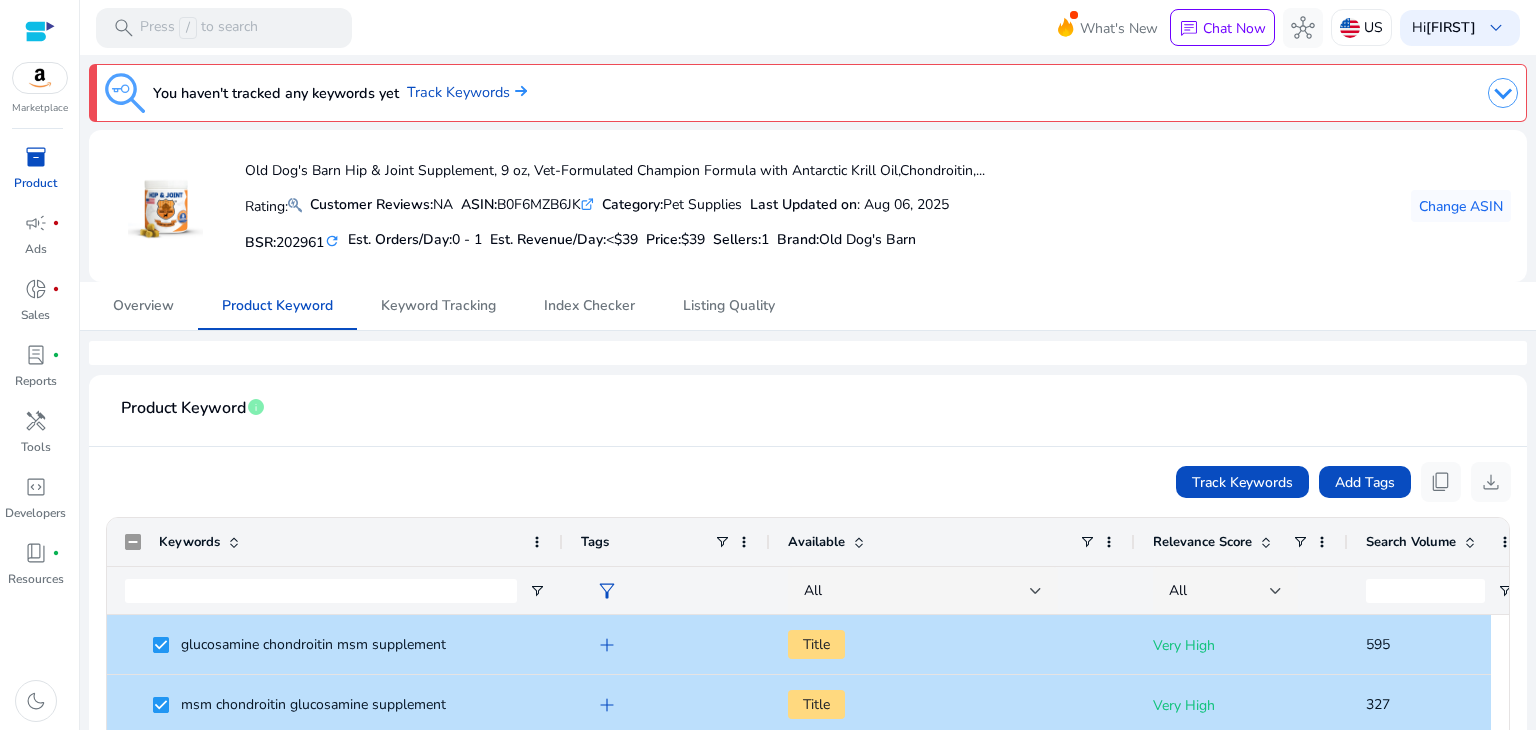 scroll, scrollTop: 0, scrollLeft: 0, axis: both 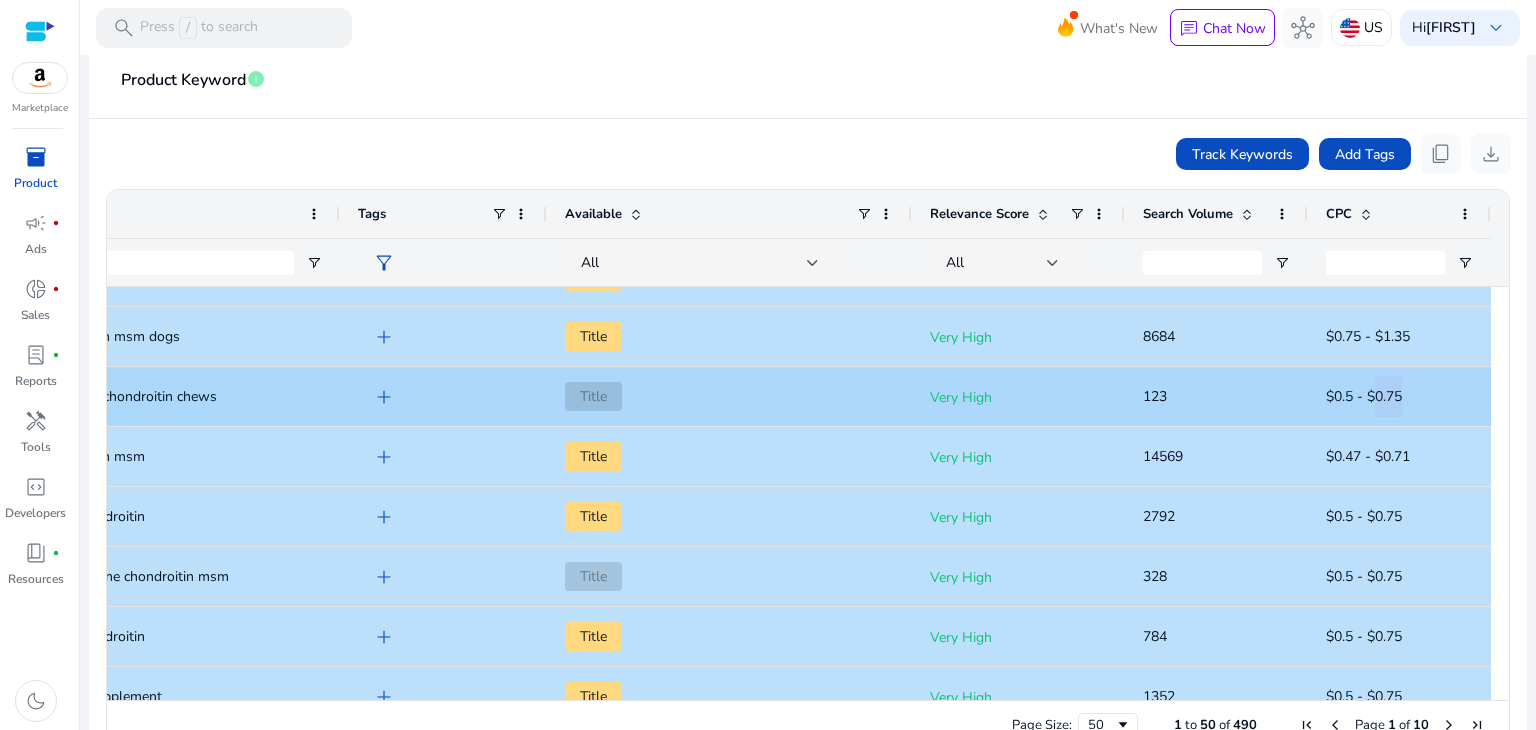 click on "$0.5 - $0.75" 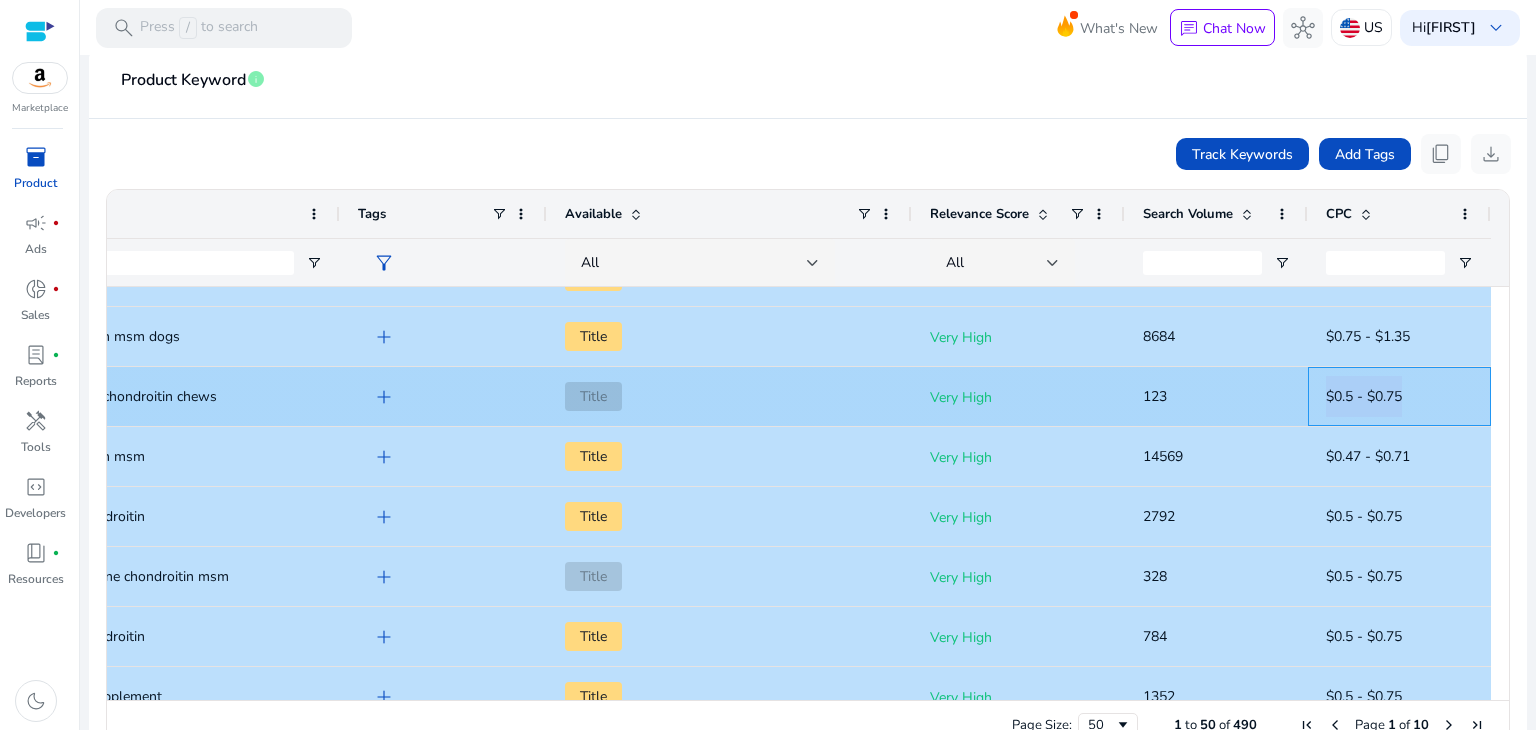 click on "$0.5 - $0.75" 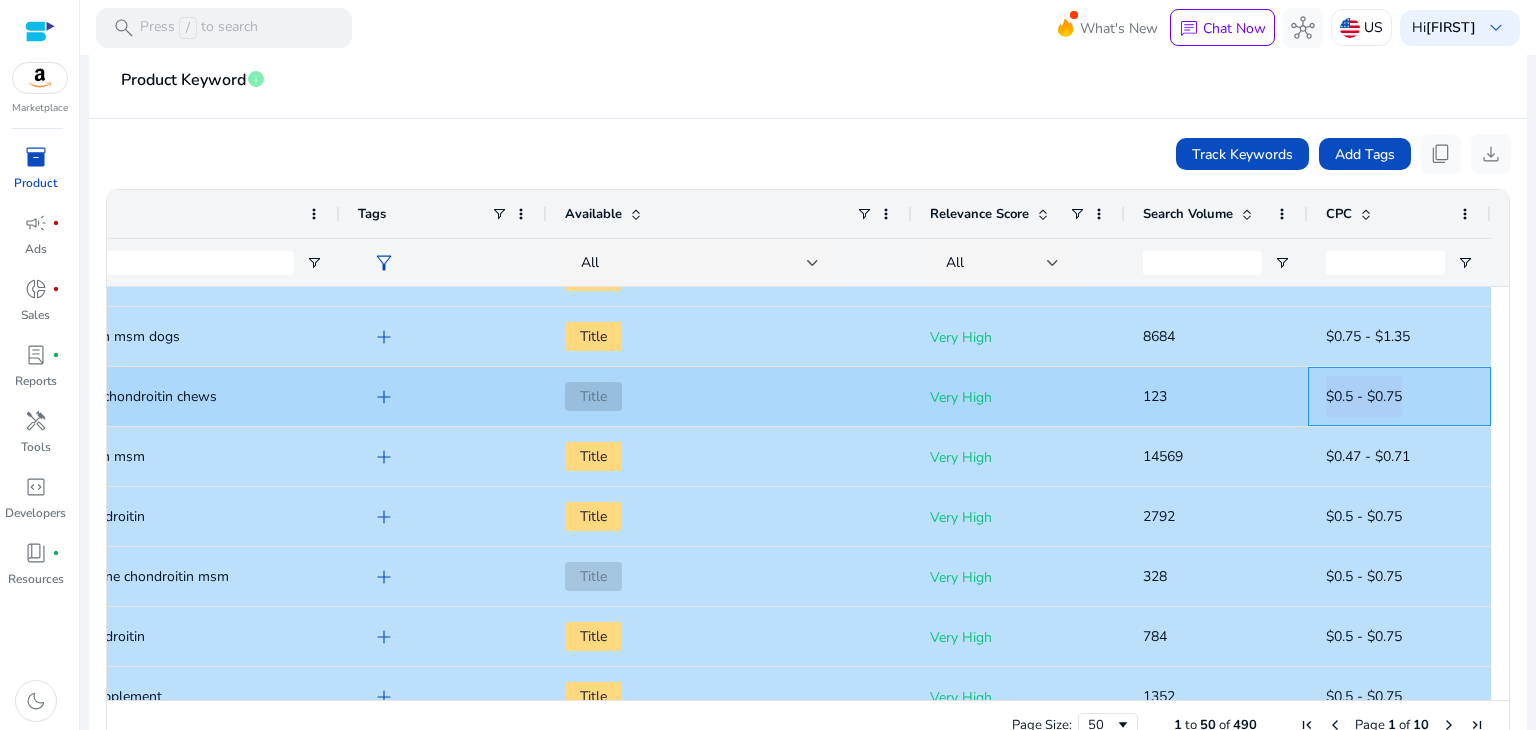 copy on "$0.5 - $0.75" 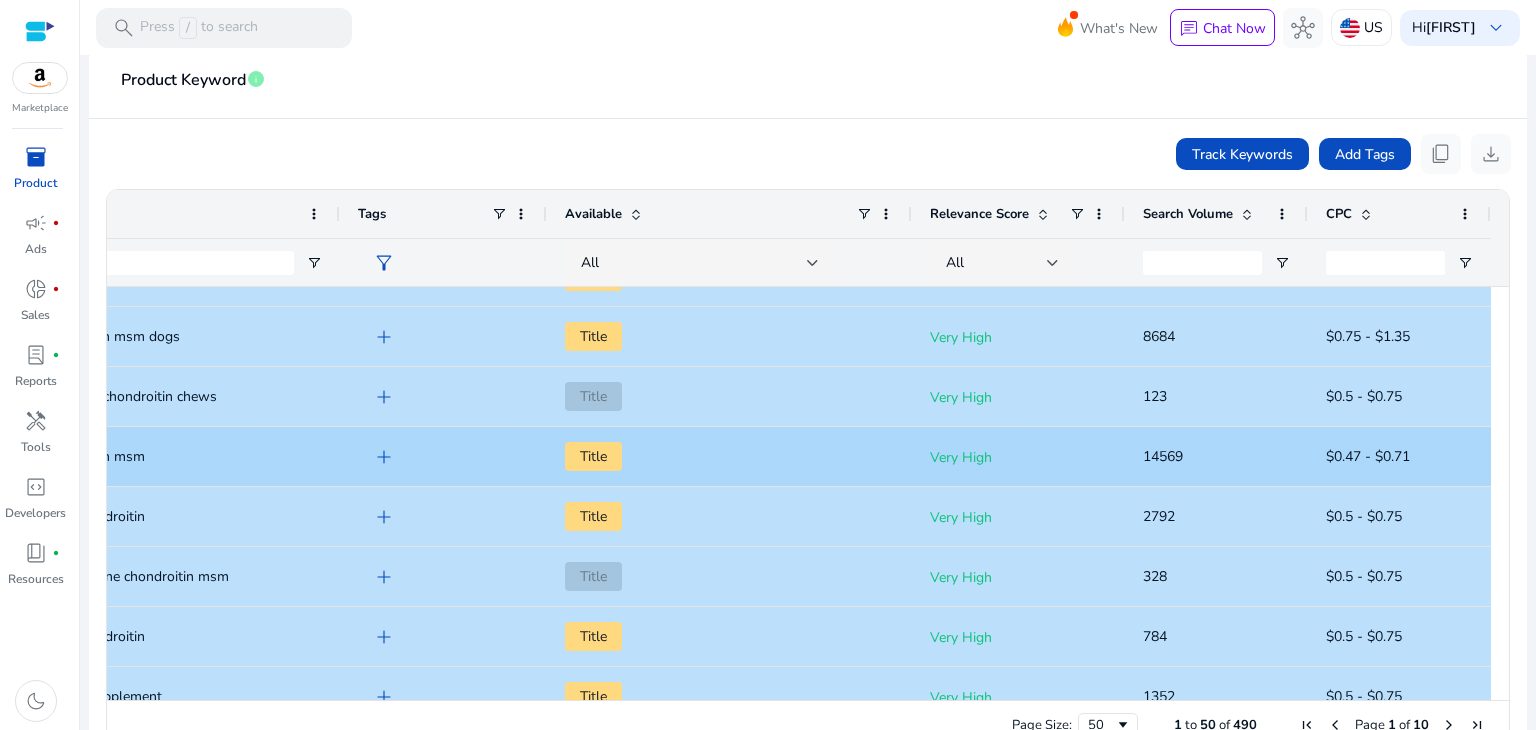 click on "$0.47 - $0.71" 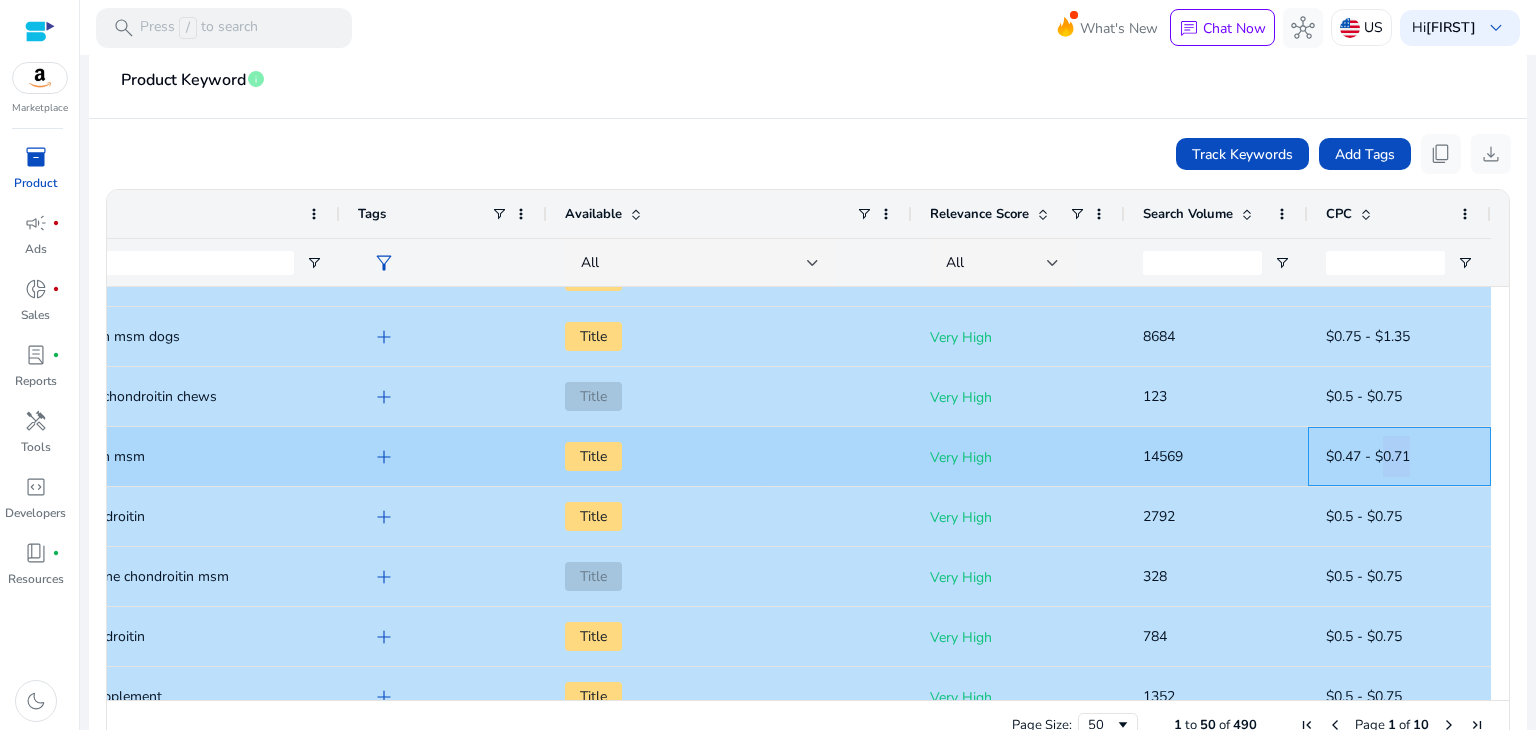 click on "$0.47 - $0.71" 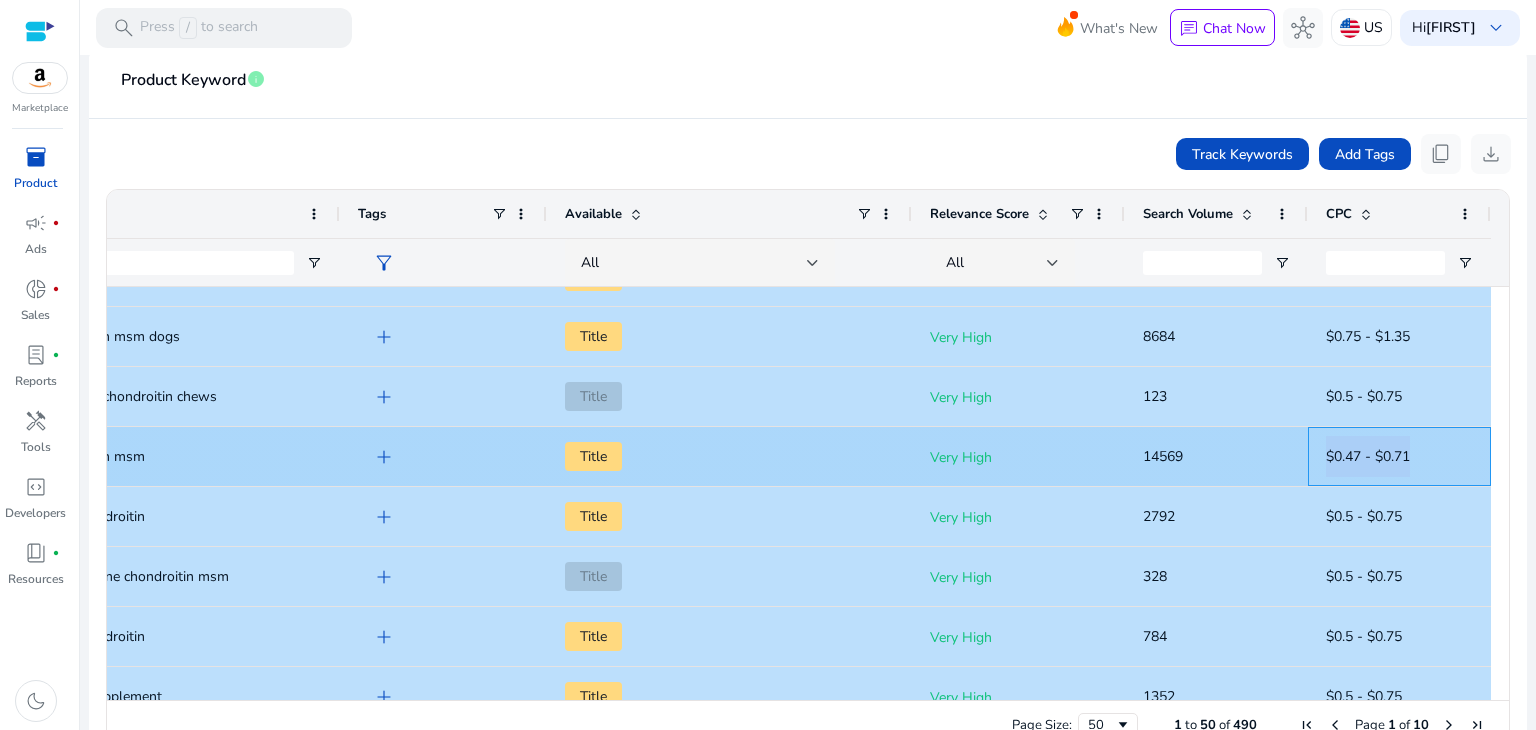 click on "$0.47 - $0.71" 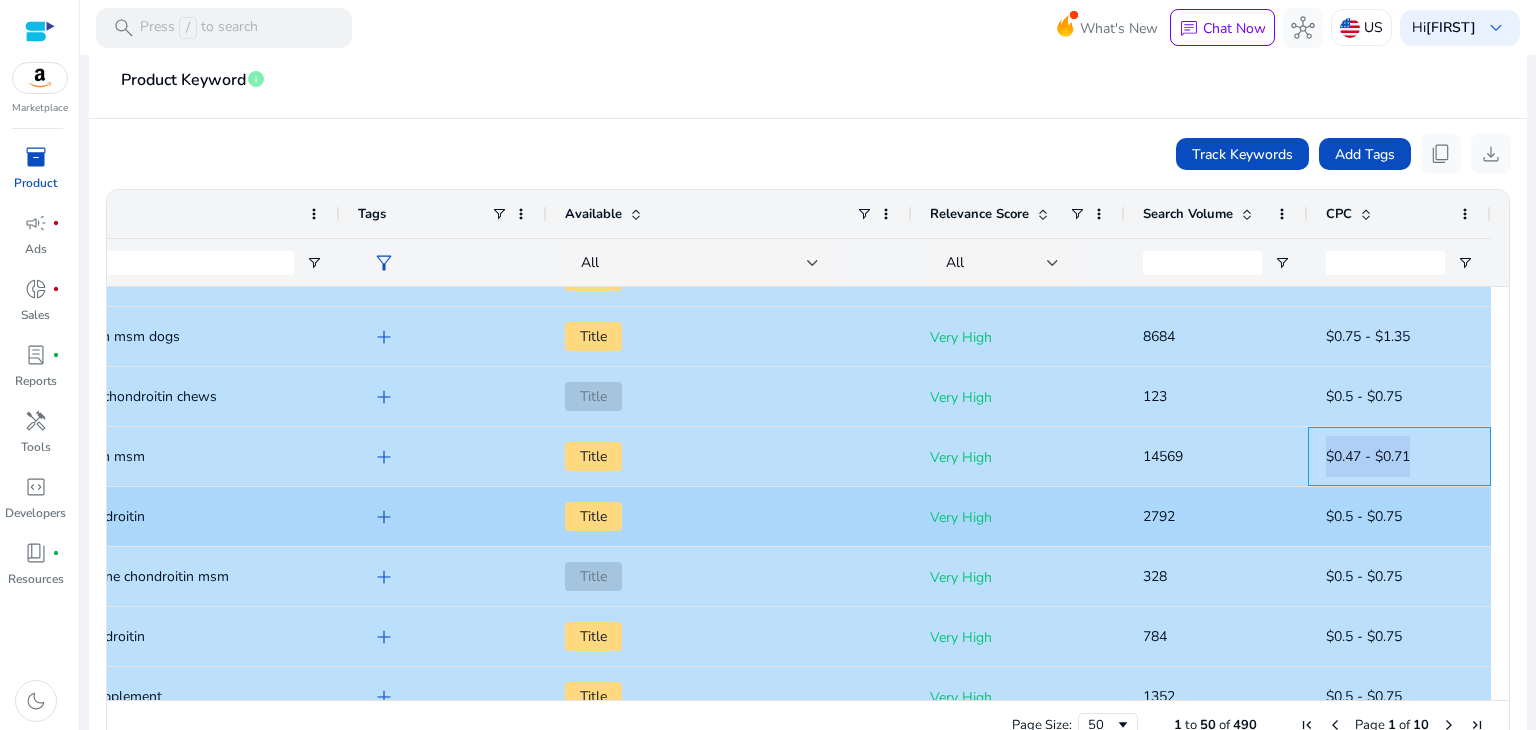 copy on "$0.47 - $0.71" 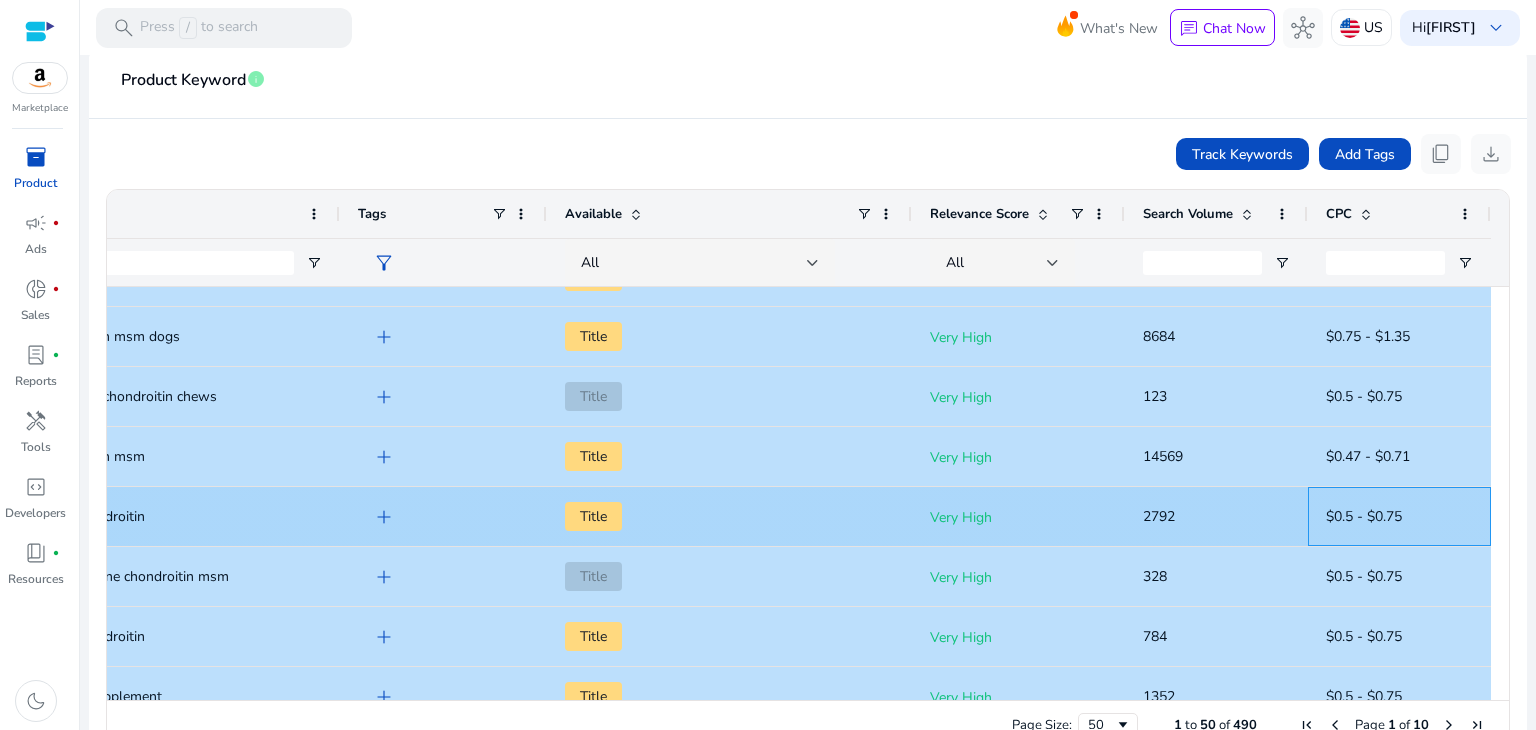click on "$0.5 - $0.75" 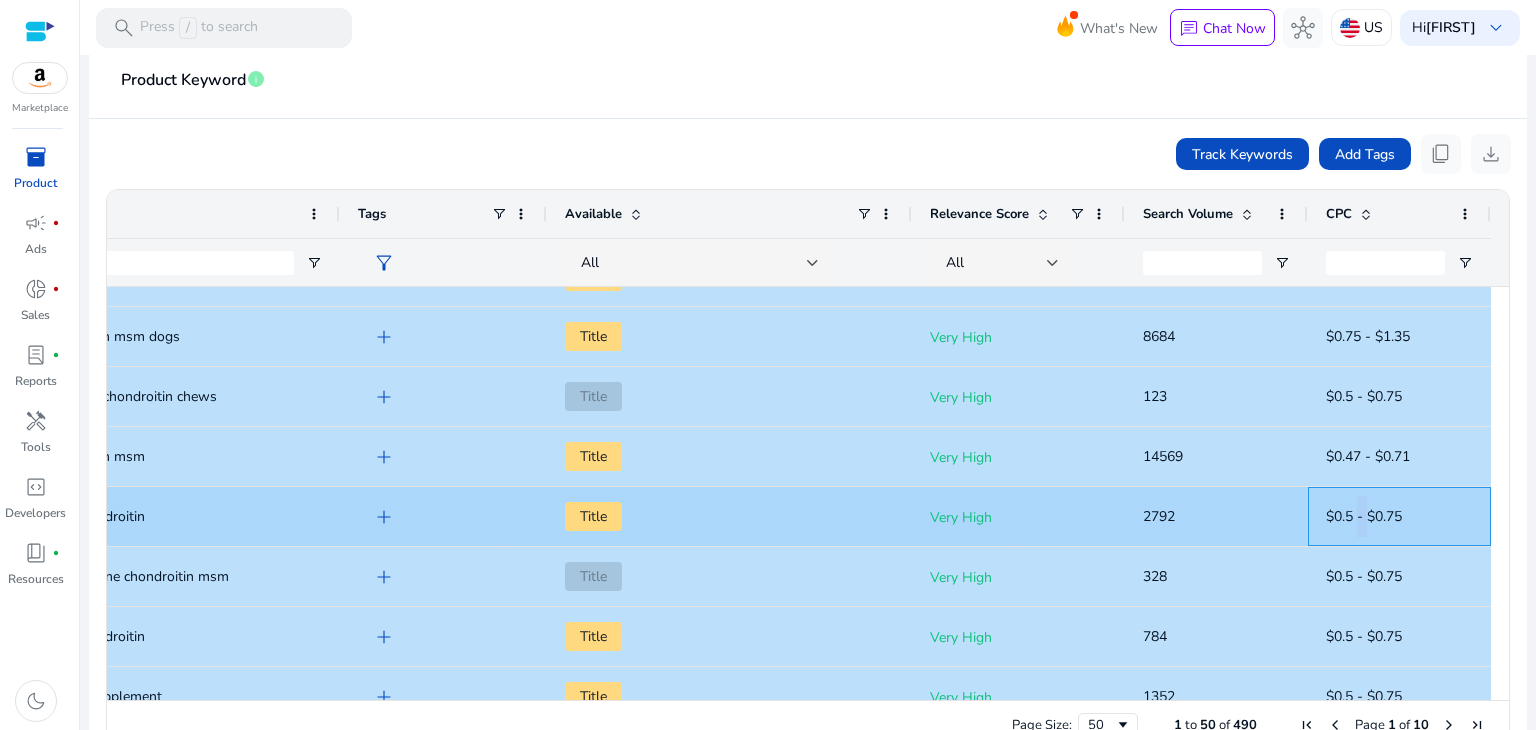 click on "$0.5 - $0.75" 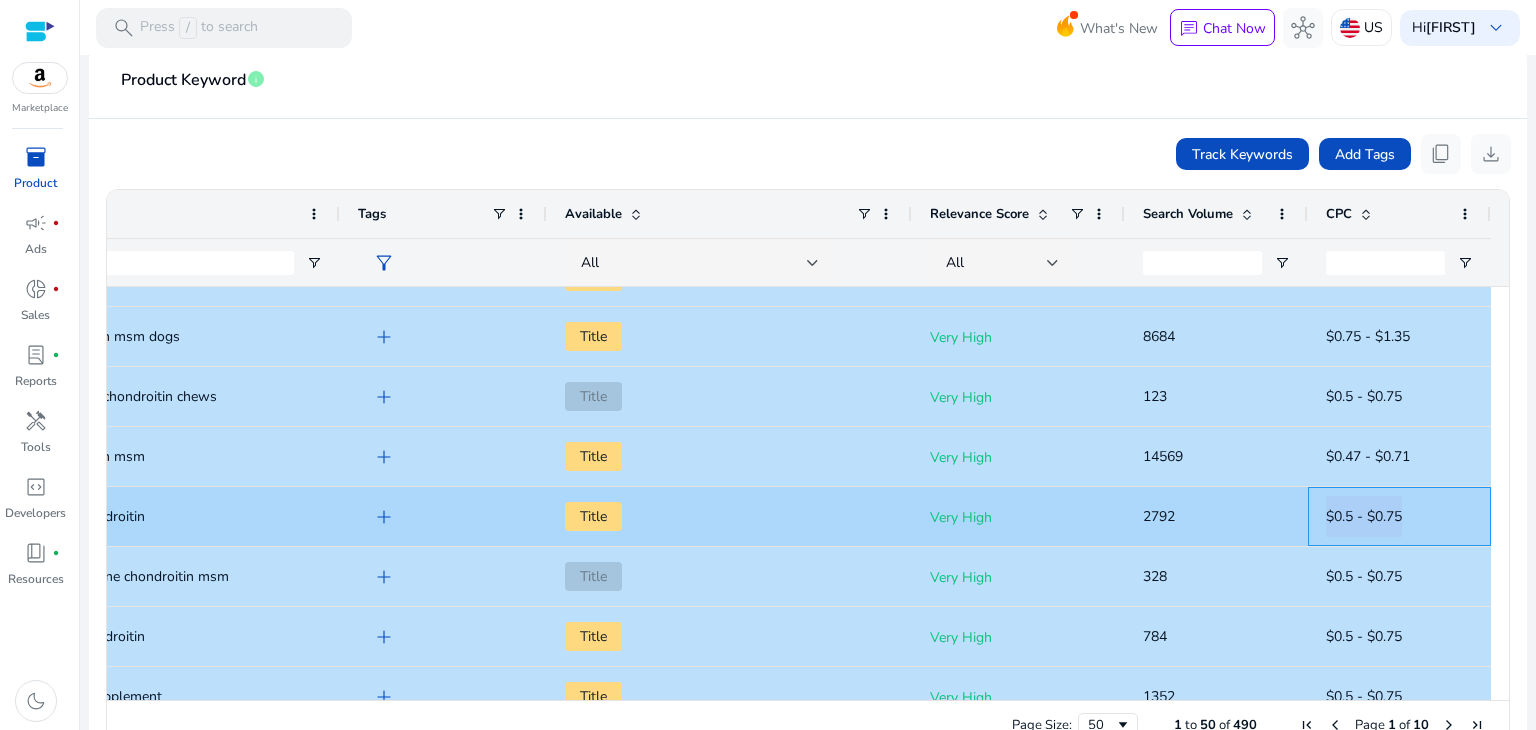 click on "$0.5 - $0.75" 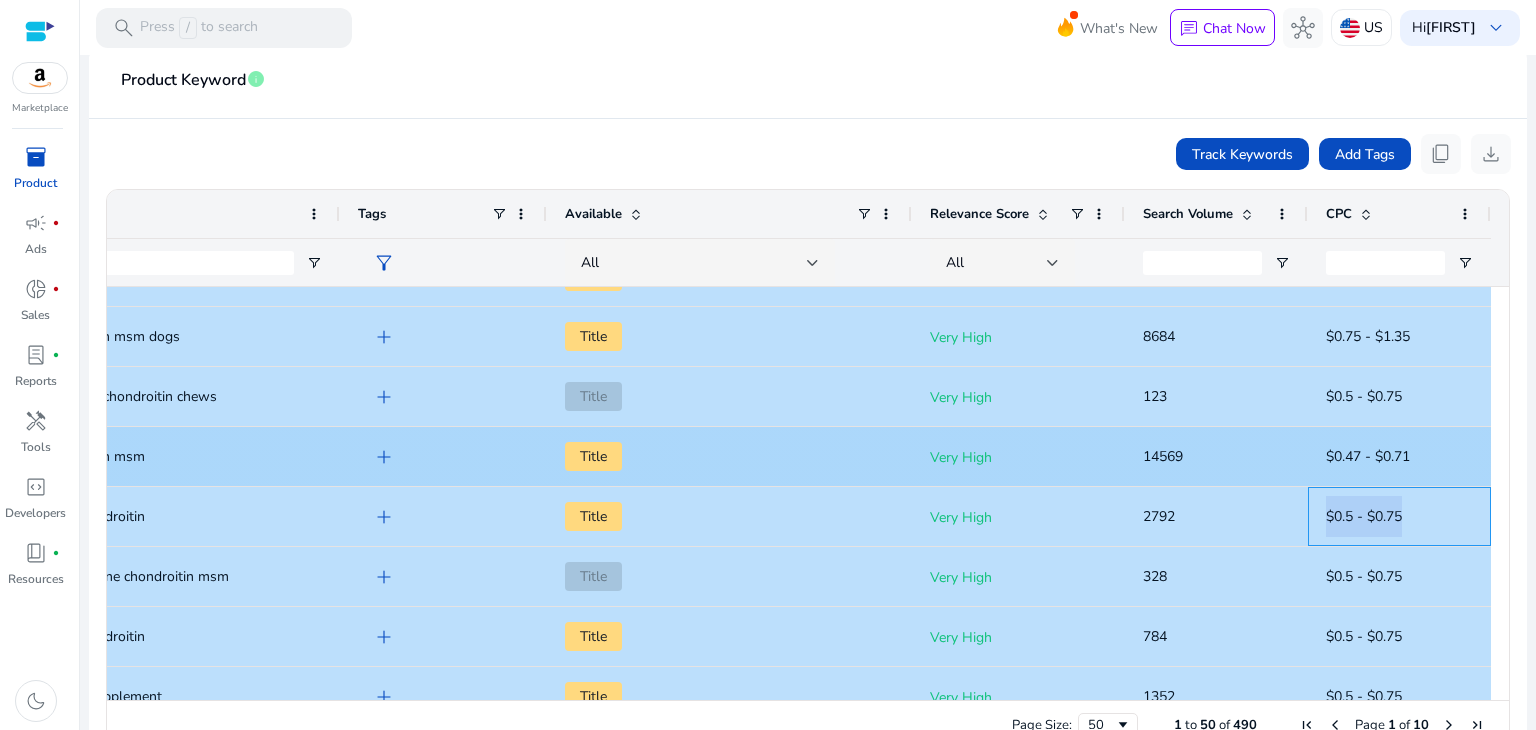 copy on "$0.5 - $0.75" 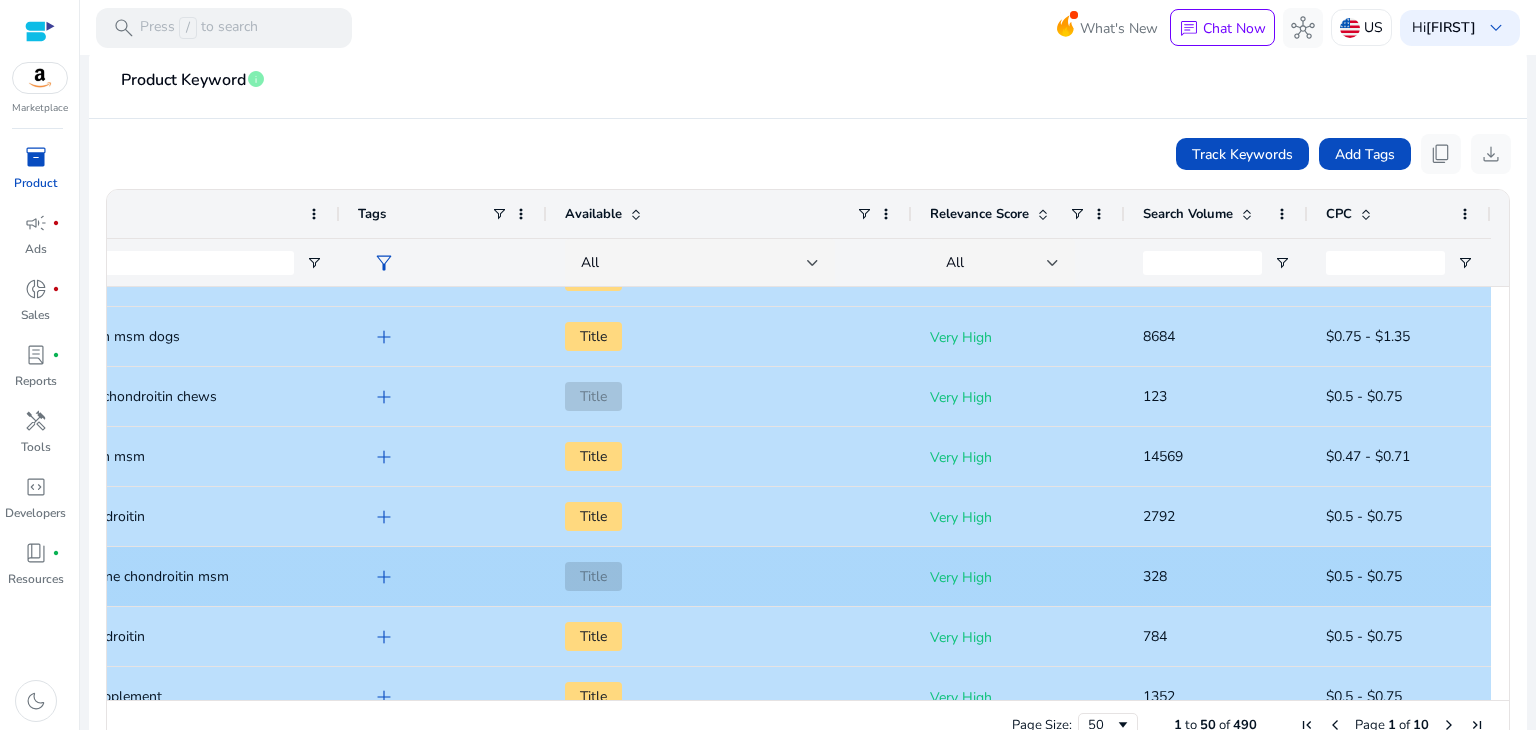 click on "$0.5 - $0.75" 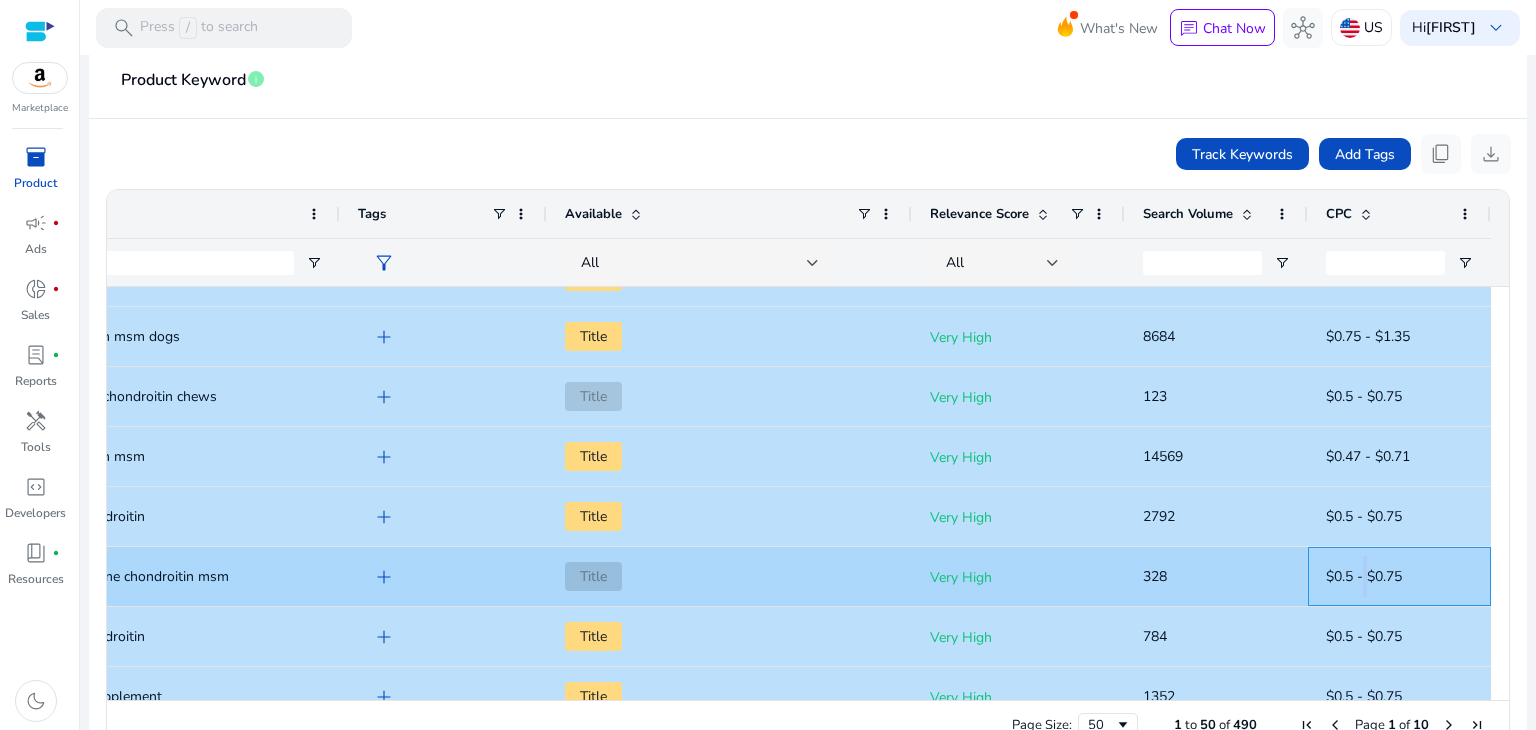 click on "$0.5 - $0.75" 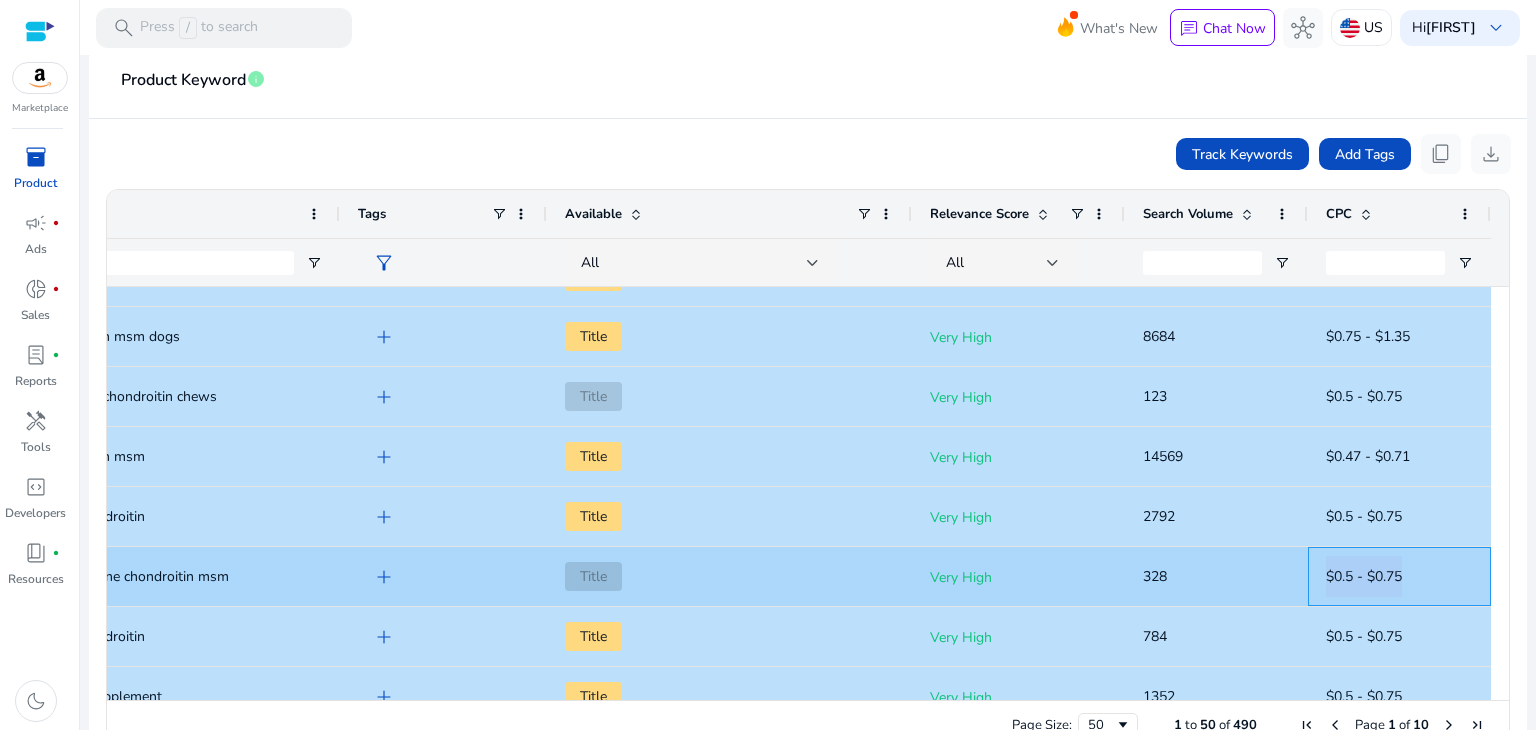 click on "$0.5 - $0.75" 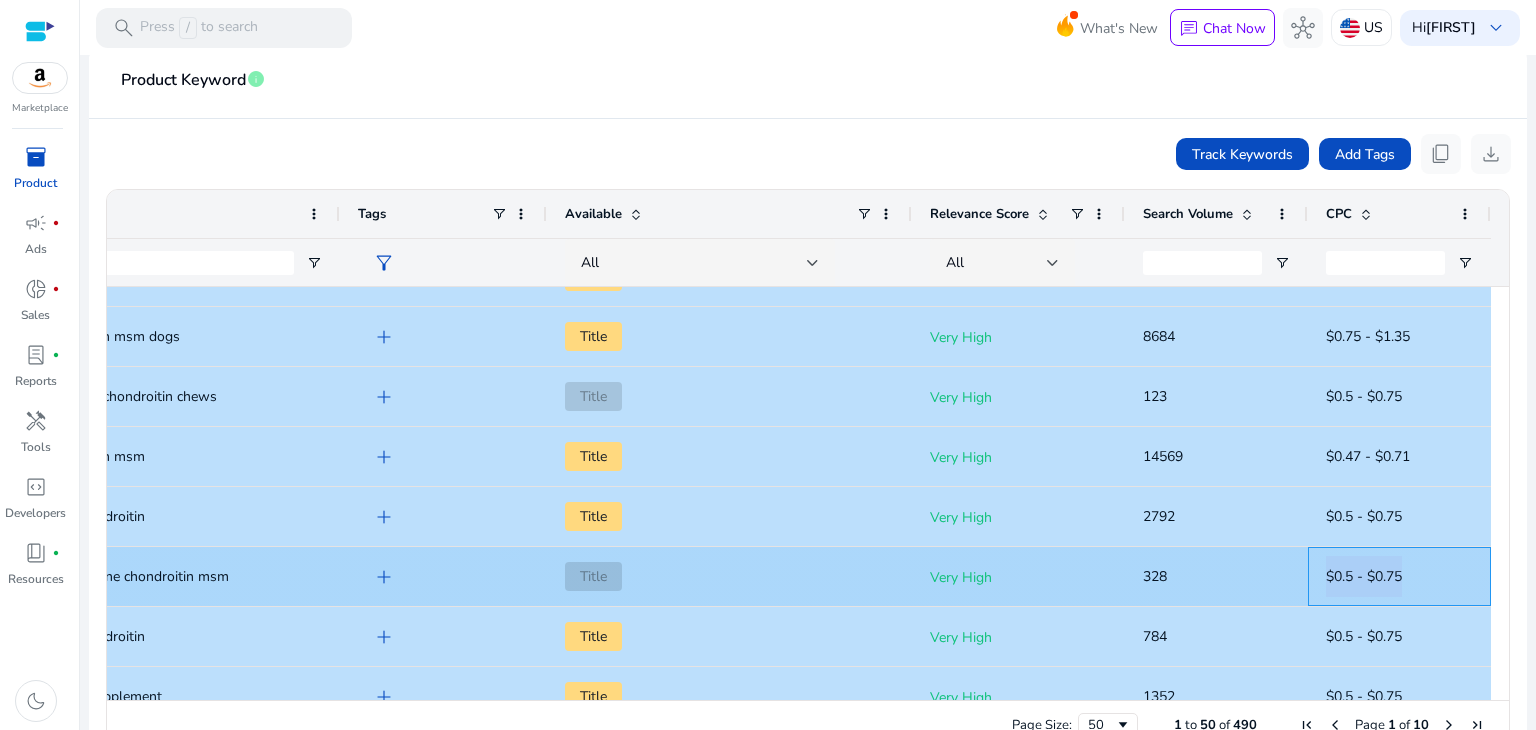 copy on "$0.5 - $0.75" 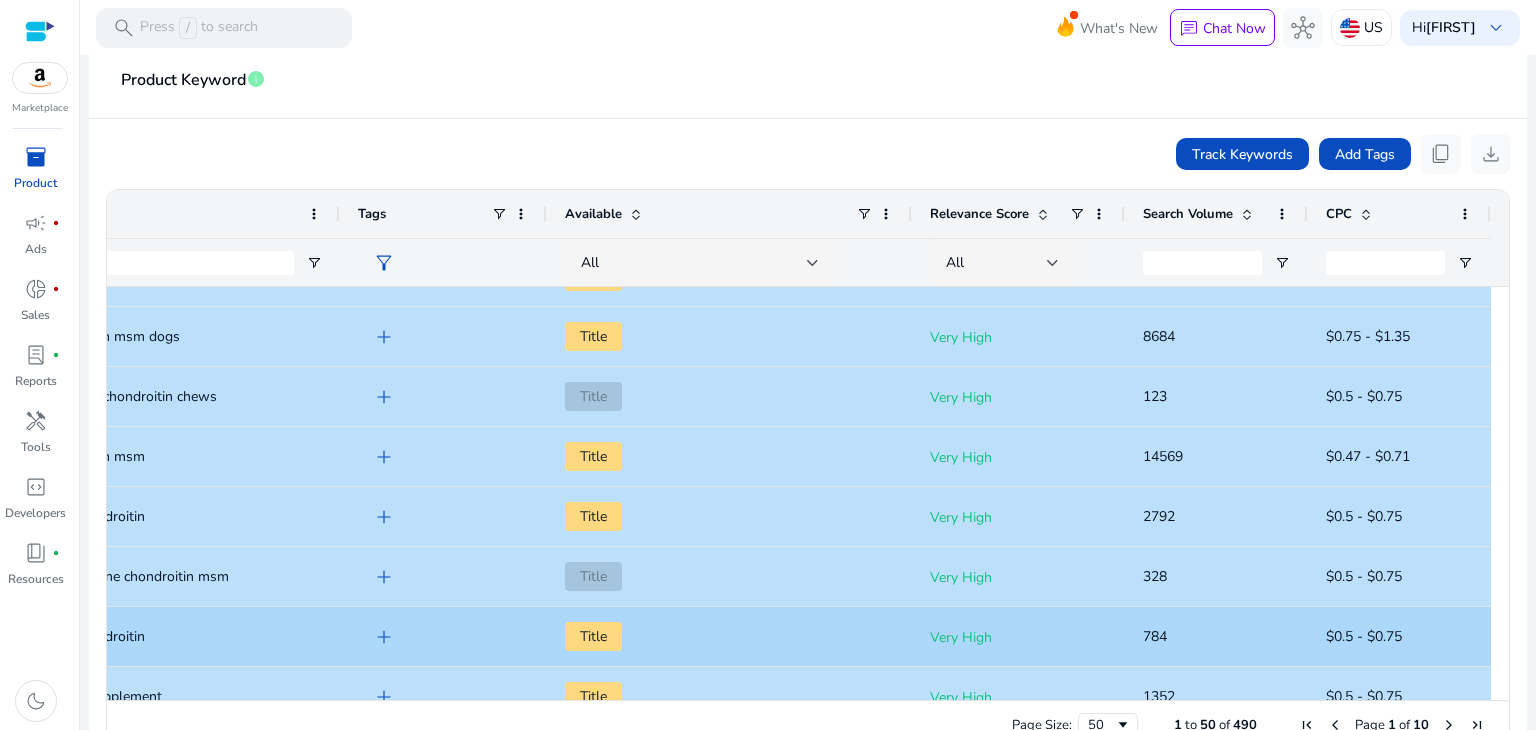 click on "$0.5 - $0.75" 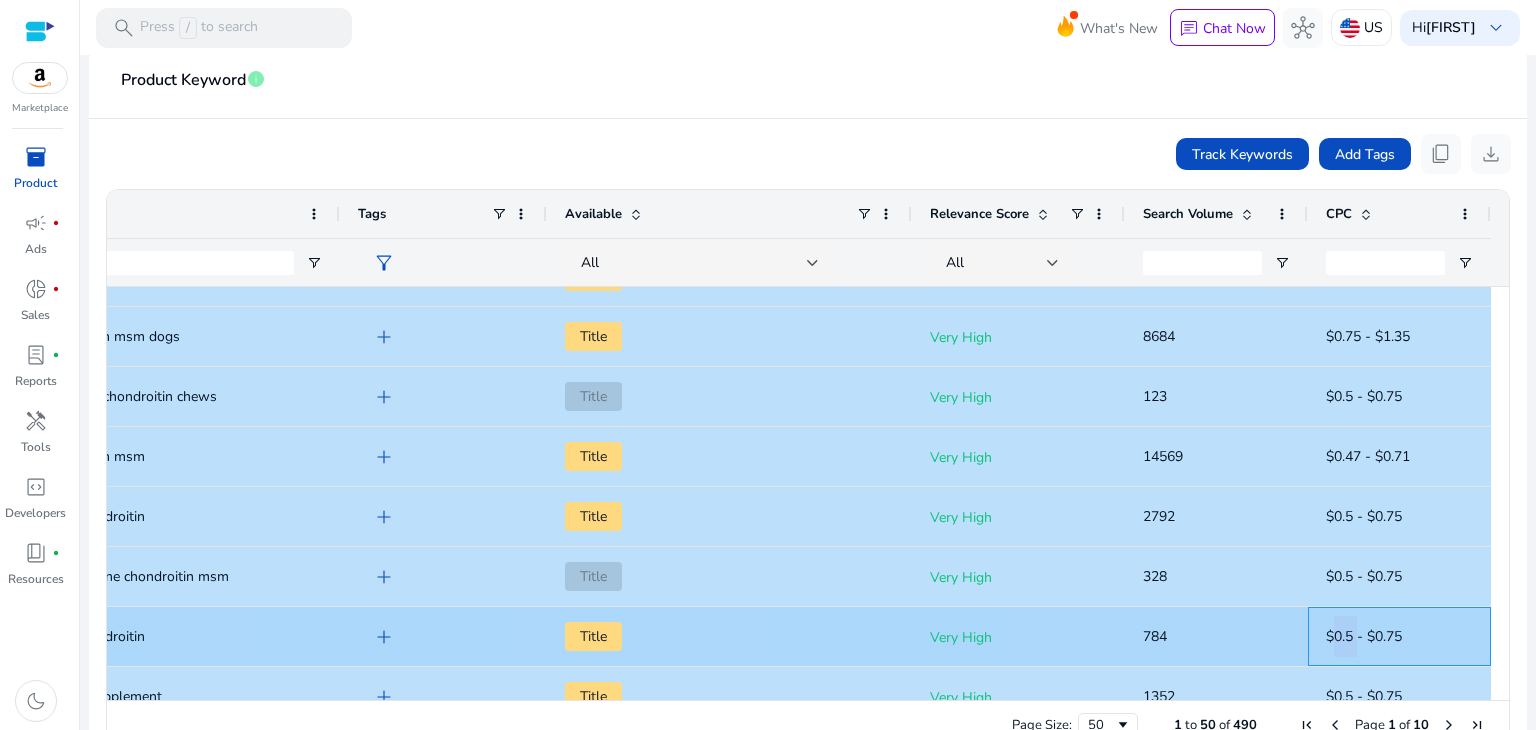 click on "$0.5 - $0.75" 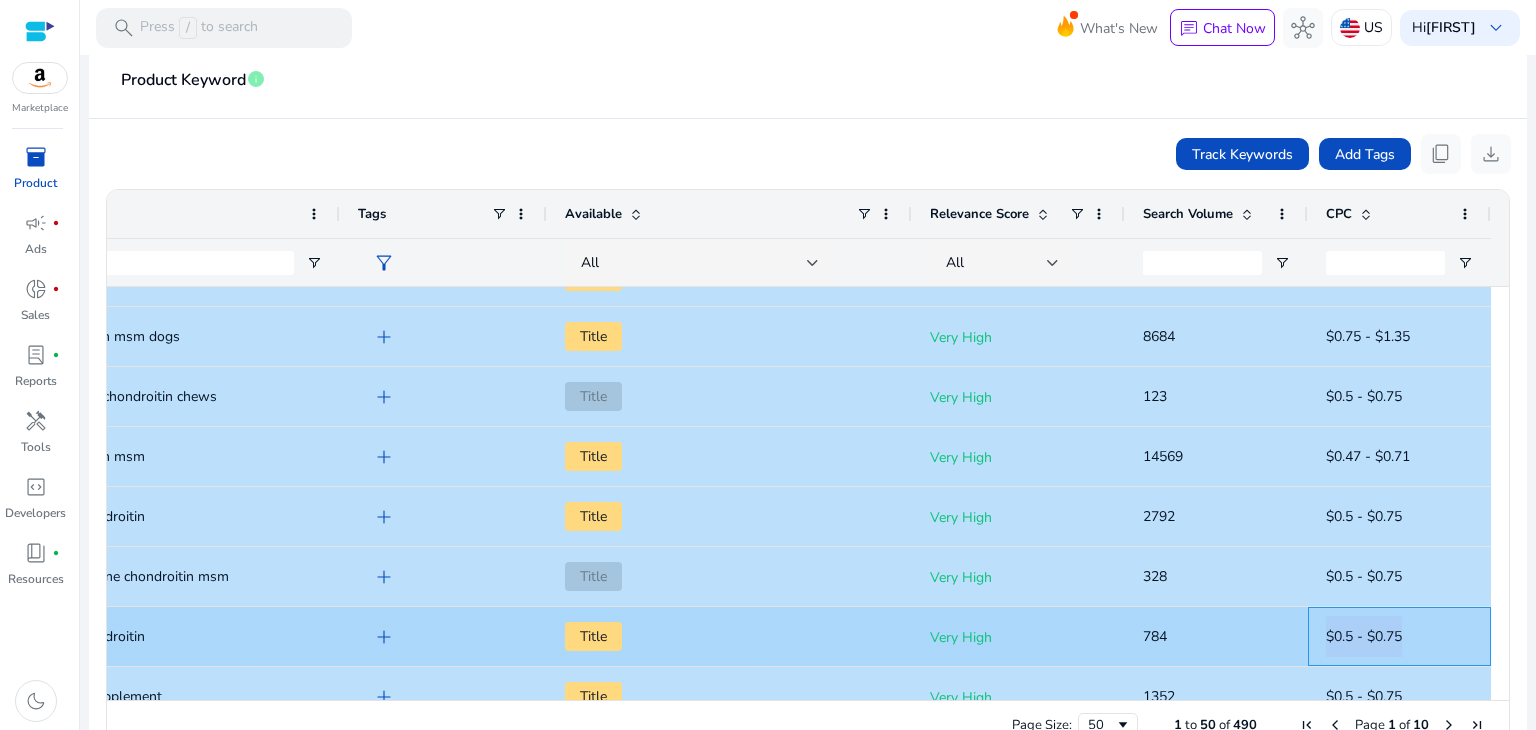 click on "$0.5 - $0.75" 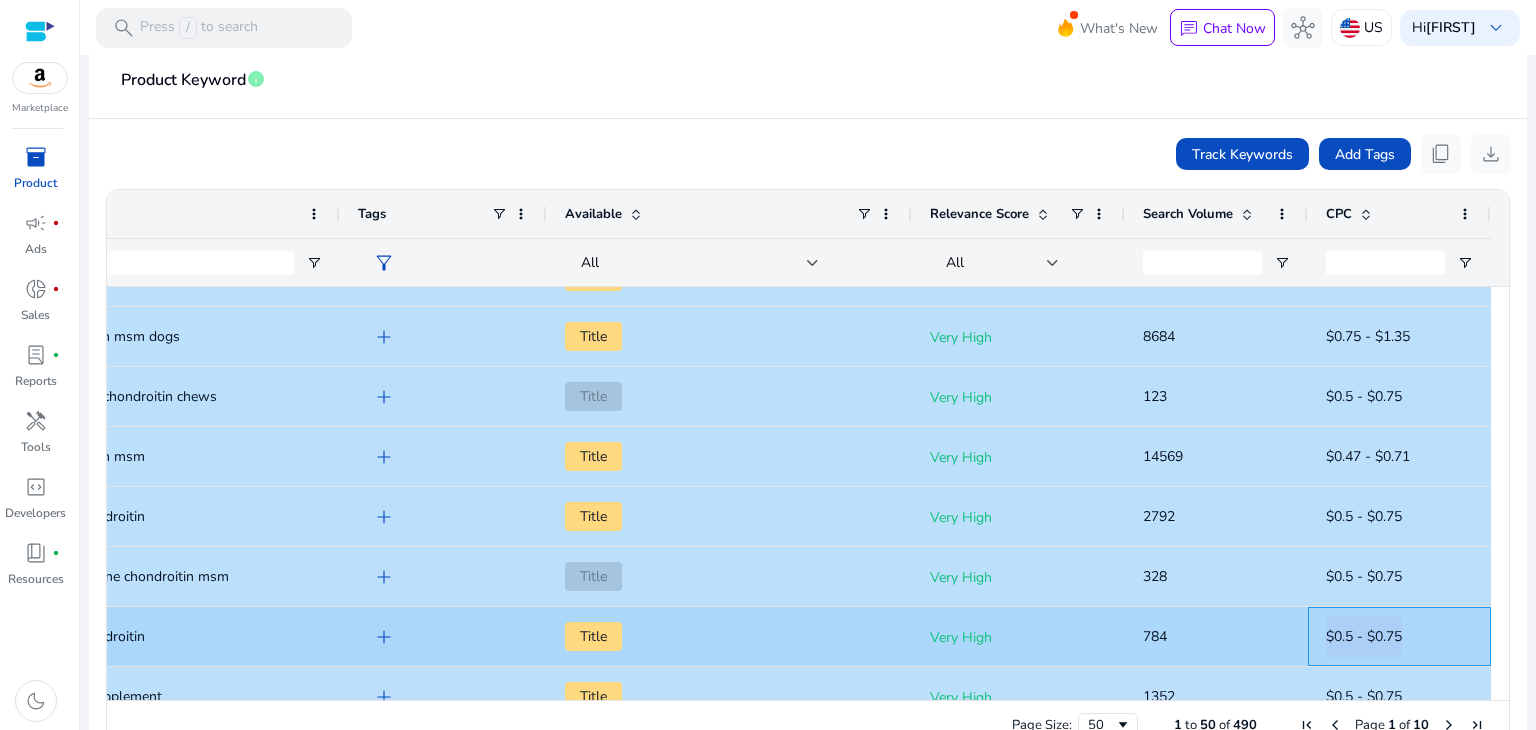 copy on "$0.5 - $0.75" 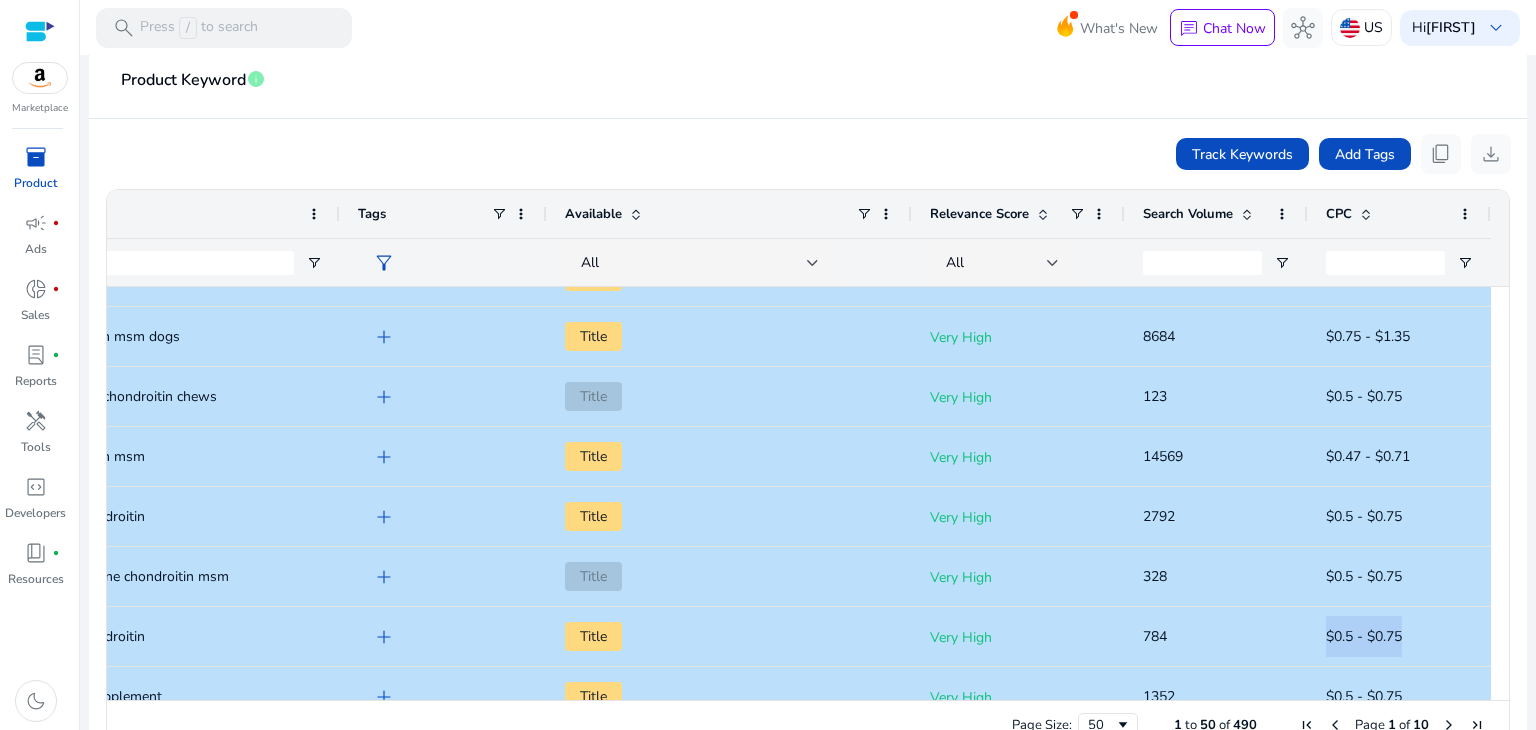 click on "Page Size:
50
1
to
50
of
490
Page
1
of
10" at bounding box center (808, 724) 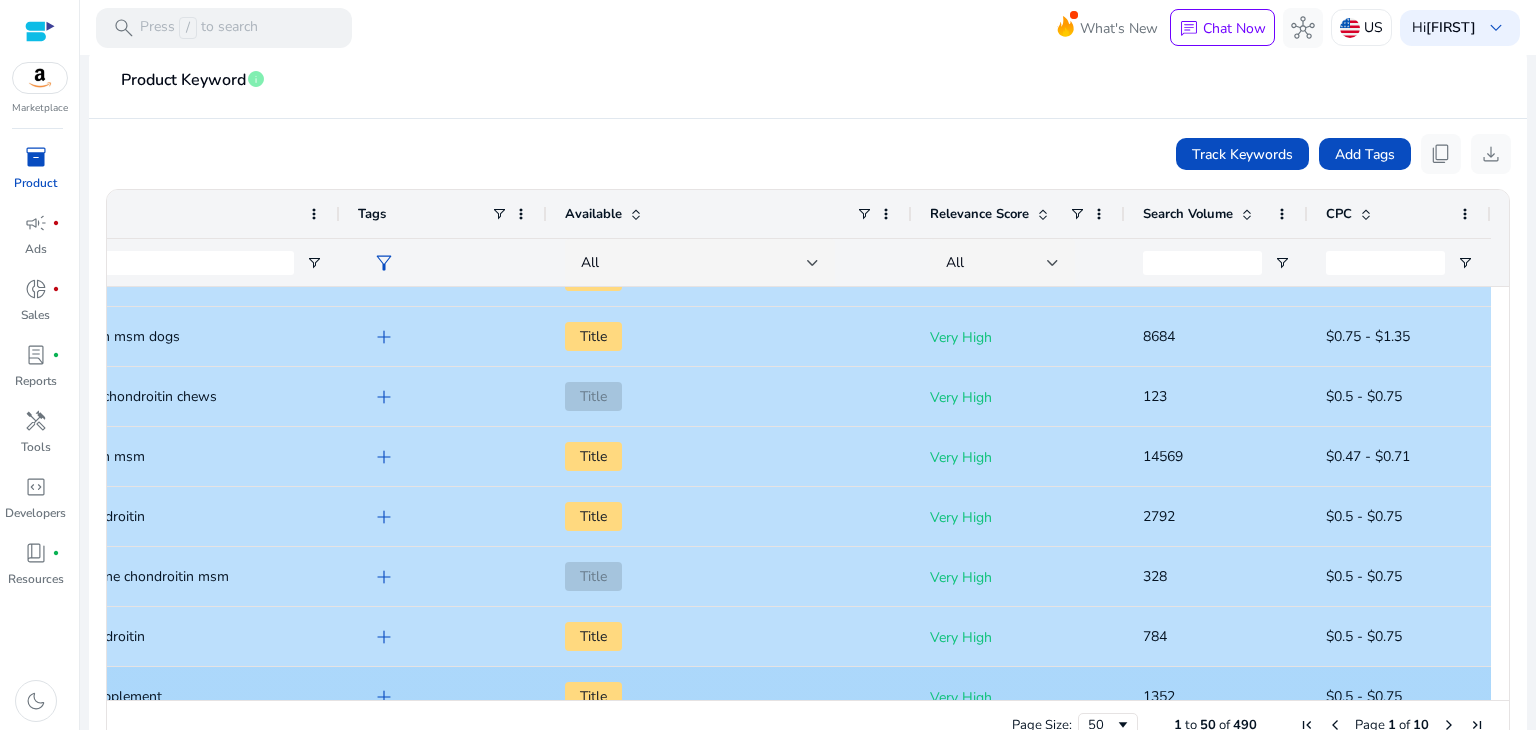 click on "$0.5 - $0.75" 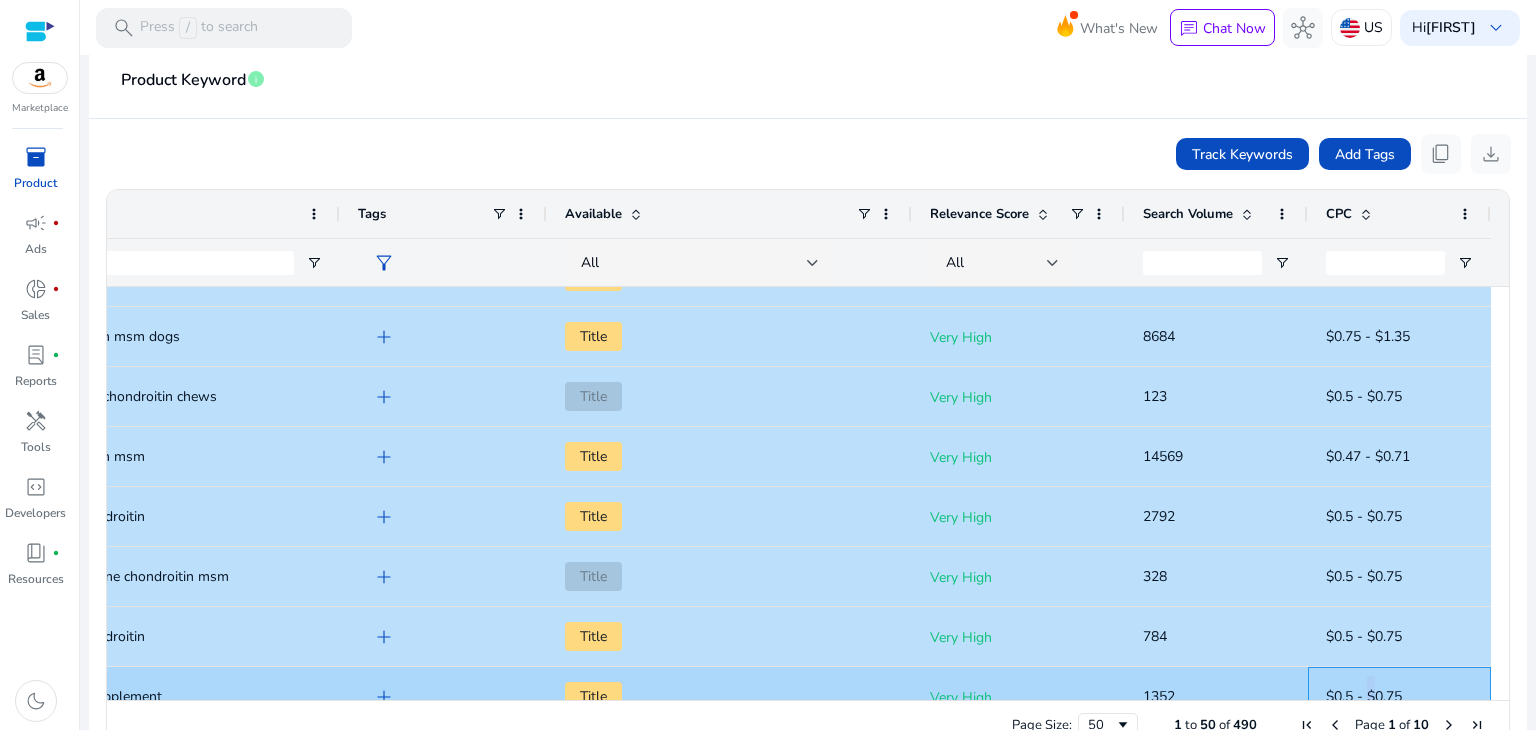 click on "$0.5 - $0.75" 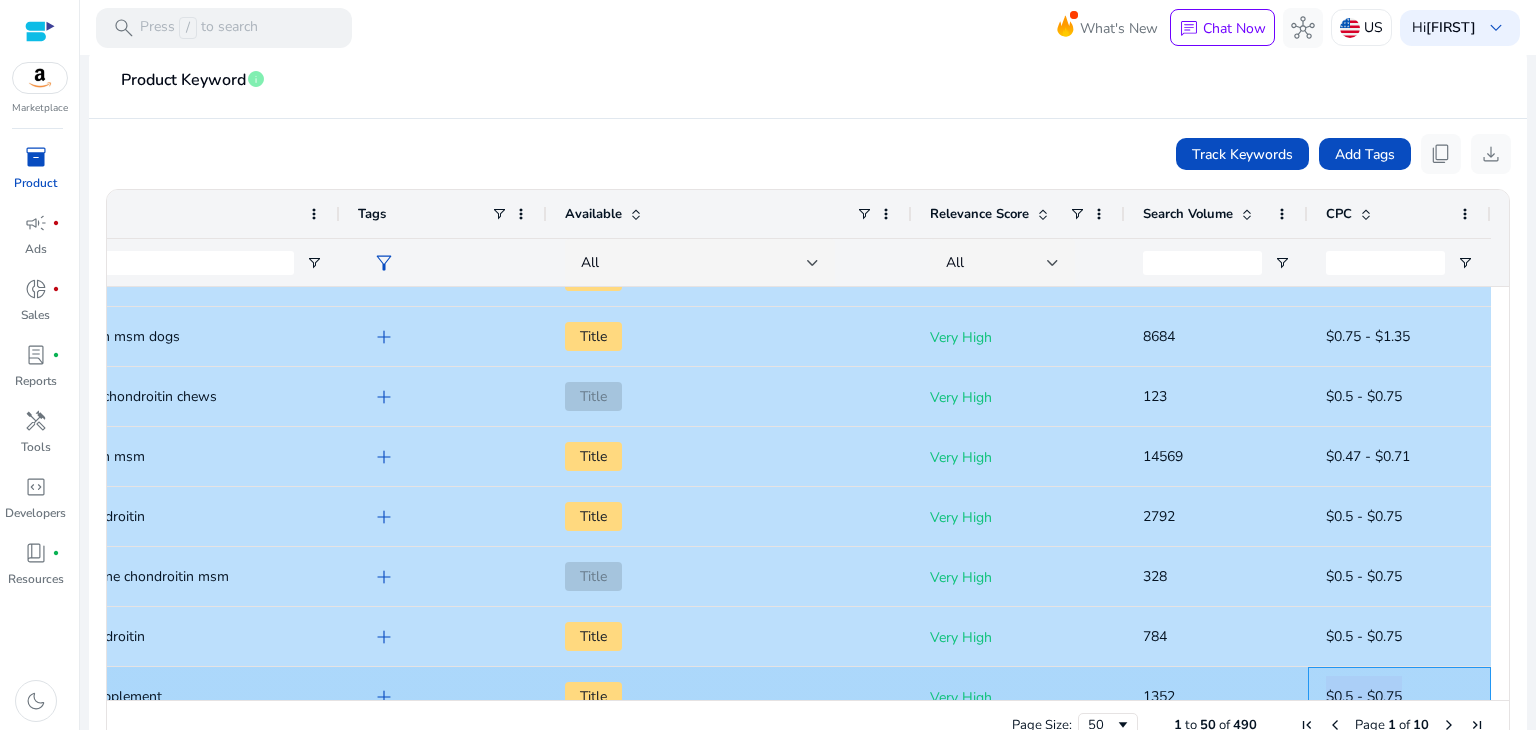 click on "$0.5 - $0.75" 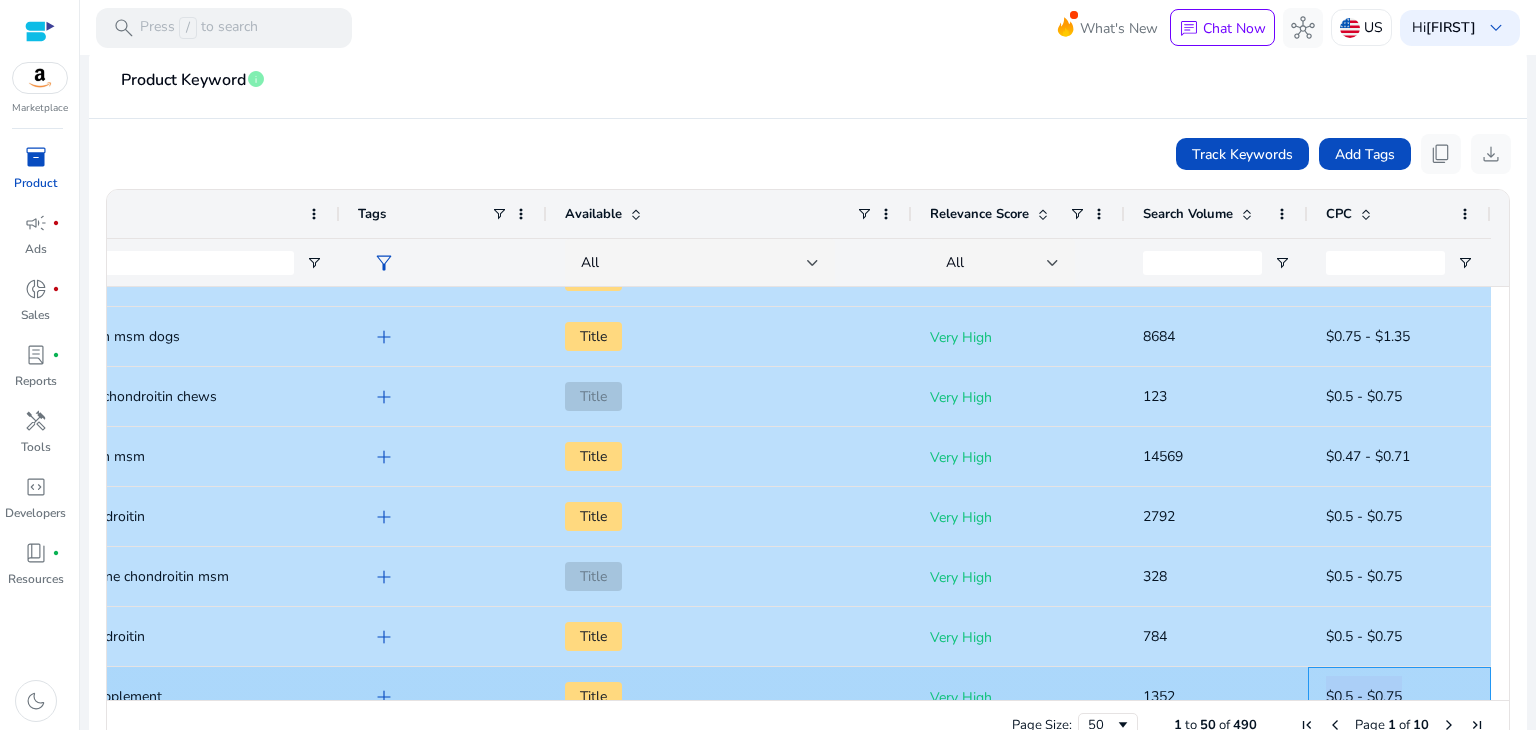 copy on "$0.5 - $0.75" 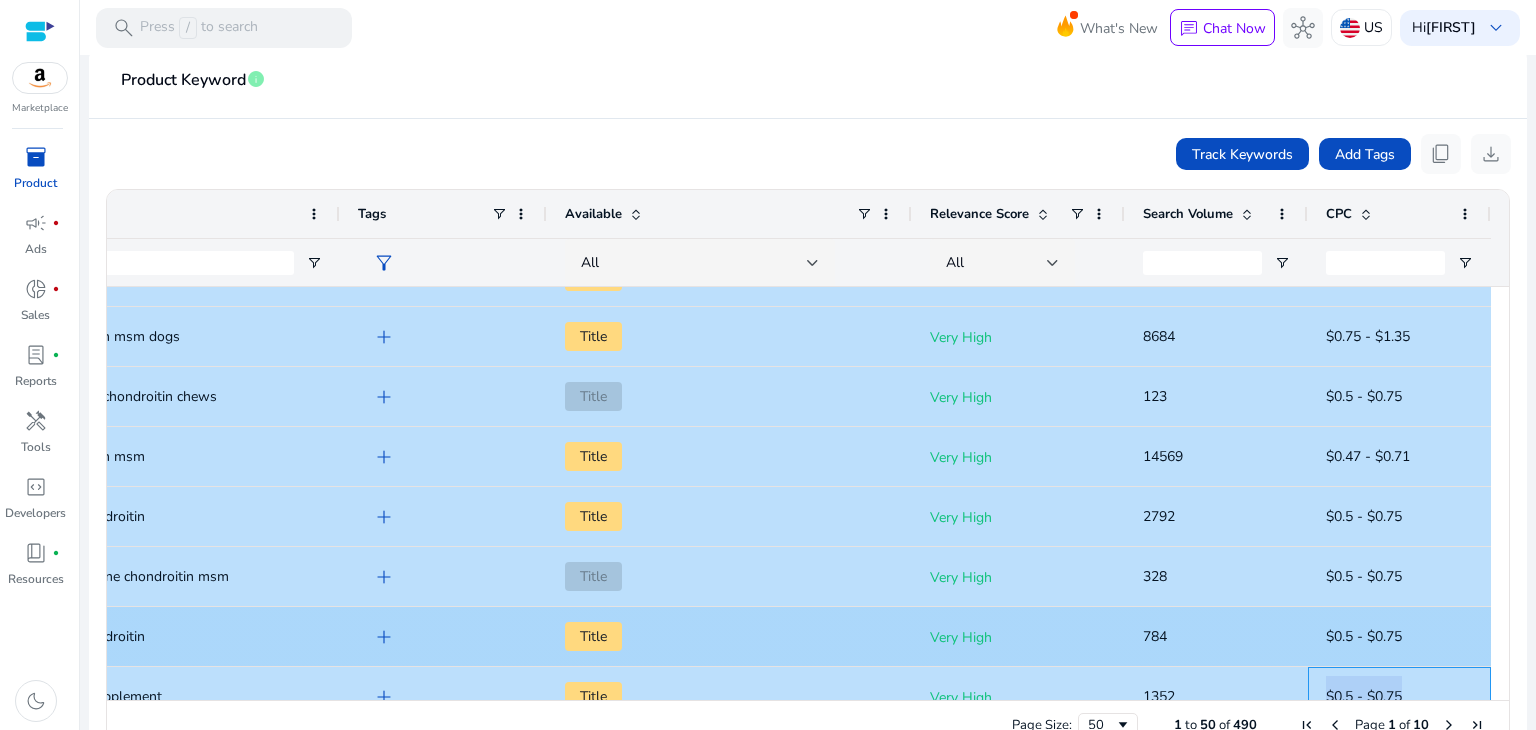 scroll, scrollTop: 200, scrollLeft: 0, axis: vertical 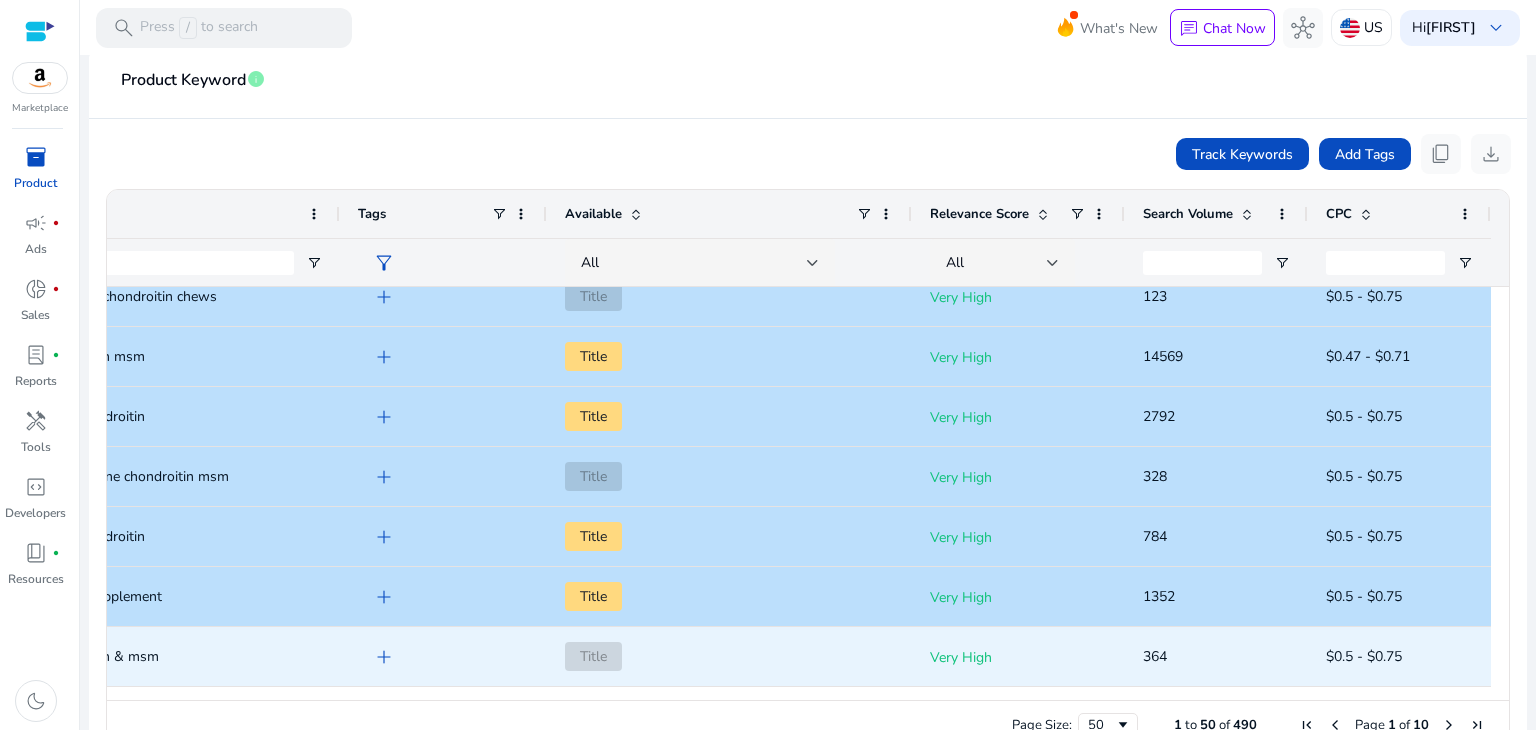click on "$0.5 - $0.75" 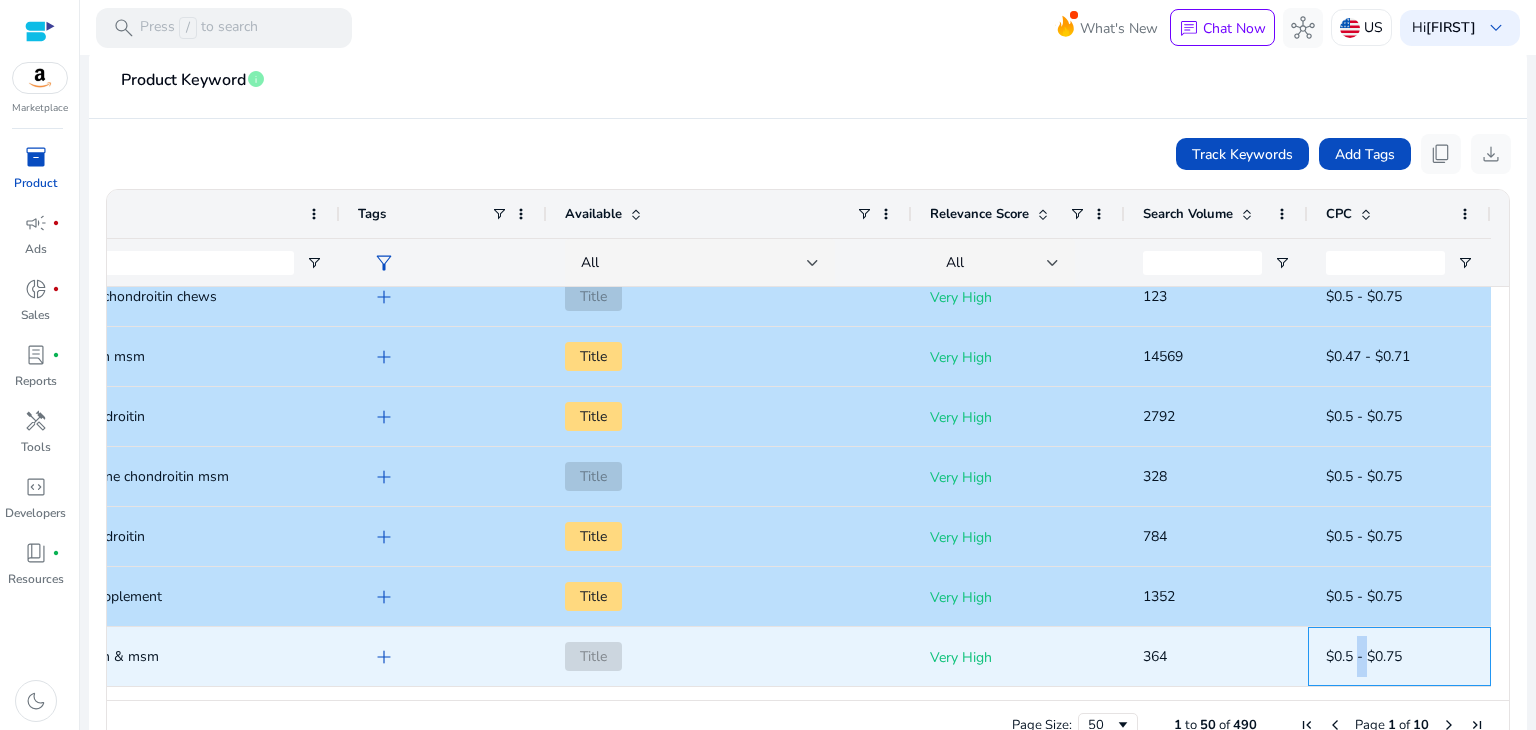 click on "$0.5 - $0.75" 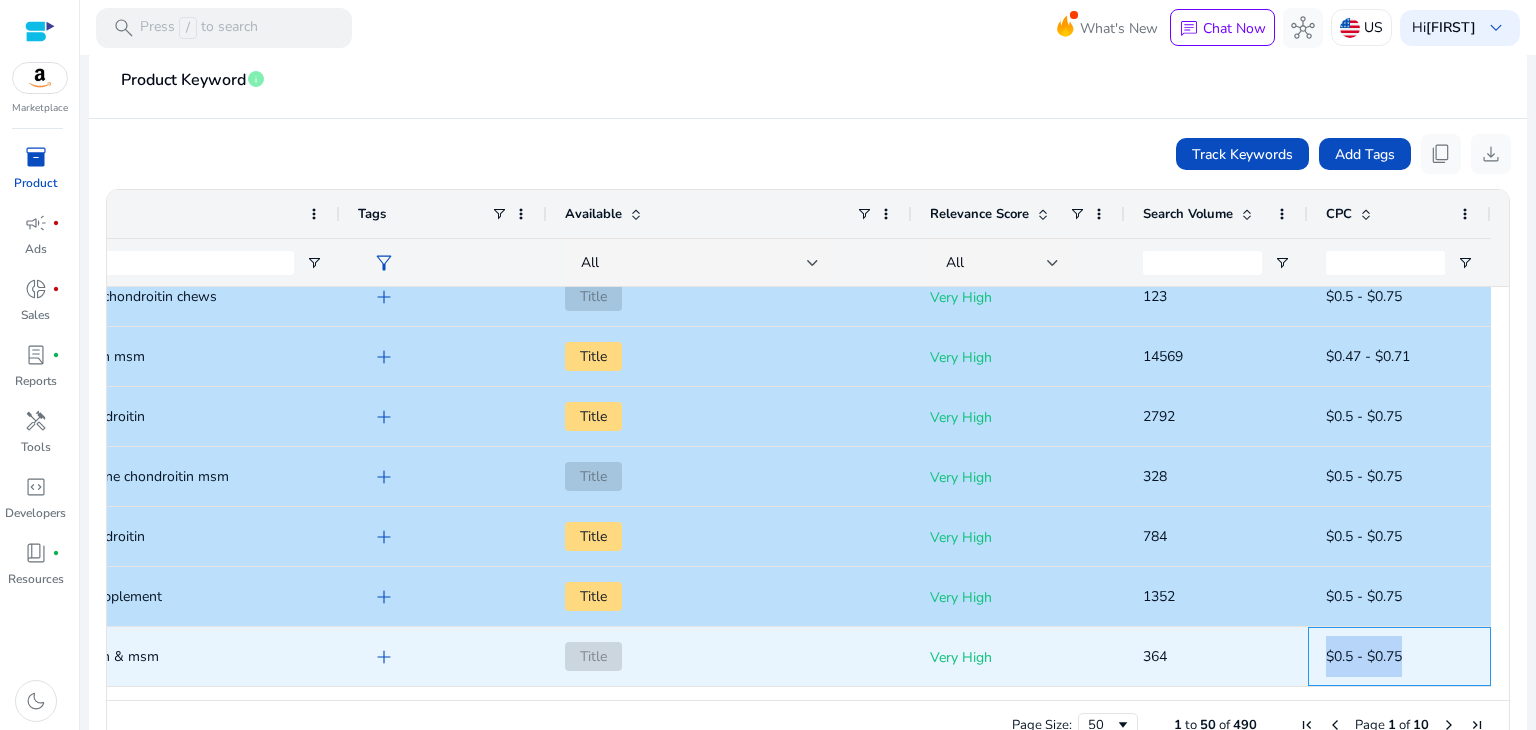click on "$0.5 - $0.75" 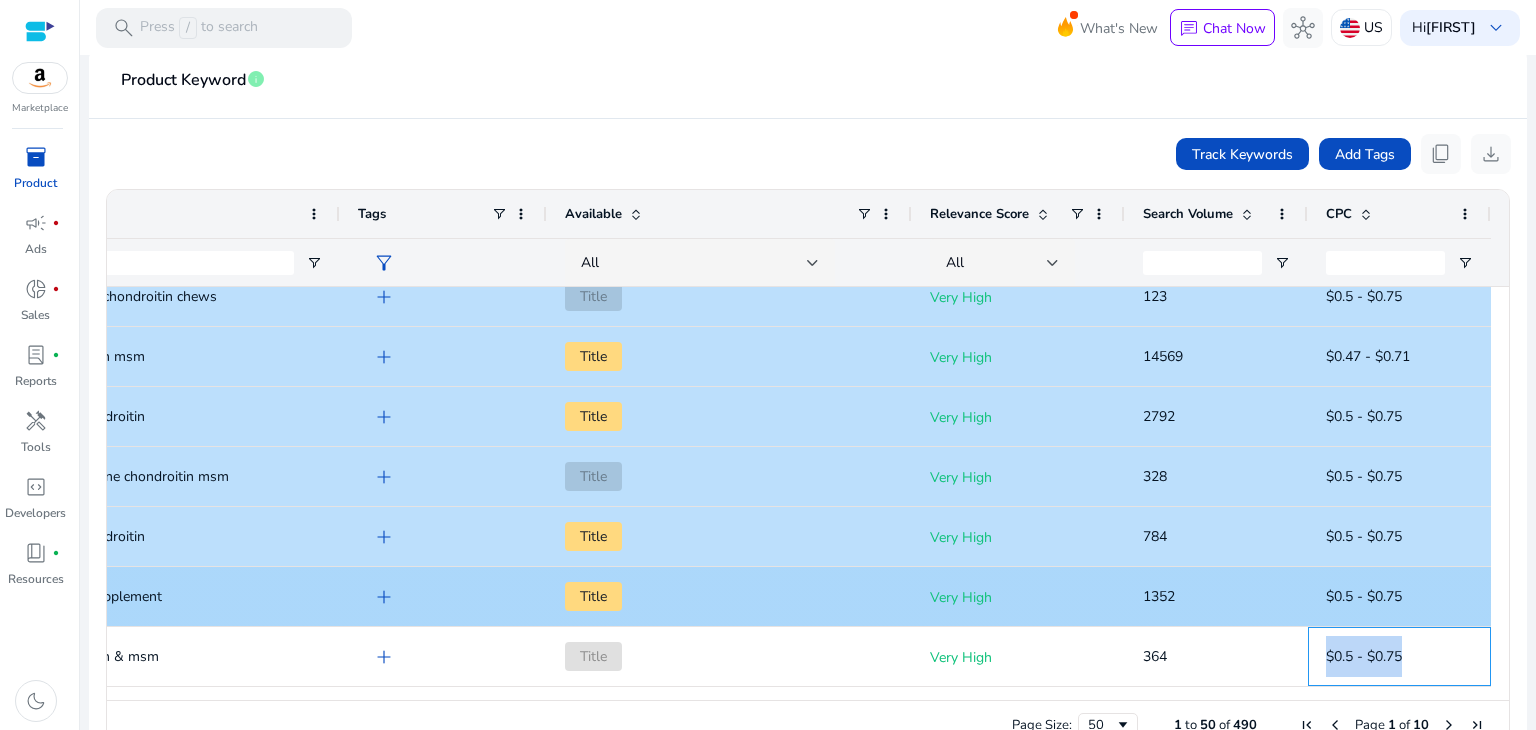 copy on "$0.5 - $0.75" 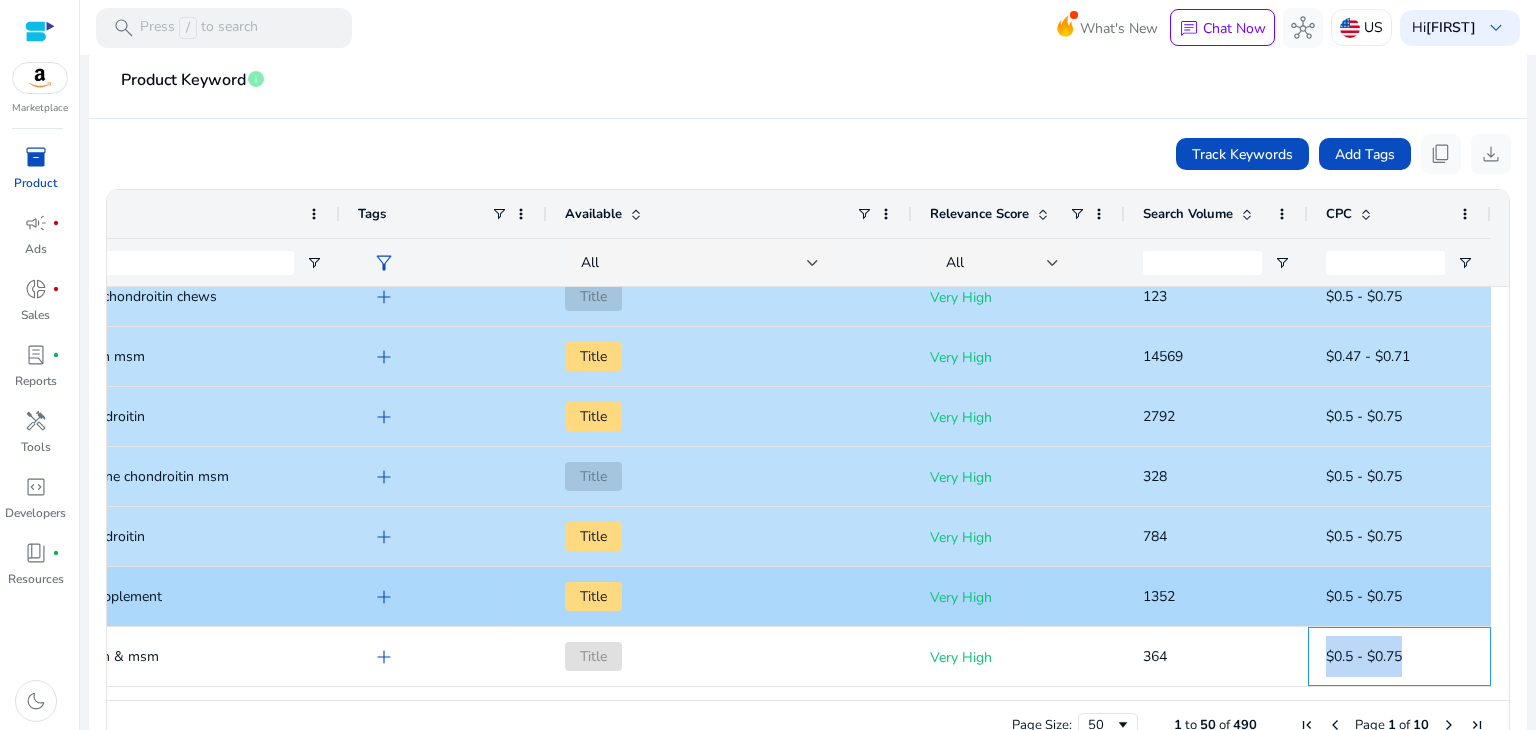 scroll, scrollTop: 8, scrollLeft: 0, axis: vertical 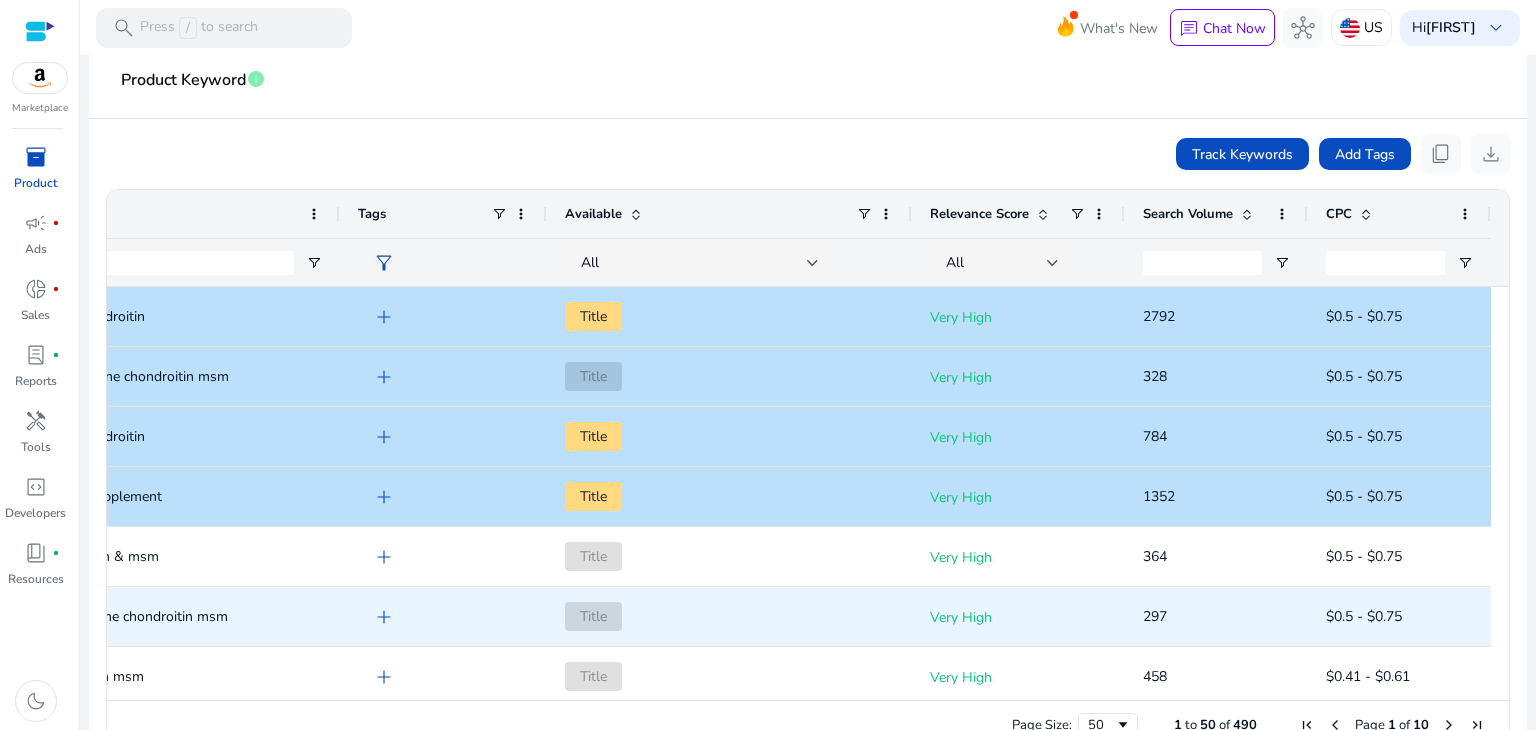 click on "$0.5 - $0.75" 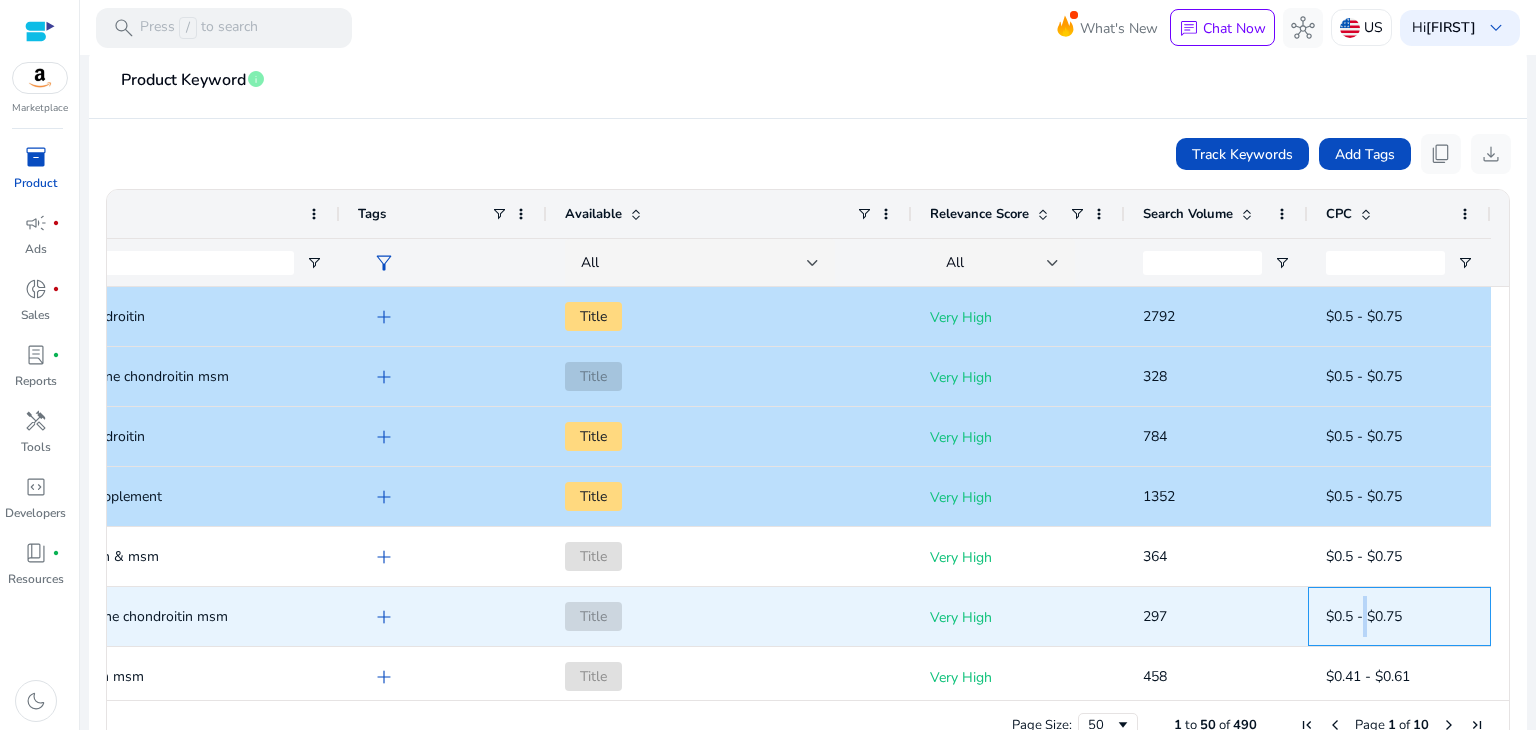 click on "$0.5 - $0.75" 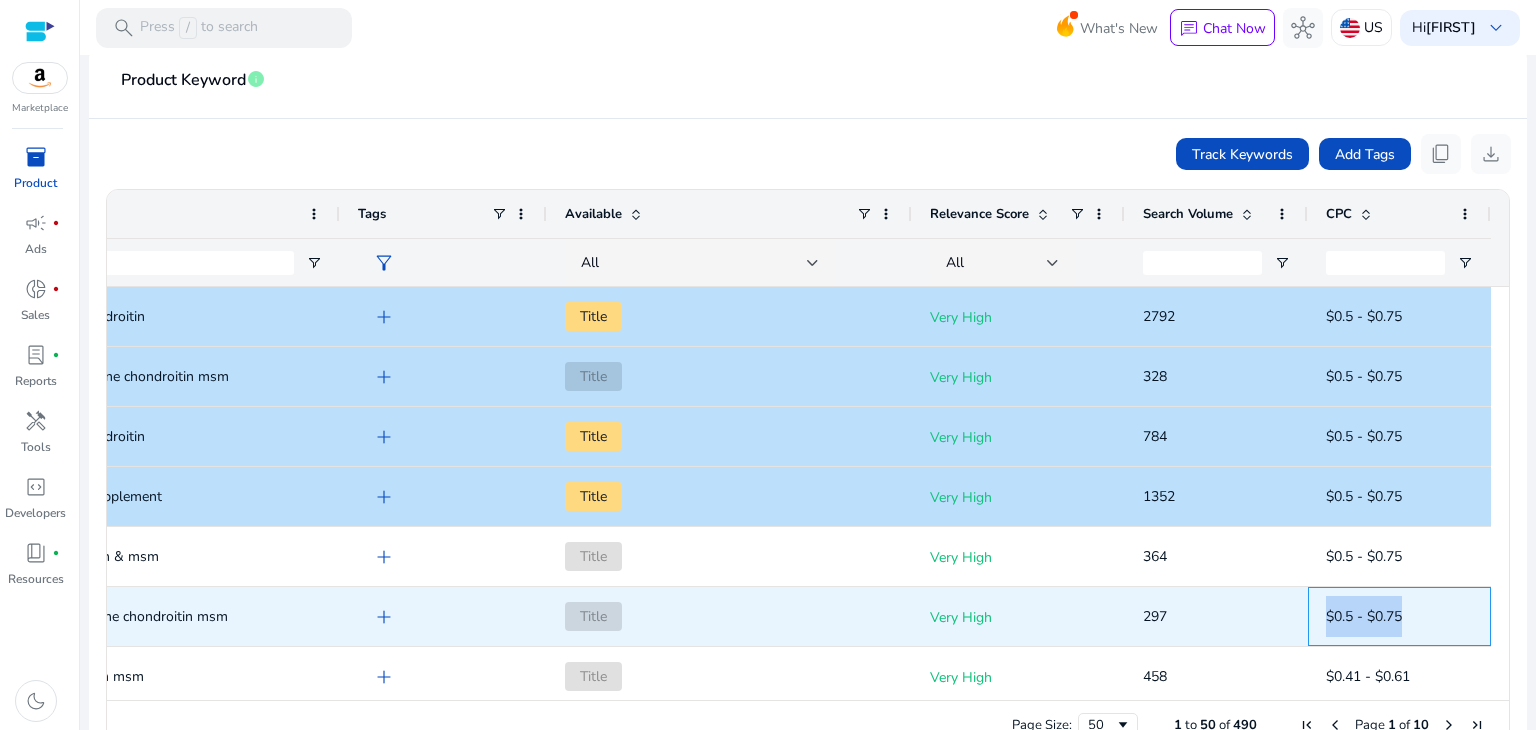 click on "$0.5 - $0.75" 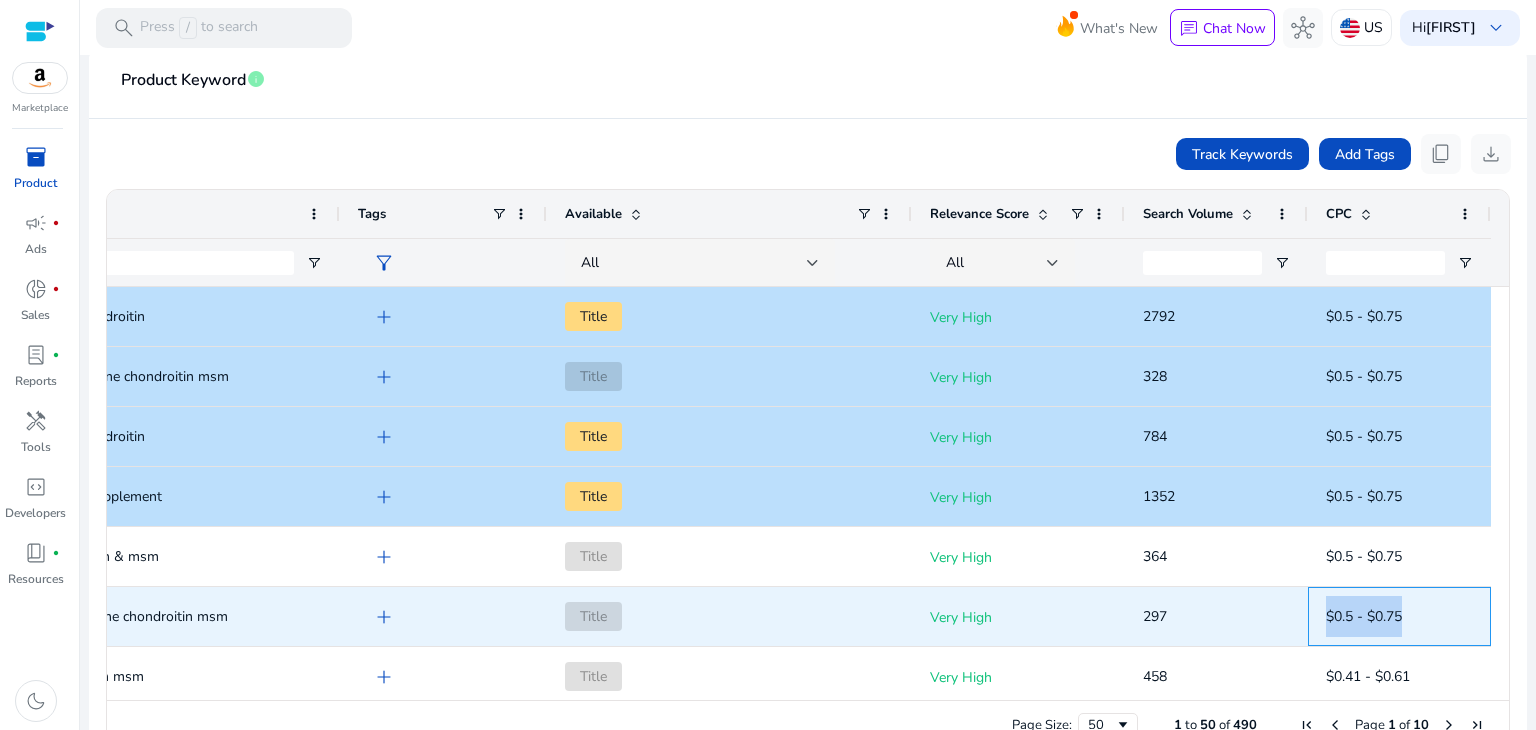 copy on "$0.5 - $0.75" 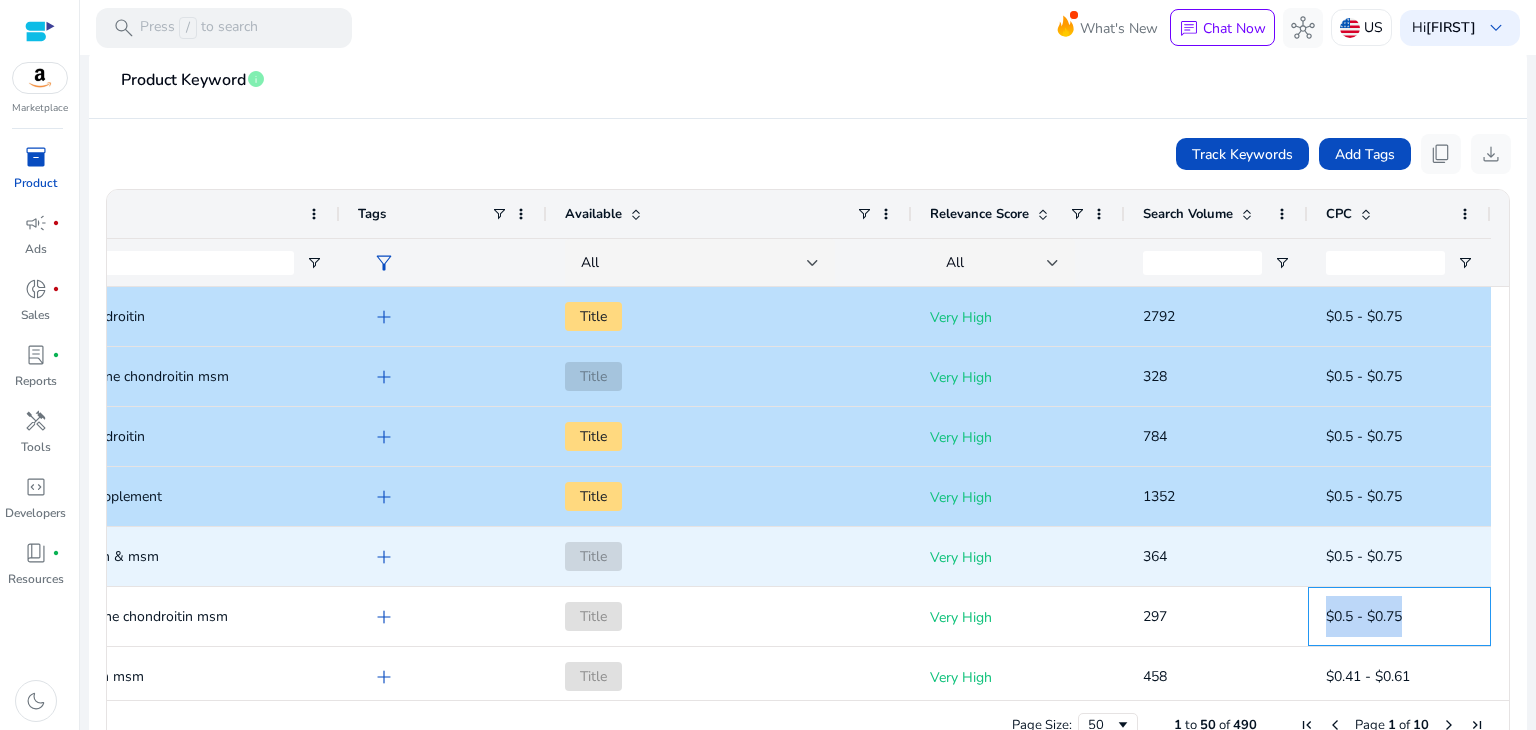 scroll, scrollTop: 380, scrollLeft: 0, axis: vertical 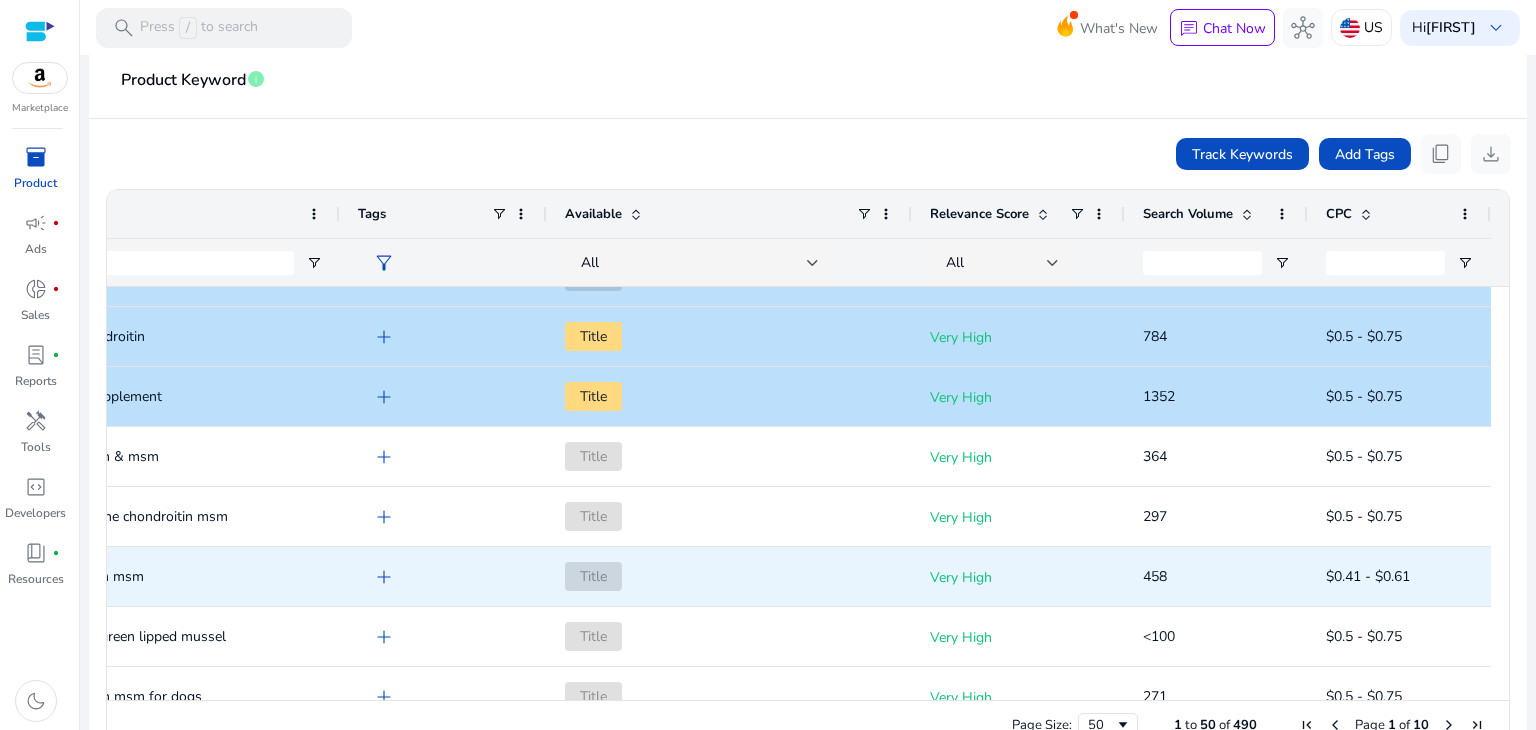 click on "$0.41 - $0.61" 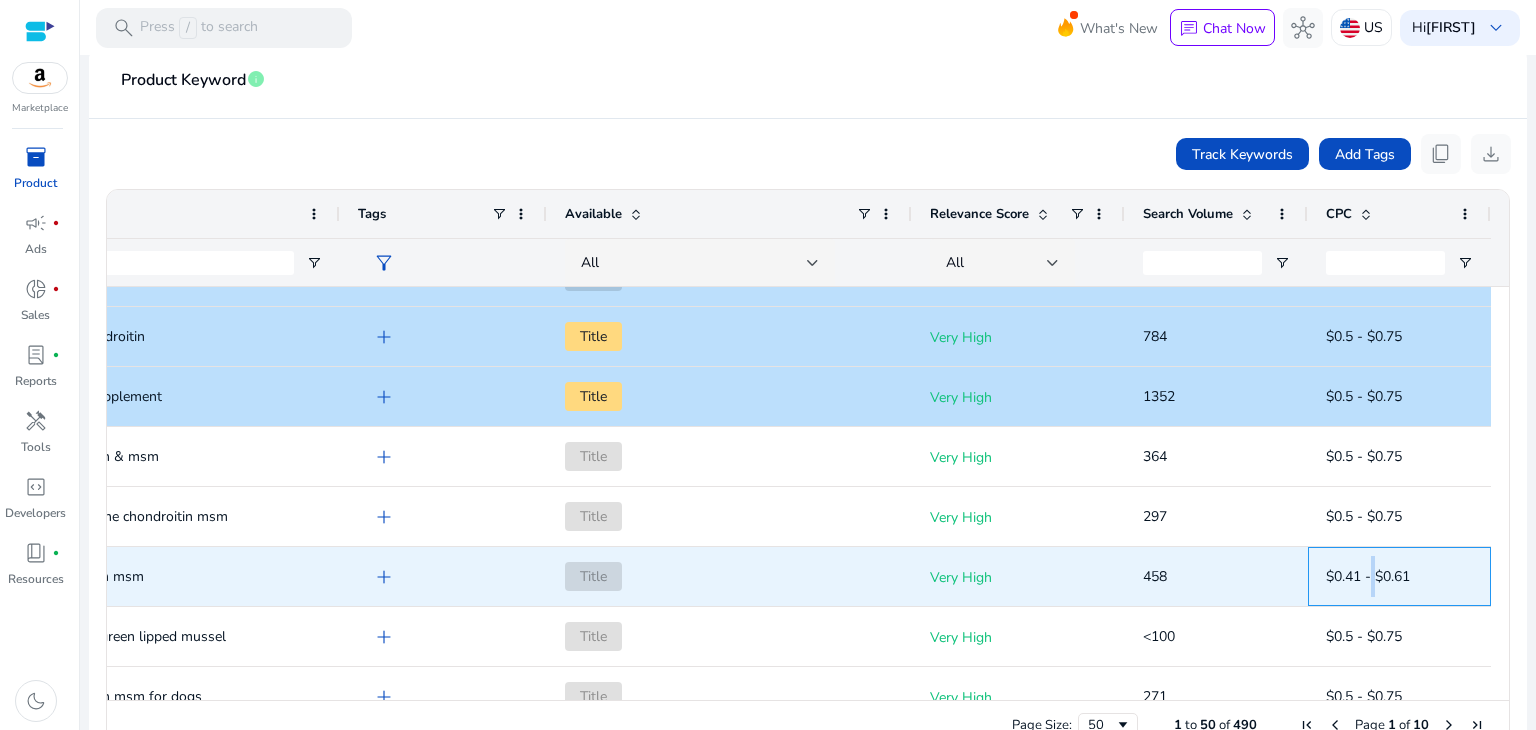 click on "$0.41 - $0.61" 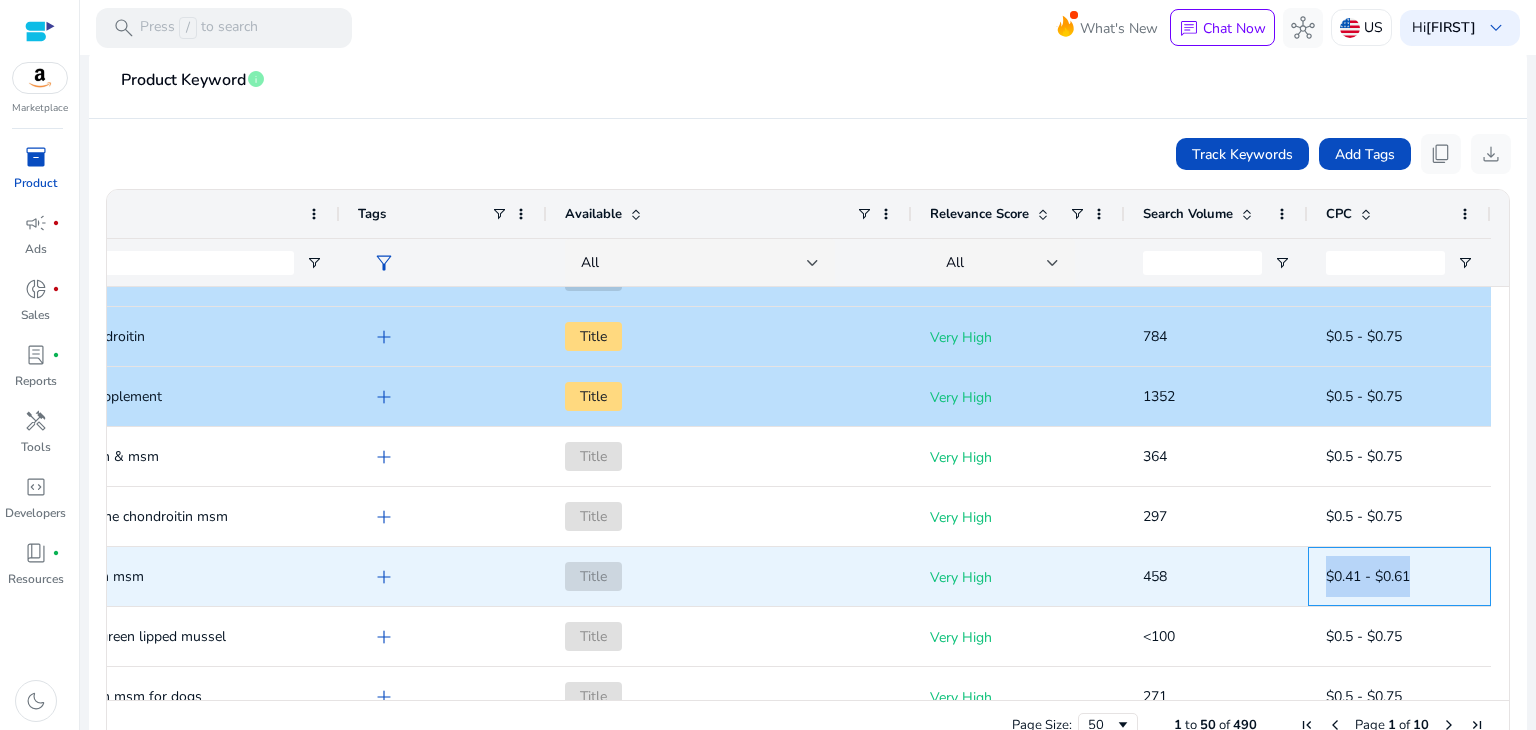click on "$0.41 - $0.61" 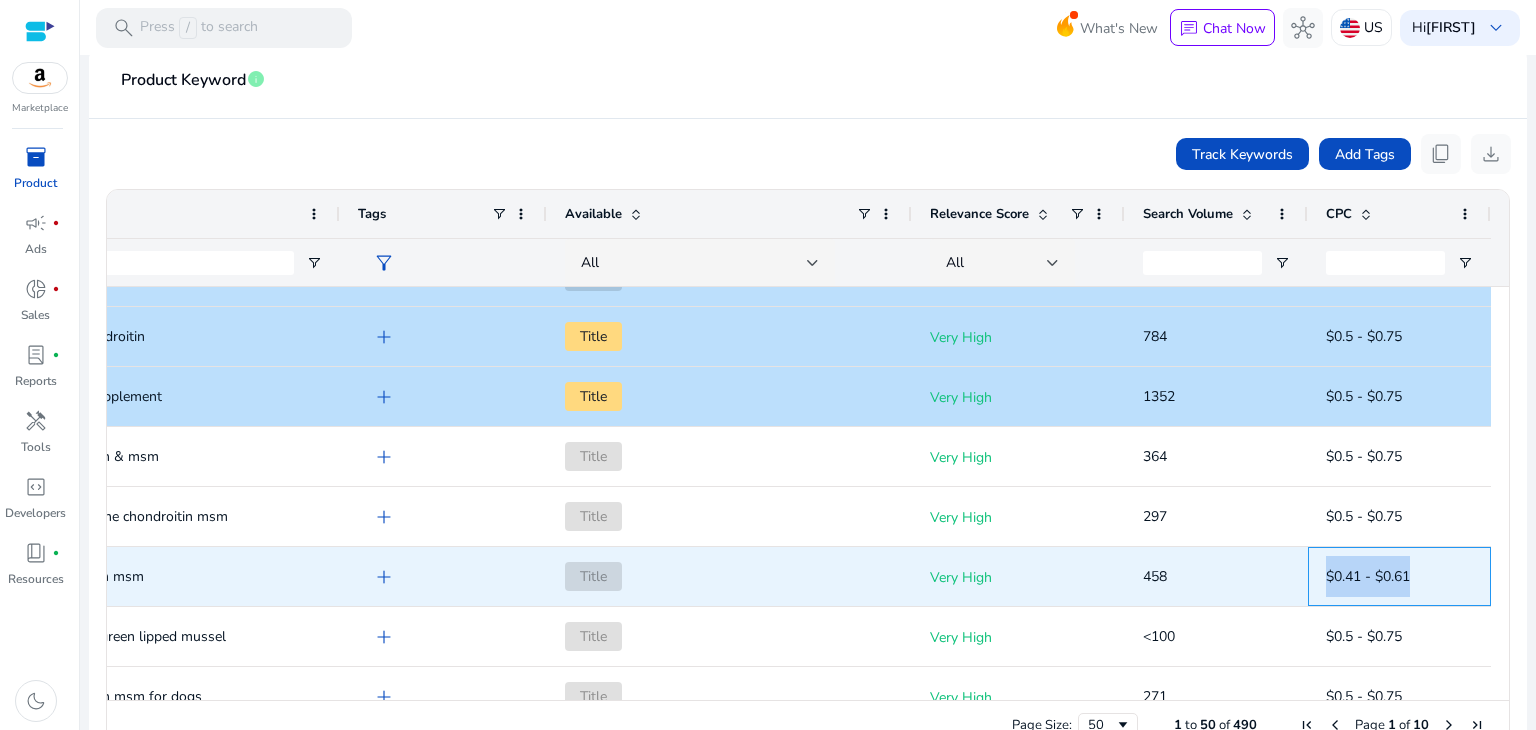 copy on "$0.41 - $0.61" 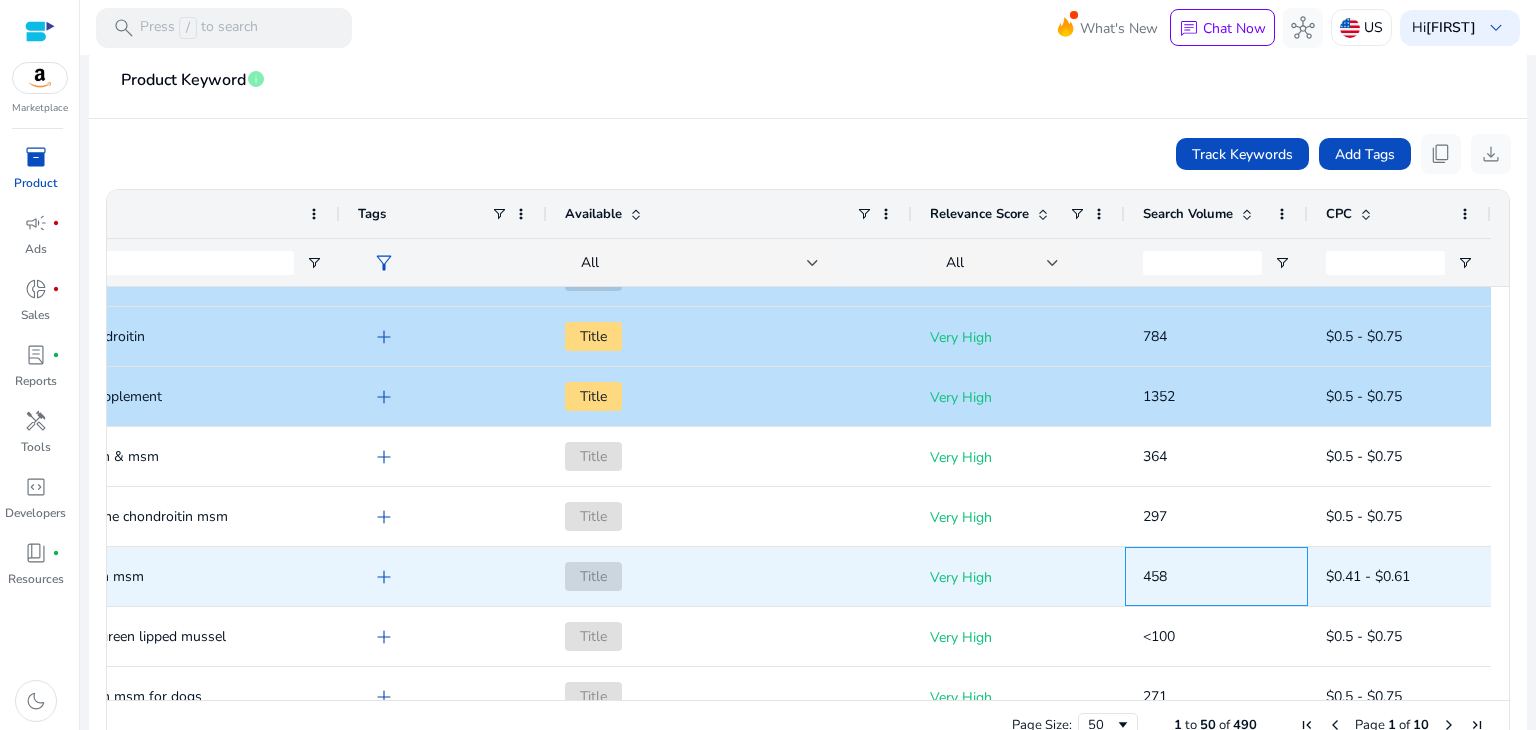 click on "458" 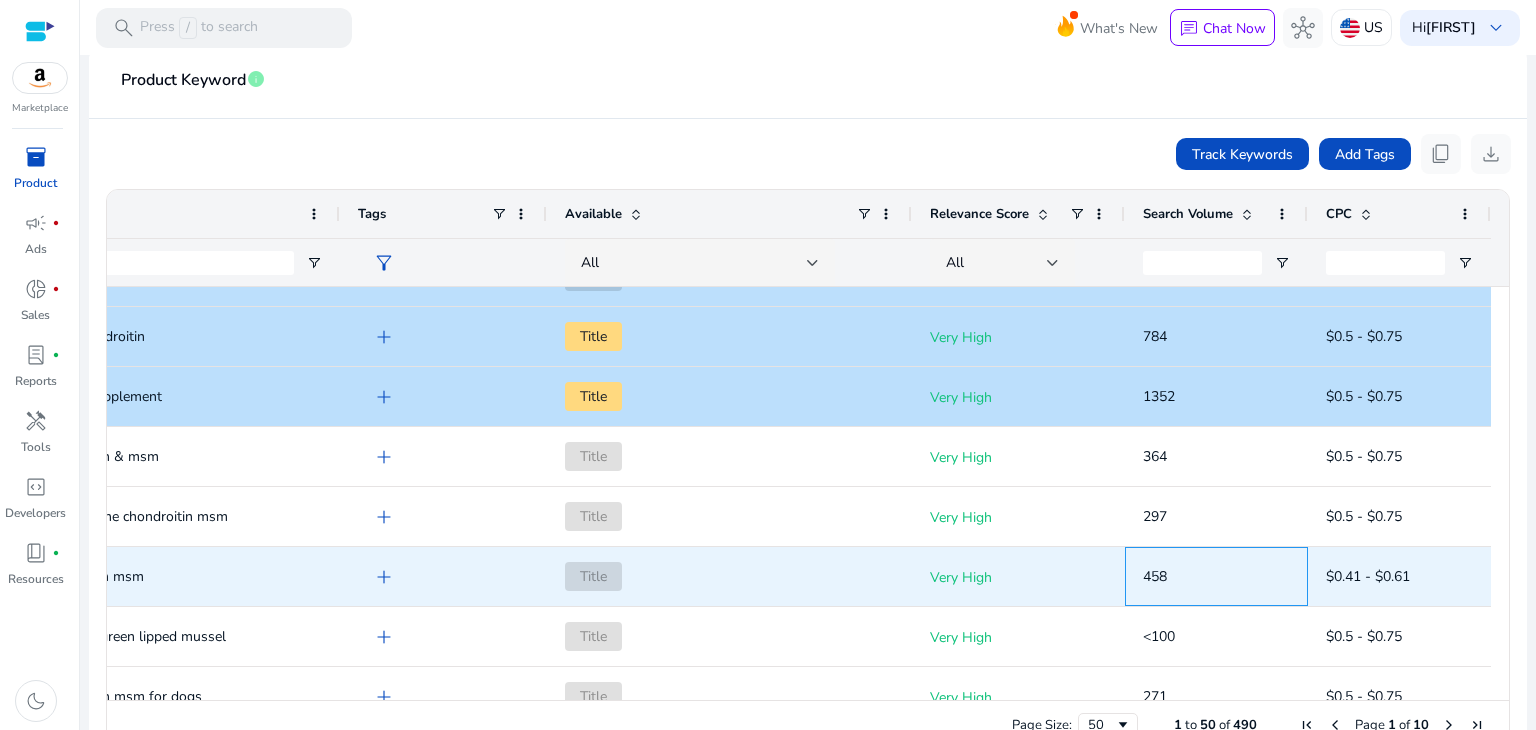 click on "458" 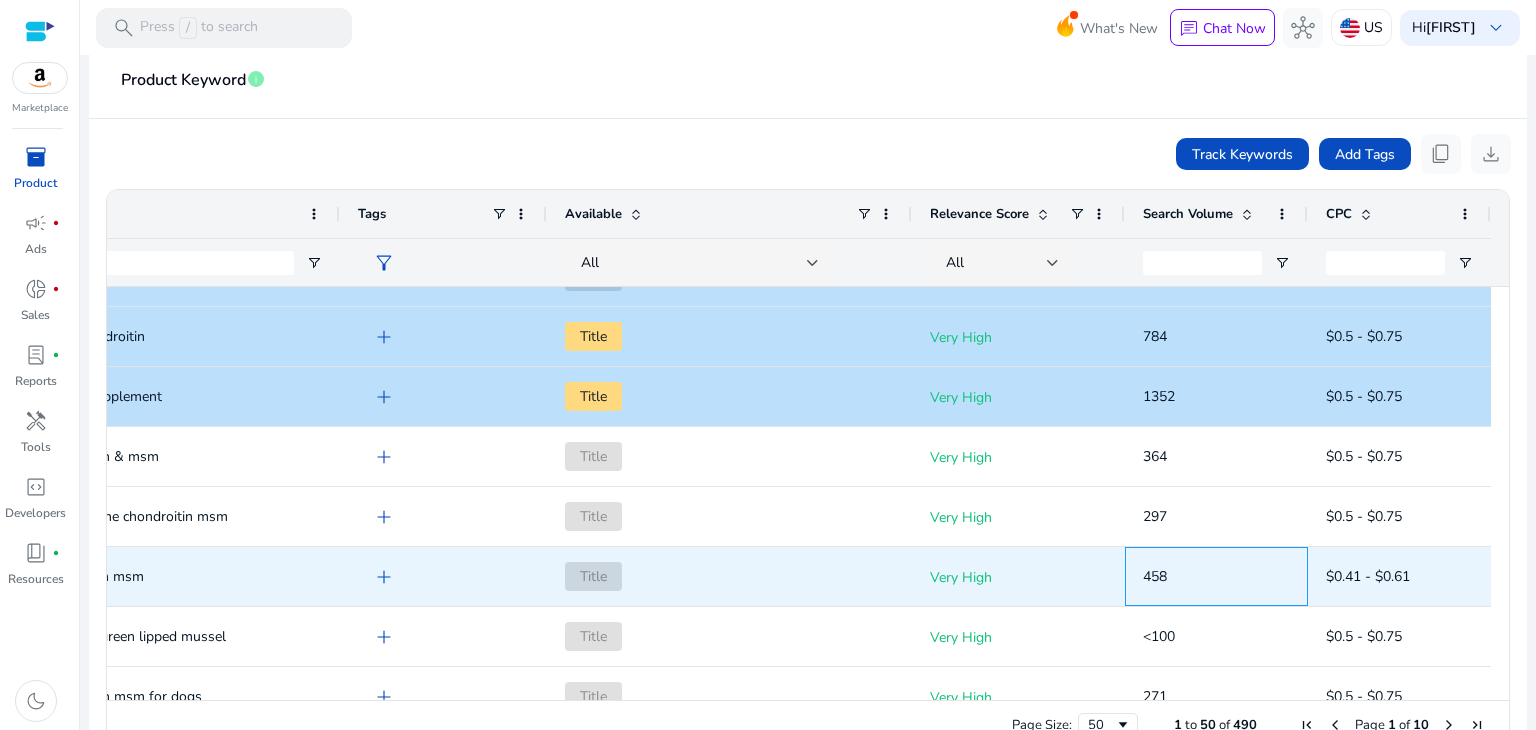 click on "458" 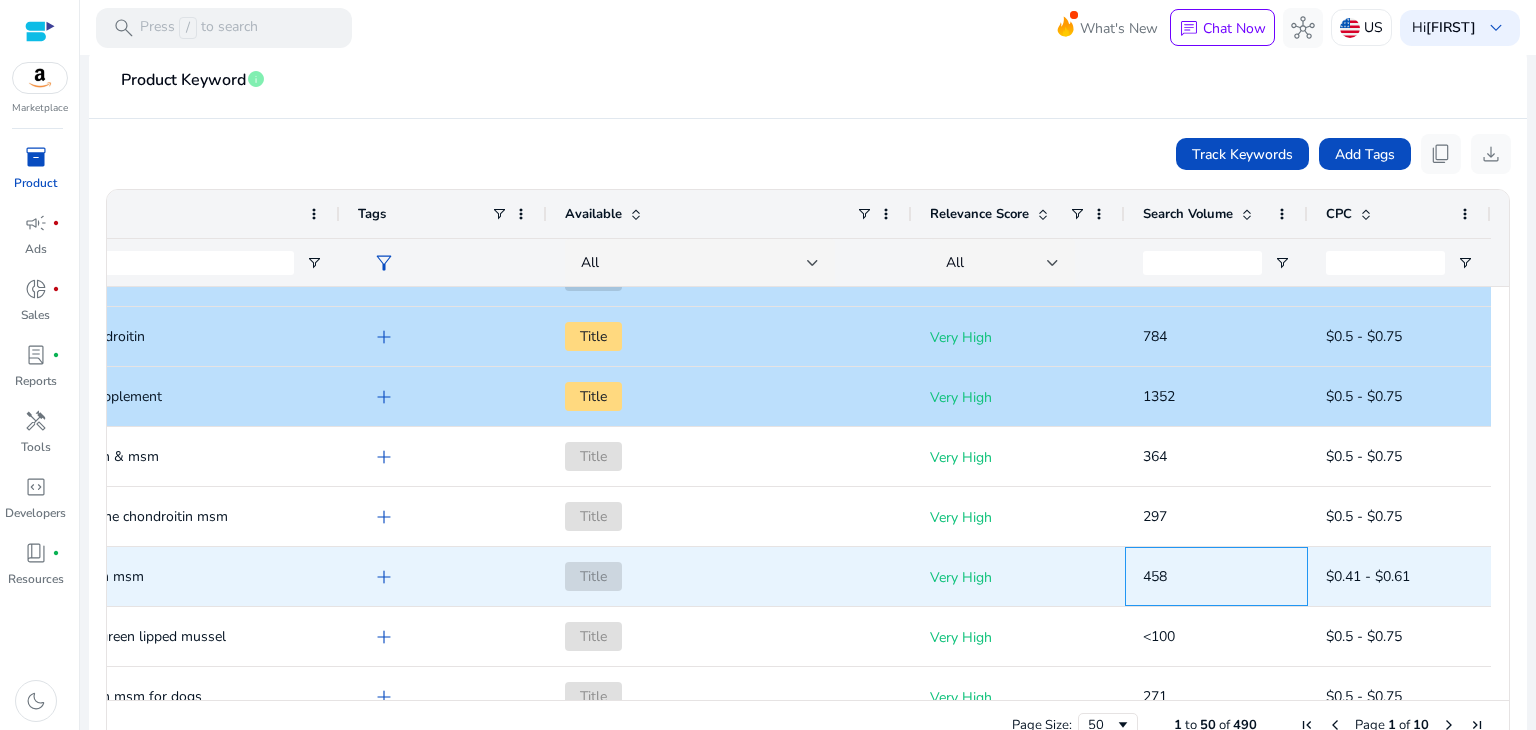 click on "458" 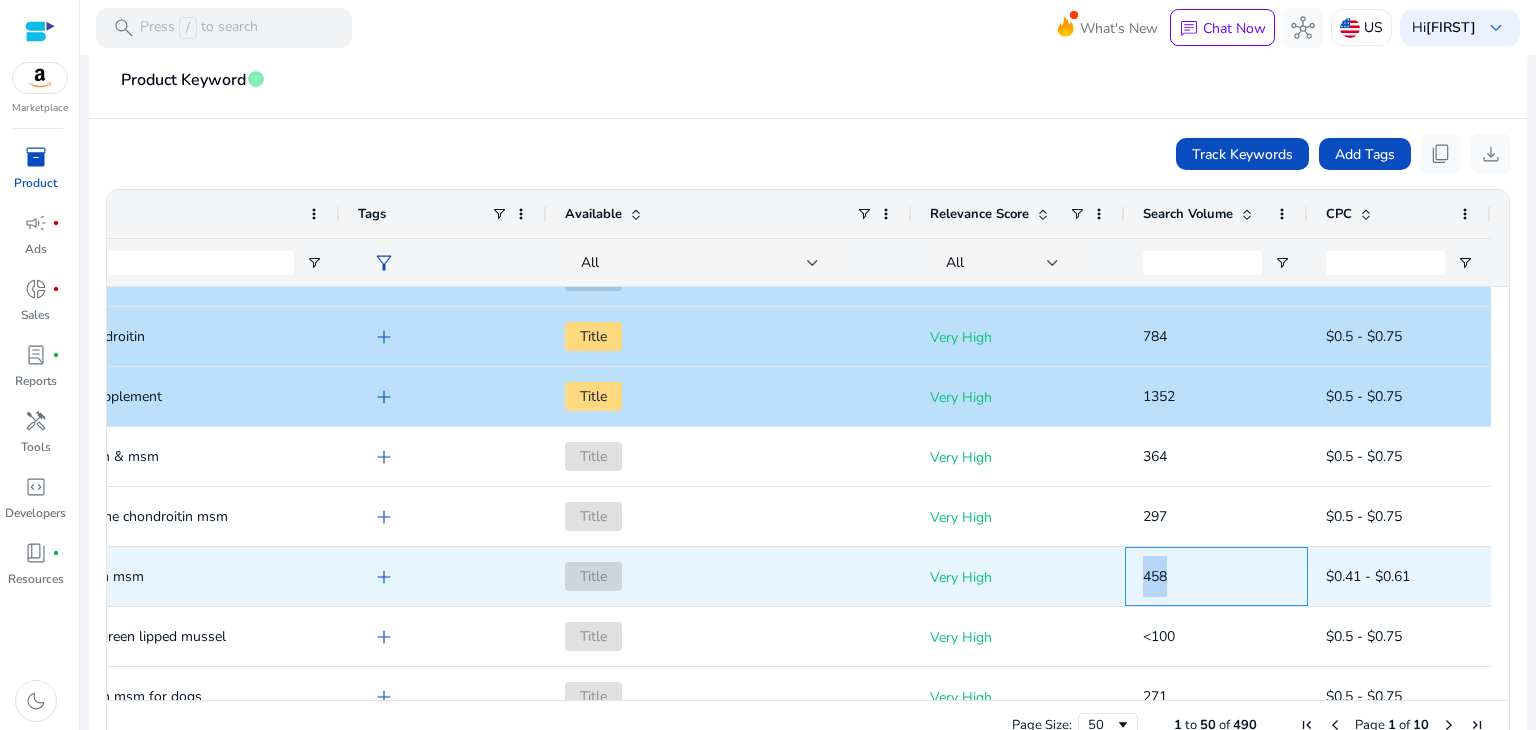 click on "458" 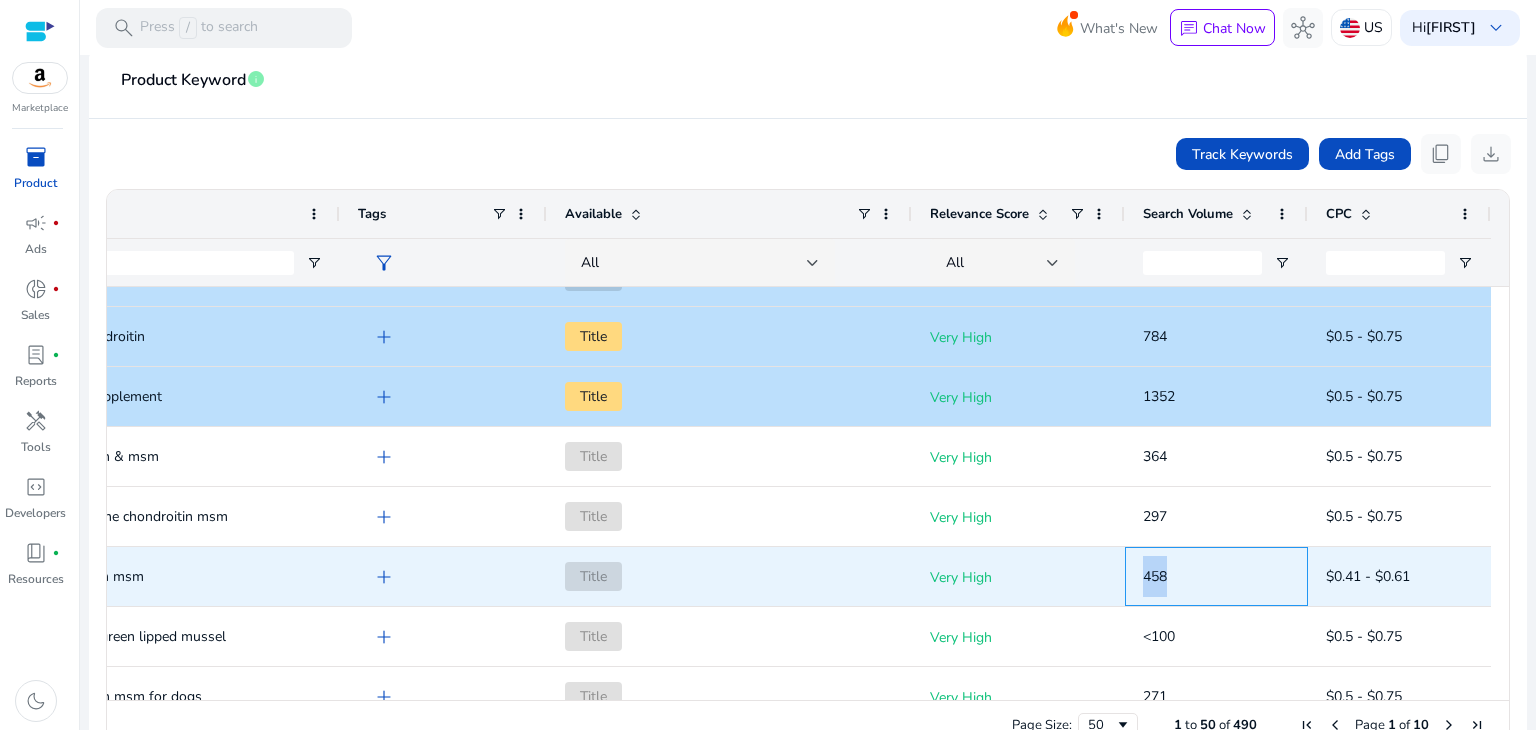 copy on "458" 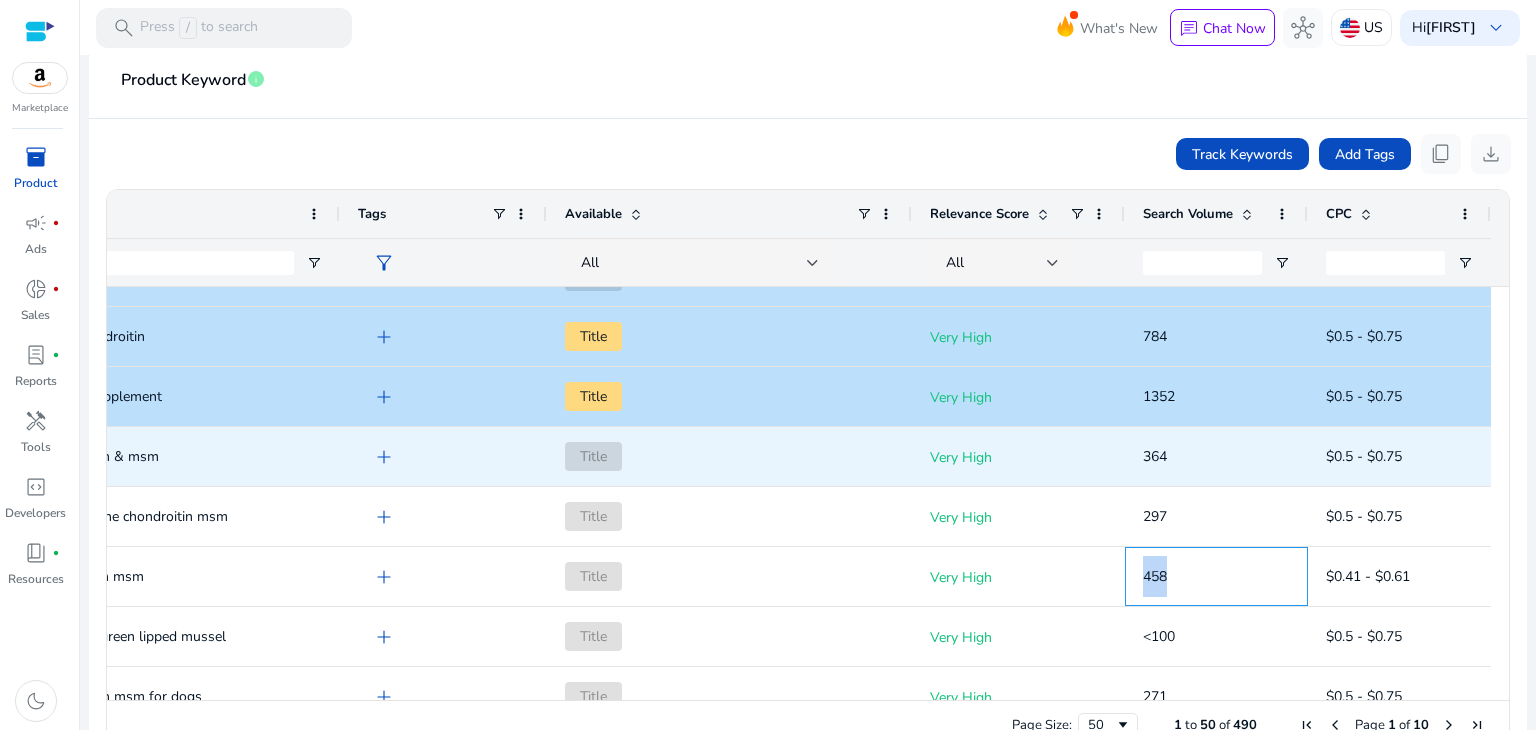 scroll, scrollTop: 0, scrollLeft: 0, axis: both 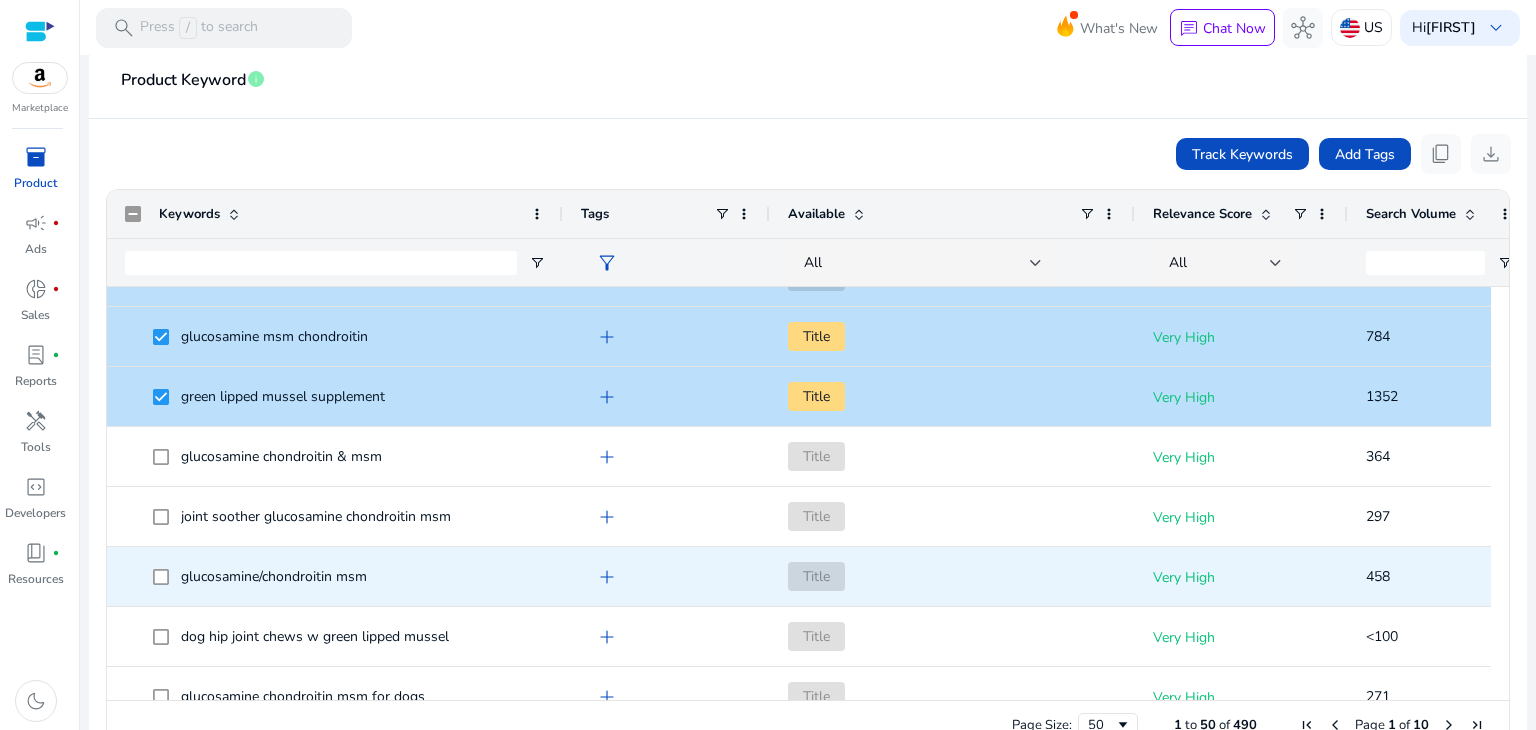 click on "glucosamine/chondroitin msm" 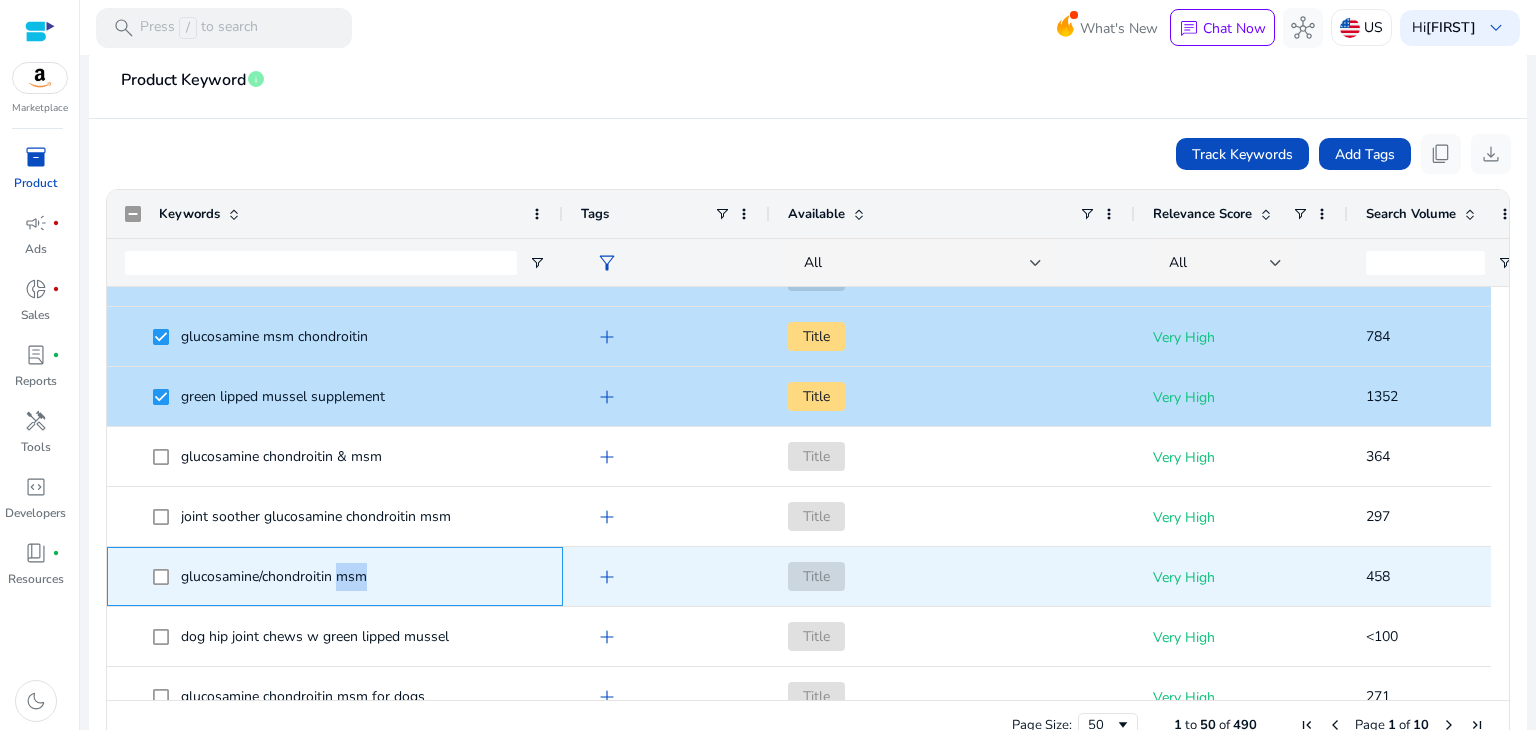 click on "glucosamine/chondroitin msm" 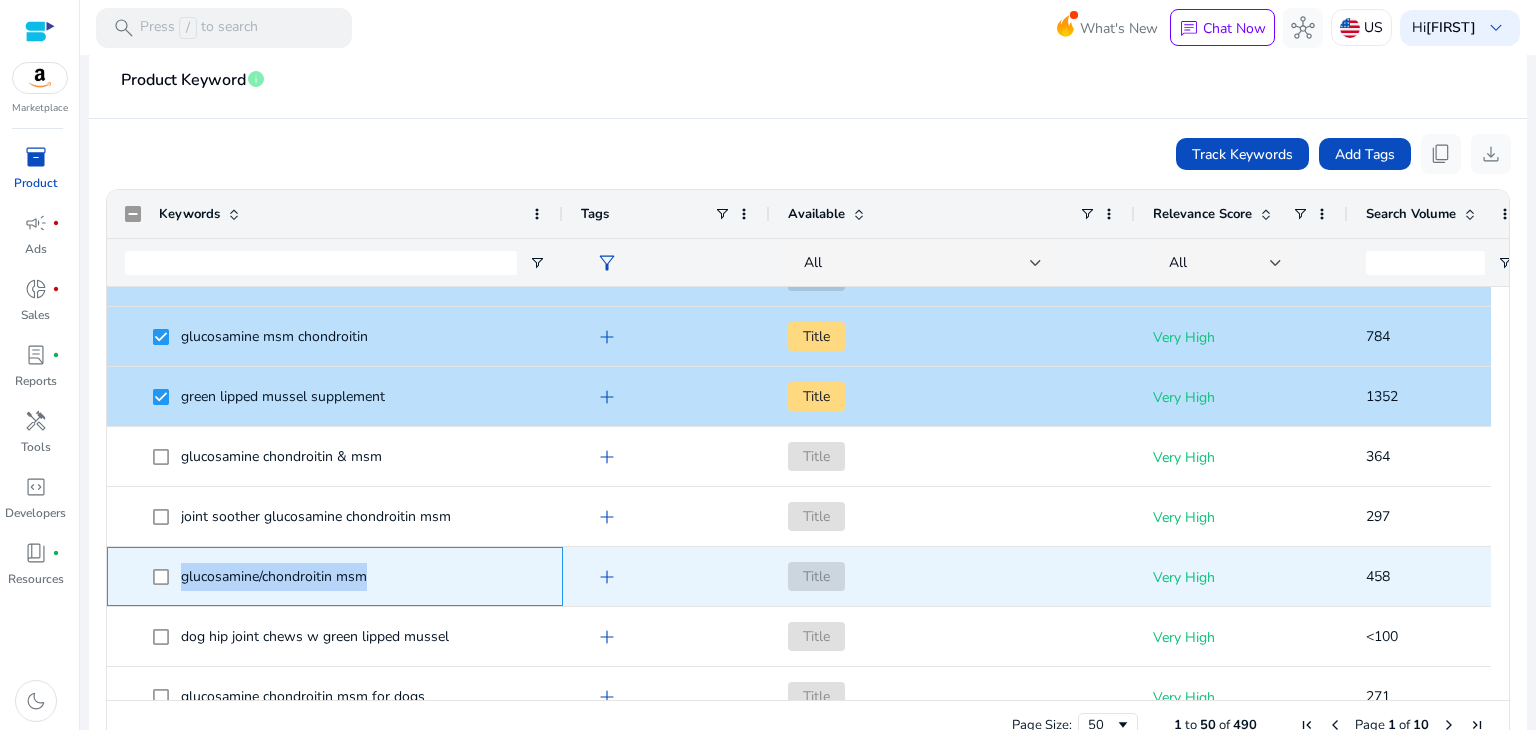 click on "glucosamine/chondroitin msm" 